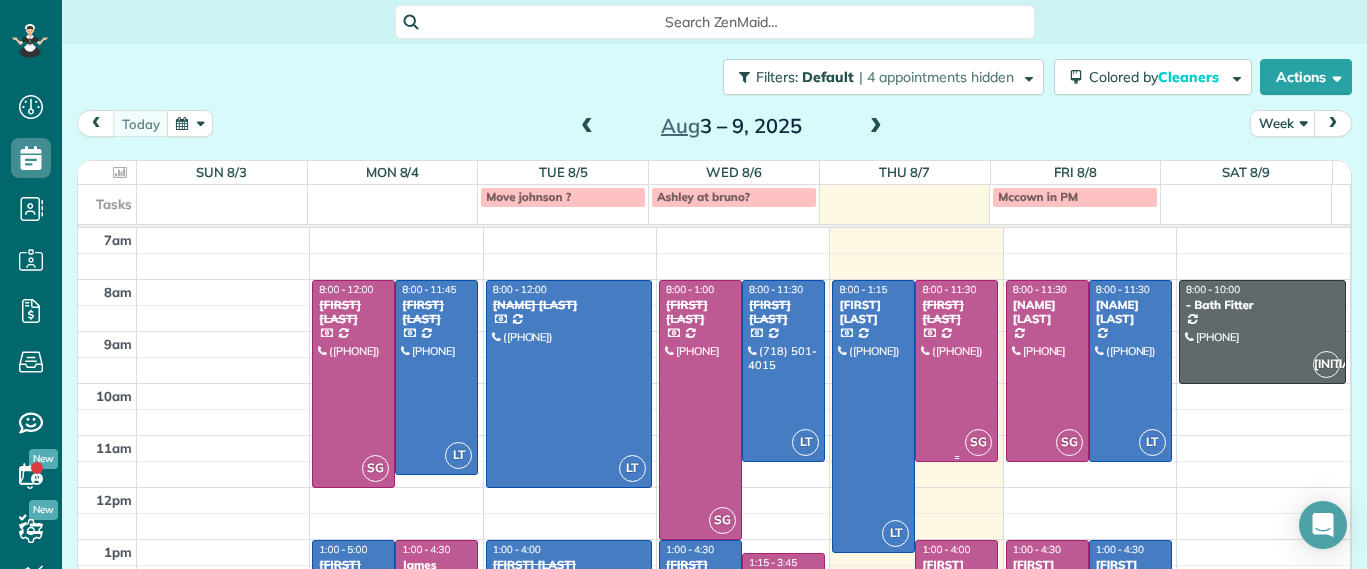 scroll, scrollTop: 0, scrollLeft: 0, axis: both 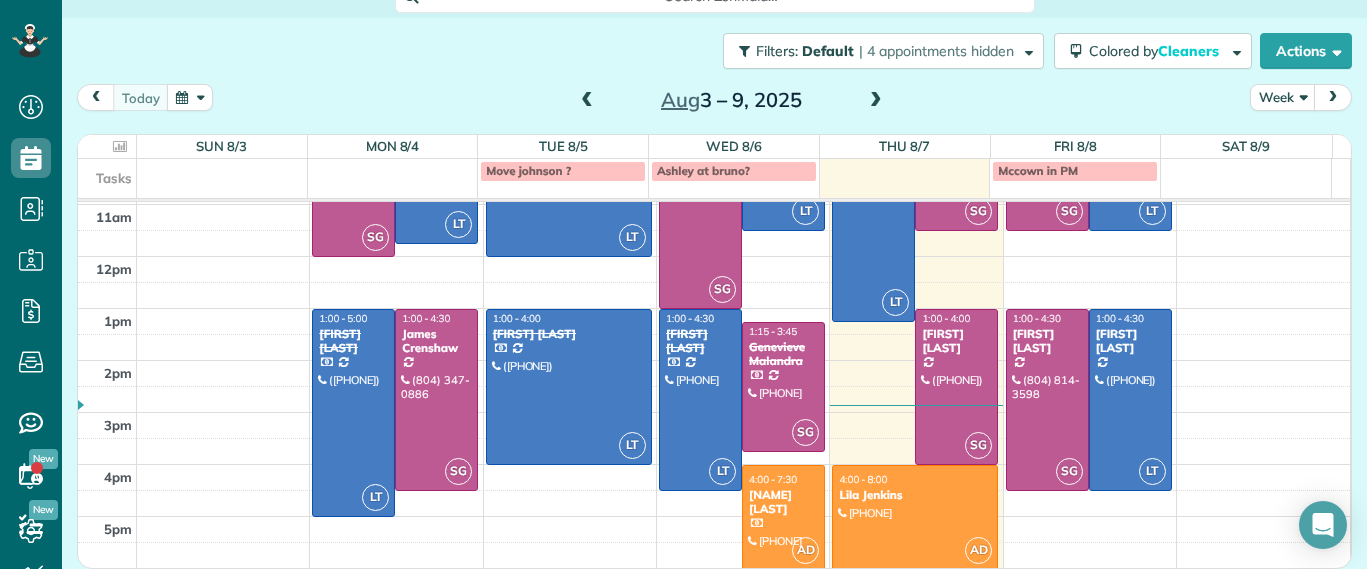 click at bounding box center [876, 101] 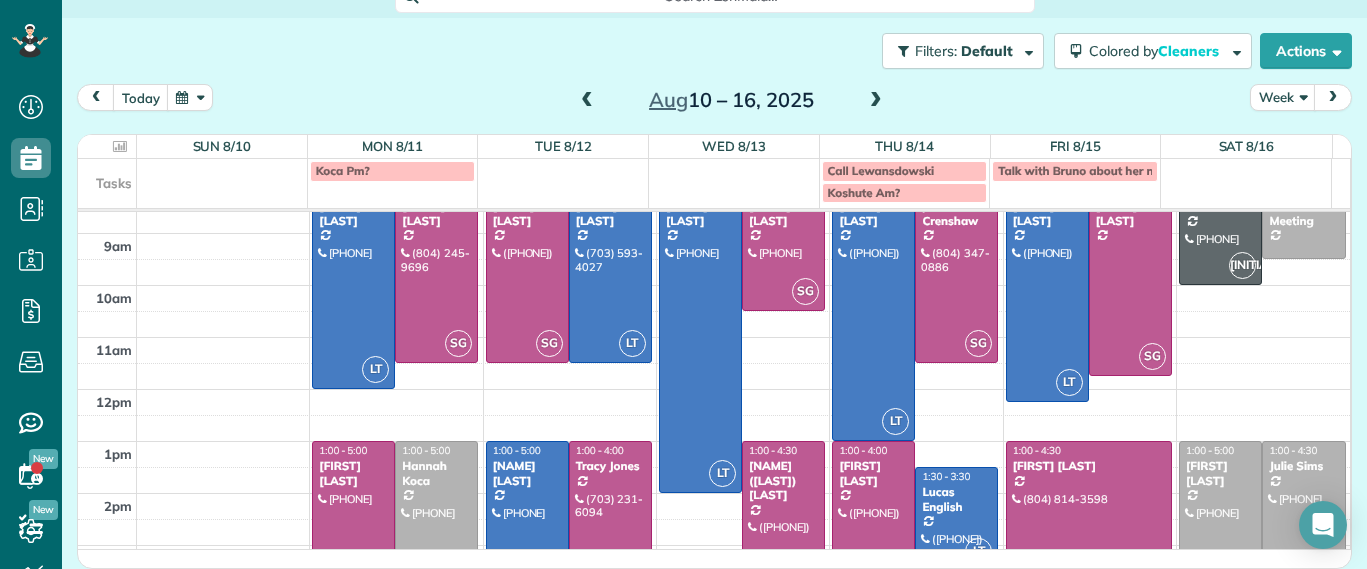 scroll, scrollTop: 125, scrollLeft: 0, axis: vertical 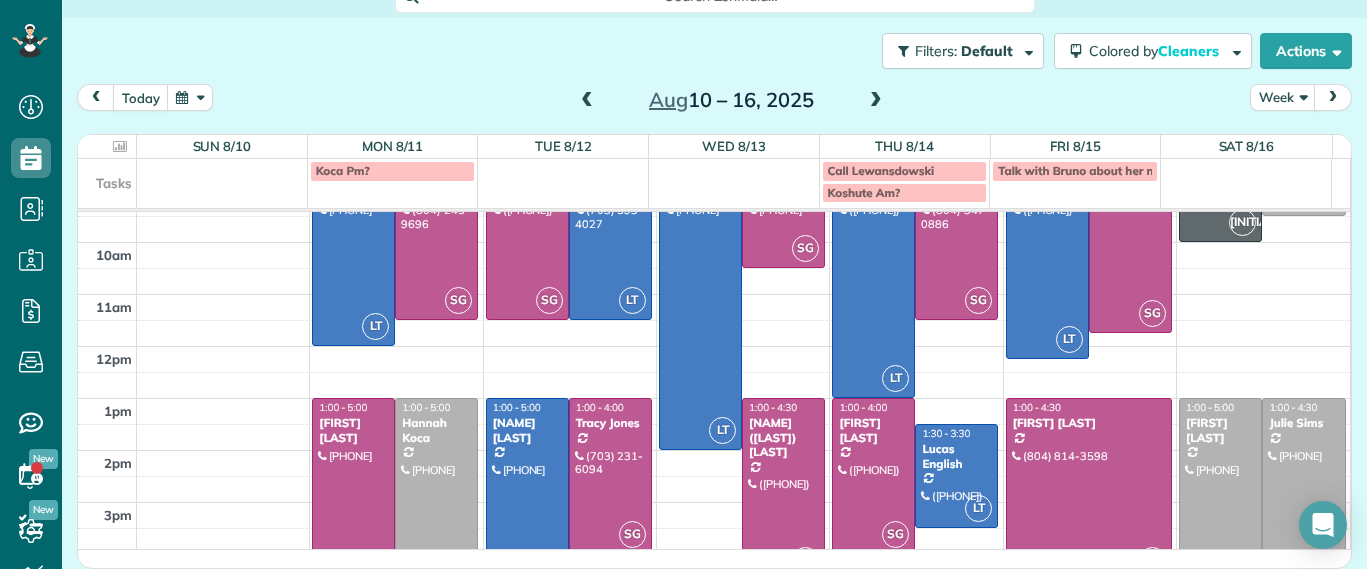 click at bounding box center [876, 101] 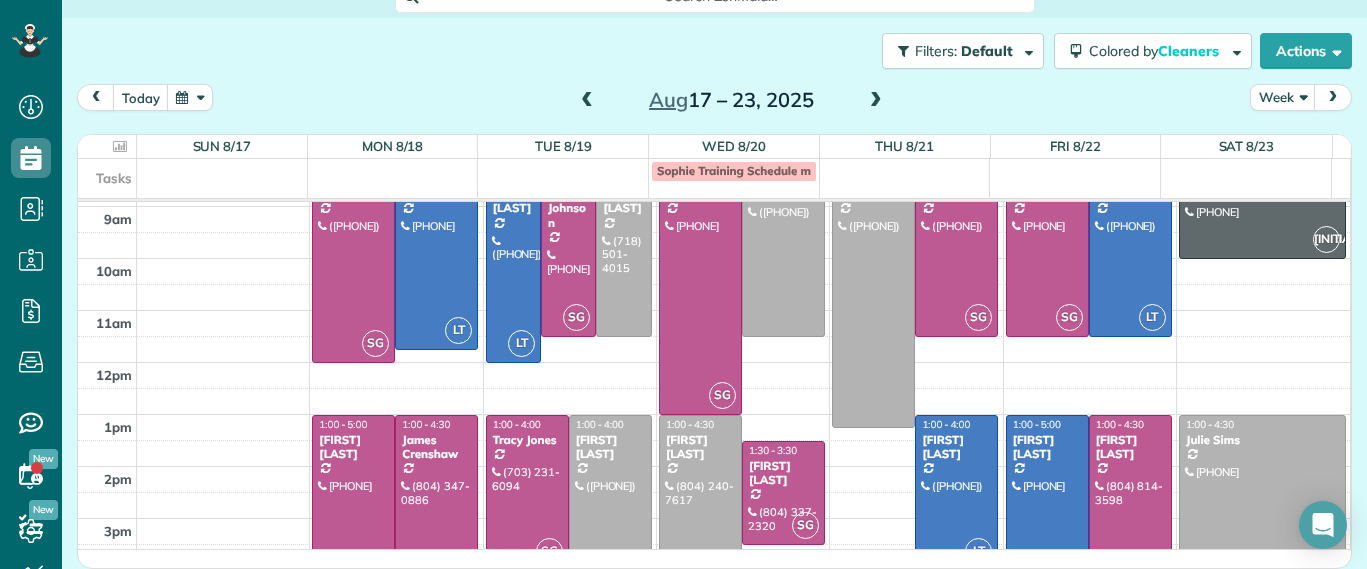 scroll, scrollTop: 0, scrollLeft: 0, axis: both 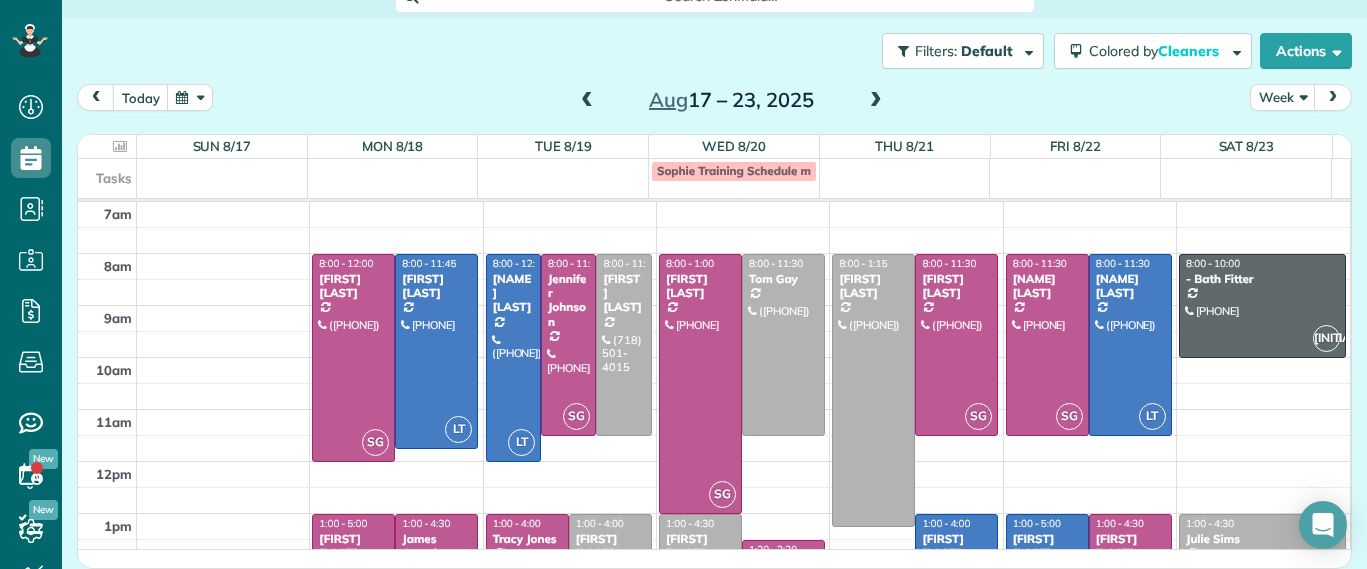 click on "1:00 - 5:00" at bounding box center [343, 523] 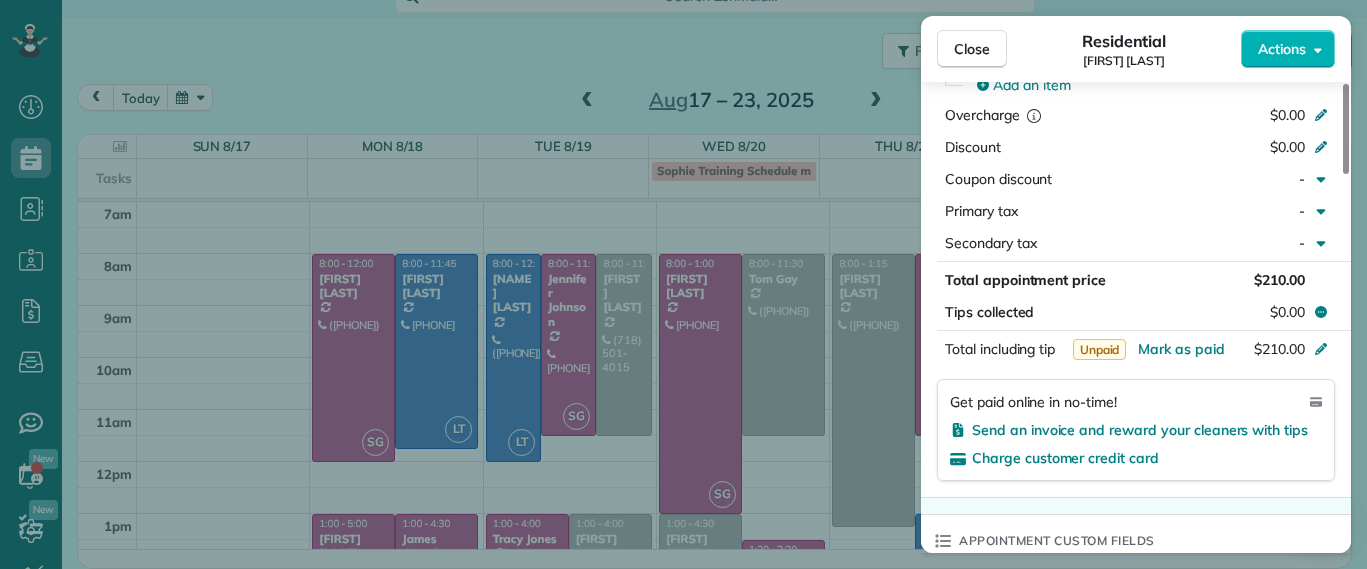 scroll, scrollTop: 1131, scrollLeft: 0, axis: vertical 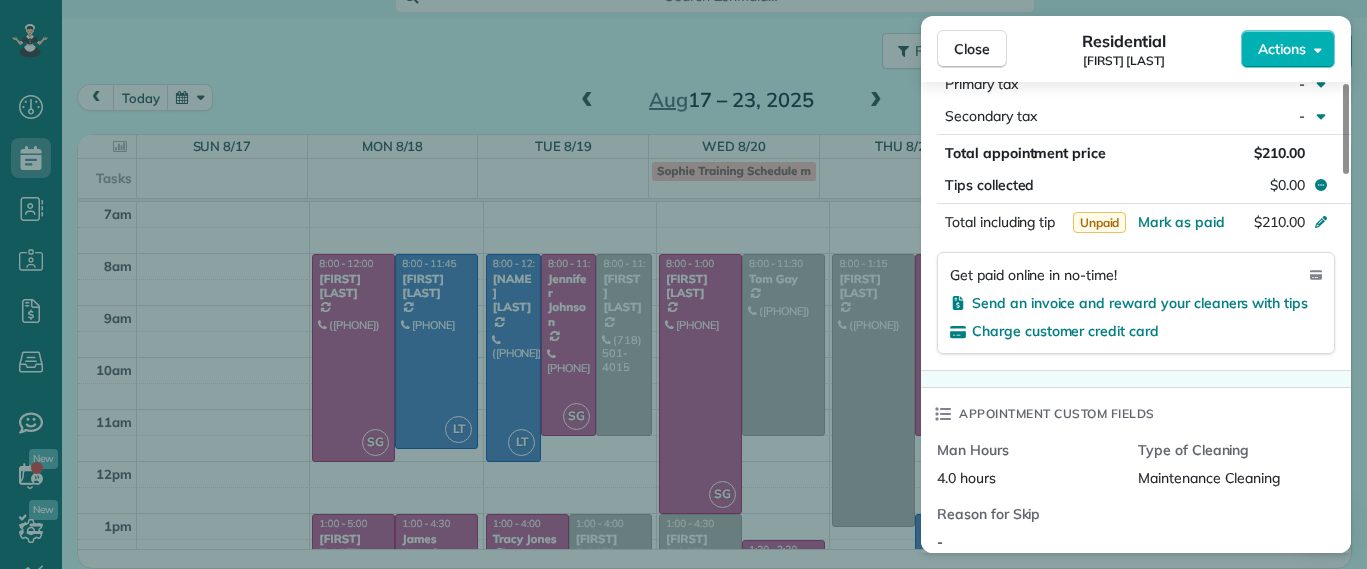 click on "Close Residential Emma Arata Actions Status Active Emma Arata · Open profile MOBILE (434) 249-0050 Copy emma.arata@gmail.com Copy View Details Residential Monday, August 18, 2025 1:00 PM 5:00 PM 4 hours and 0 minutes Repeats every 4 weeks Edit recurring service Previous (Jul 21) Next (Sep 01) 3014 Noble Avenue Richmond Virginia 23222 Service was not rated yet Setup ratings Cleaners Time in and out Assign Invite Cleaners Sophie   Gibbs 1:00 PM 5:00 PM Checklist Try Now Keep this appointment up to your standards. Stay on top of every detail, keep your cleaners organised, and your client happy. Assign a checklist Watch a 5 min demo Billing Billing actions Service Service Price (1x $210.00) $210.00 Add an item Overcharge $0.00 Discount $0.00 Coupon discount - Primary tax - Secondary tax - Total appointment price $210.00 Tips collected $0.00 Unpaid Mark as paid Total including tip $210.00 Get paid online in no-time! Send an invoice and reward your cleaners with tips Charge customer credit card Man Hours 4.0 hours" at bounding box center (683, 284) 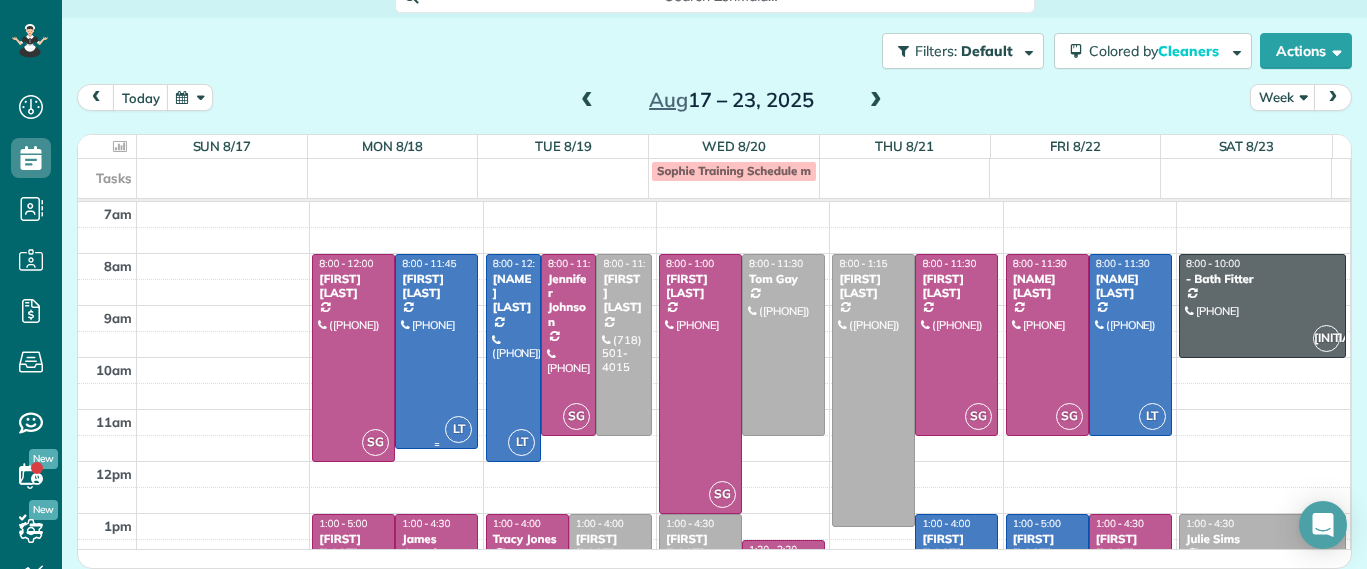 click at bounding box center (436, 351) 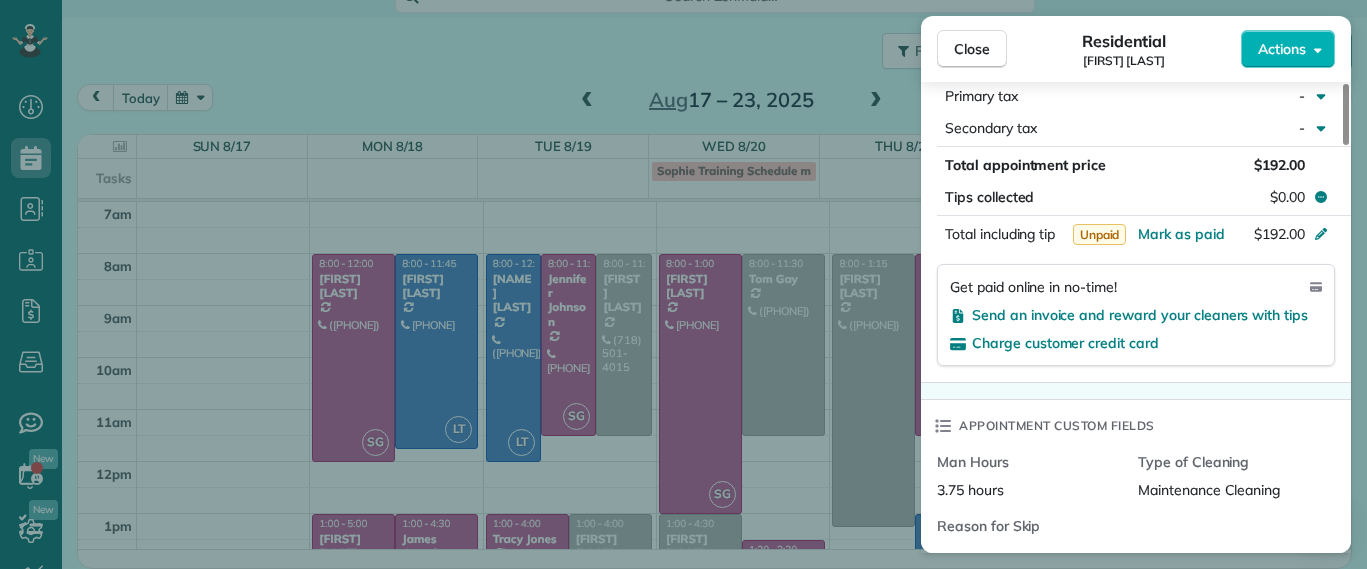 scroll, scrollTop: 1375, scrollLeft: 0, axis: vertical 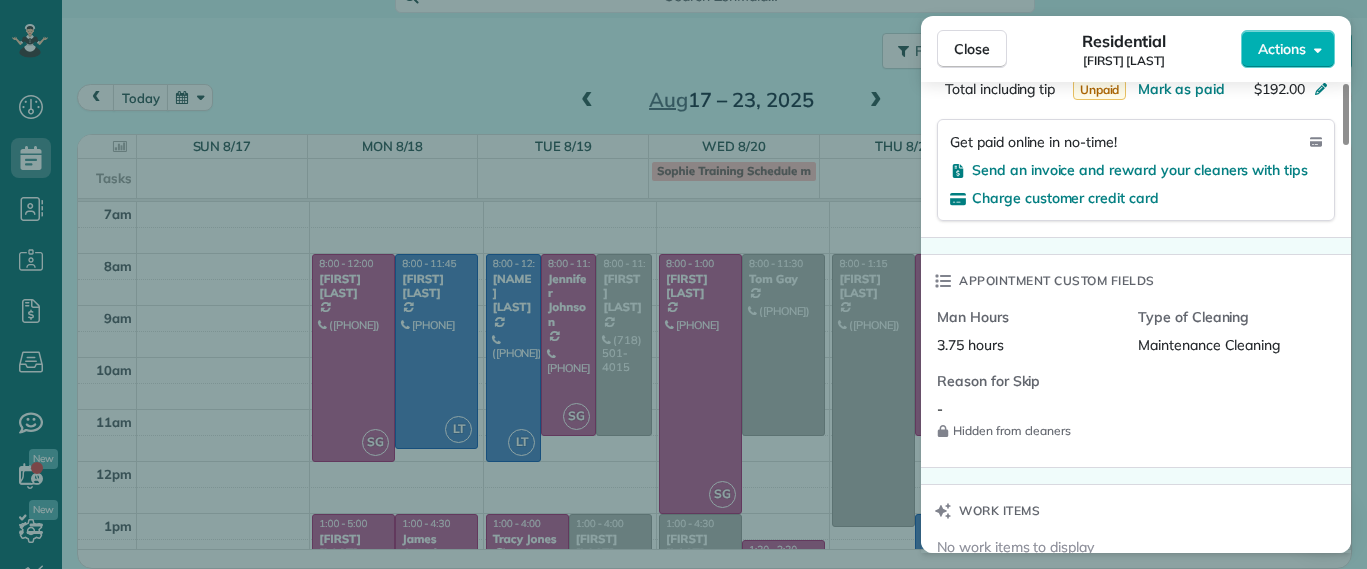 click on "Close Residential Chris Seamon Actions Status Active Chris Seamon · Open profile MOBILE (804) 349-4891 Chris Seamon Copy MOBILE (561) 596-1335 Regan Spurlock Copy regan.spurlock@gmail.com Copy home@28solutions.com Copy View Details Residential Monday, August 18, 2025 8:00 AM 11:45 AM 3 hours and 45 minutes Repeats every 2 weeks Edit recurring service Previous (Aug 04) Next (Sep 01) 2329 Farrand Drive Henrico VA 23231 Service was not rated yet Setup ratings Cleaners Time in and out Assign Invite Cleaners Laura   Thaller 8:00 AM 11:45 AM Checklist Try Now Keep this appointment up to your standards. Stay on top of every detail, keep your cleaners organised, and your client happy. Assign a checklist Watch a 5 min demo Billing Billing actions Service Service Price (1x $192.00) $192.00 Add an item Overcharge $0.00 Discount $0.00 Coupon discount - Primary tax - Secondary tax - Total appointment price $192.00 Tips collected $0.00 Unpaid Mark as paid Total including tip $192.00 Get paid online in no-time! Man Hours -" at bounding box center [683, 284] 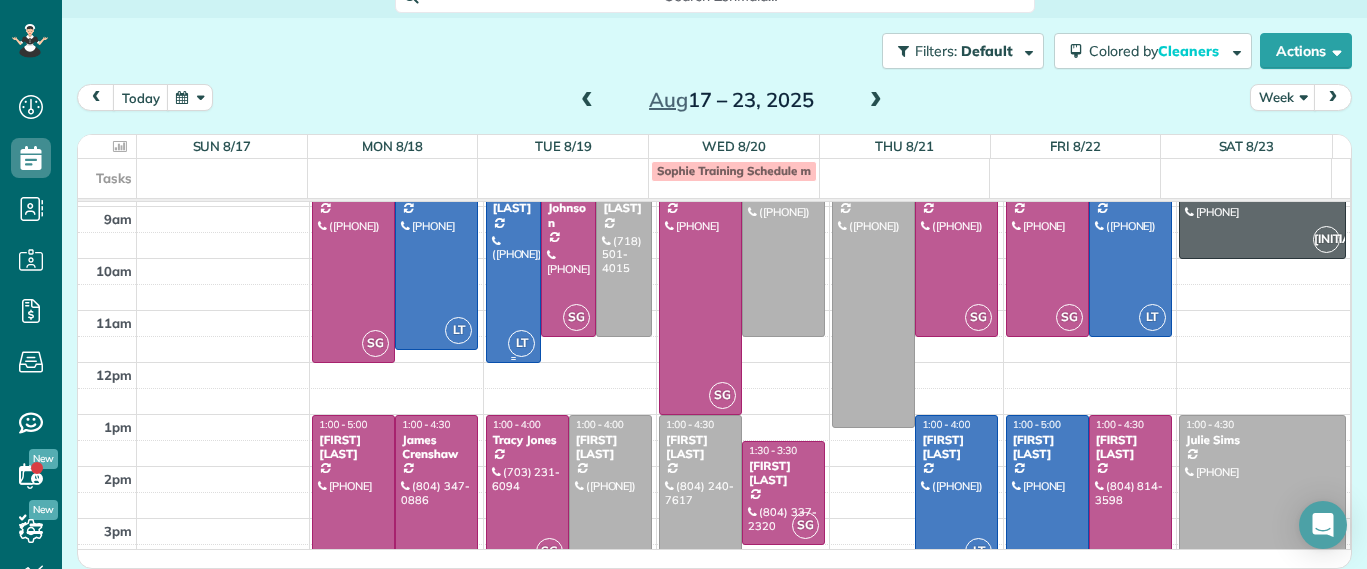 scroll, scrollTop: 224, scrollLeft: 0, axis: vertical 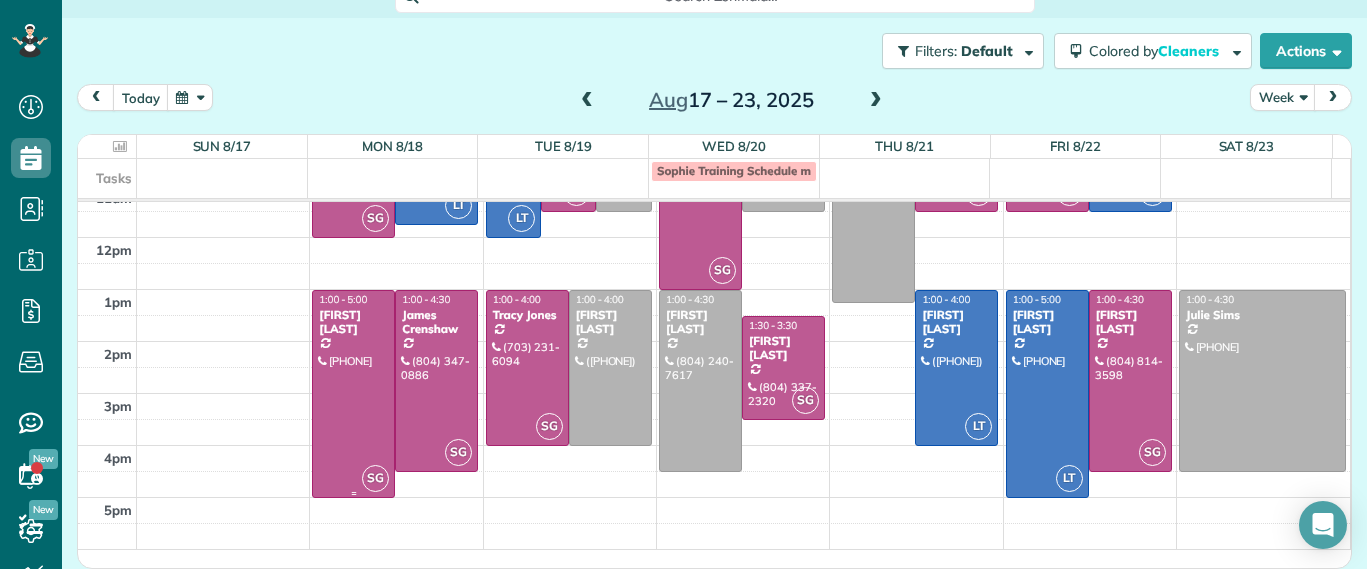 click at bounding box center [353, 394] 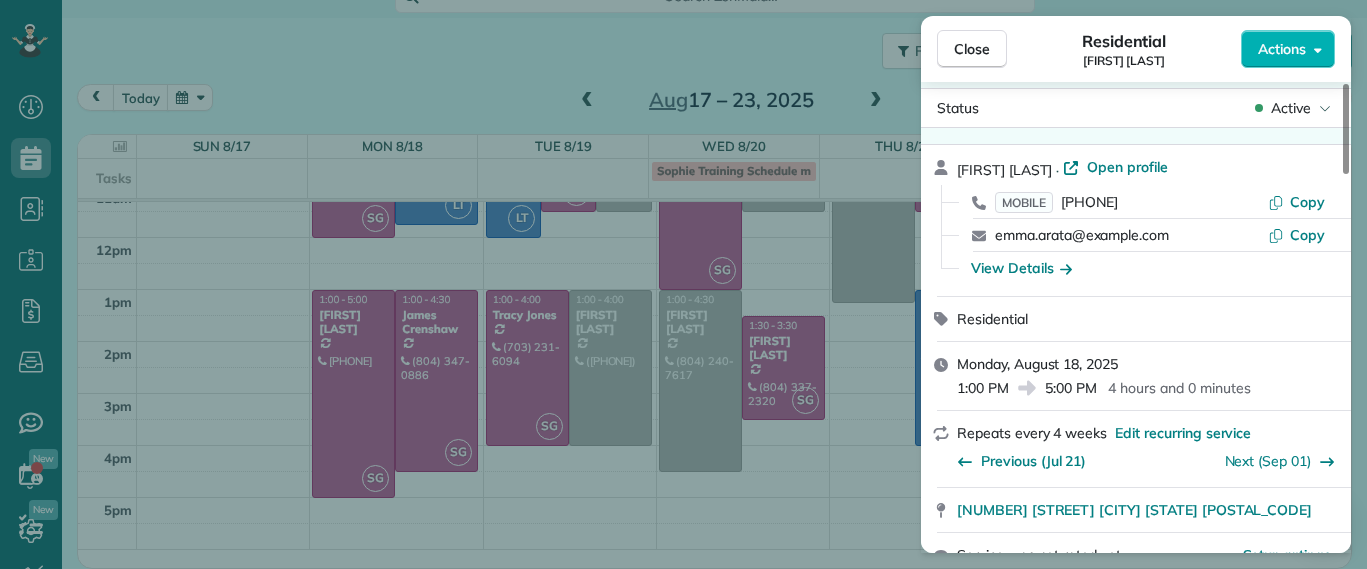 scroll, scrollTop: 0, scrollLeft: 0, axis: both 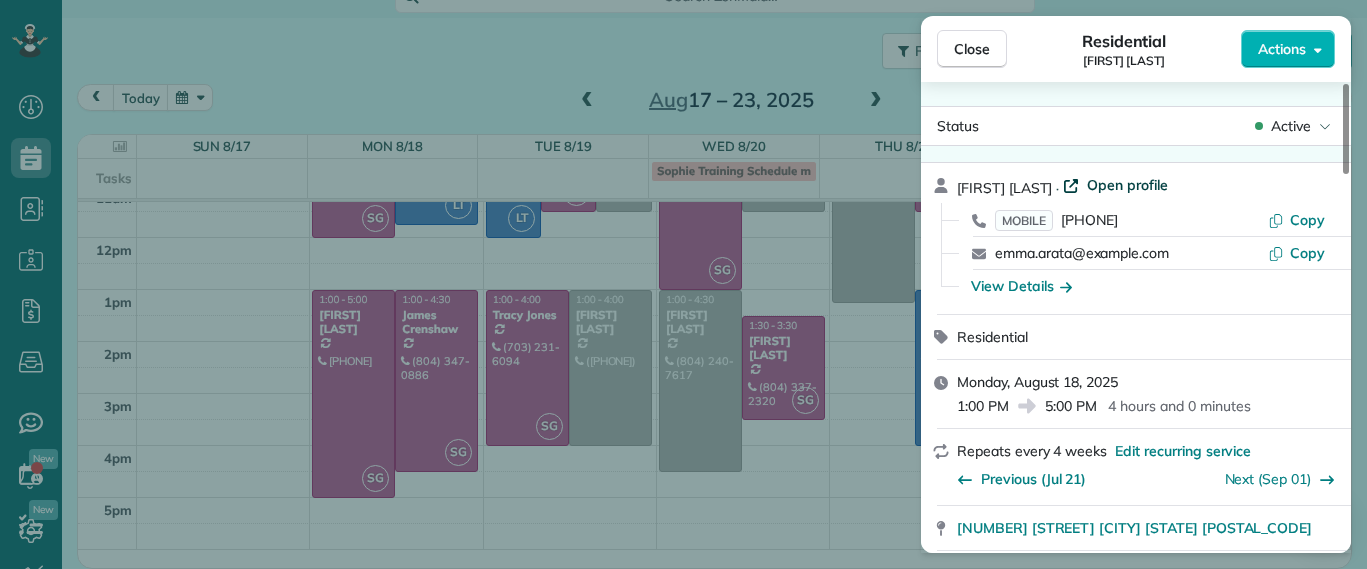 click on "Open profile" at bounding box center [1115, 185] 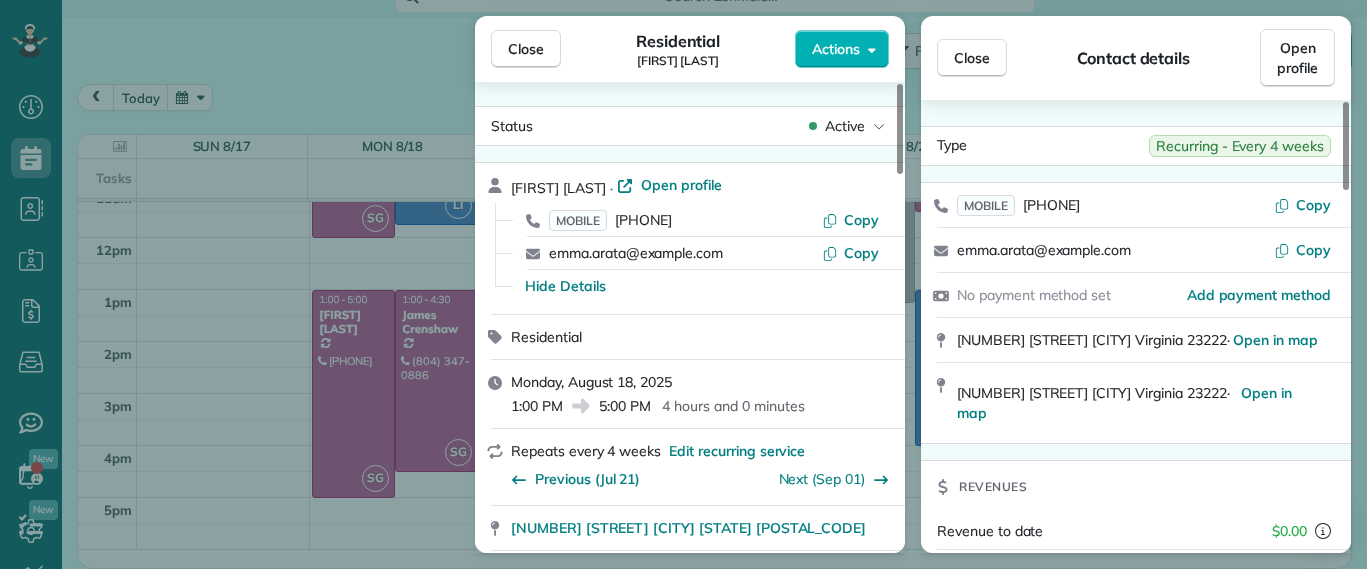 click on "Close Residential Emma Arata Actions Status Active Emma Arata · Open profile MOBILE (434) 249-0050 Copy emma.arata@gmail.com Copy Hide Details Residential Monday, August 18, 2025 1:00 PM 5:00 PM 4 hours and 0 minutes Repeats every 4 weeks Edit recurring service Previous (Jul 21) Next (Sep 01) 3014 Noble Avenue Richmond Virginia 23222 Service was not rated yet Setup ratings Cleaners Time in and out Assign Invite Cleaners Sophie   Gibbs 1:00 PM 5:00 PM Checklist Try Now Keep this appointment up to your standards. Stay on top of every detail, keep your cleaners organised, and your client happy. Assign a checklist Watch a 5 min demo Billing Billing actions Service Service Price (1x $210.00) $210.00 Add an item Overcharge $0.00 Discount $0.00 Coupon discount - Primary tax - Secondary tax - Total appointment price $210.00 Tips collected $0.00 Unpaid Mark as paid Total including tip $210.00 Get paid online in no-time! Send an invoice and reward your cleaners with tips Charge customer credit card Man Hours 4.0 hours" at bounding box center [683, 284] 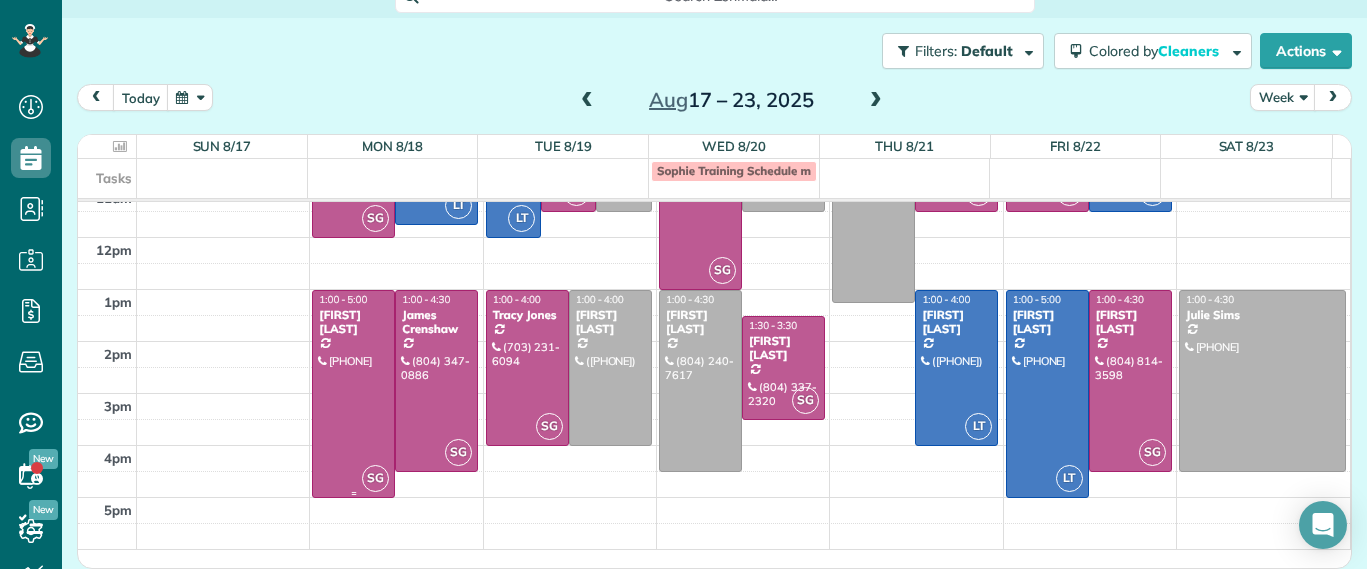click at bounding box center (353, 394) 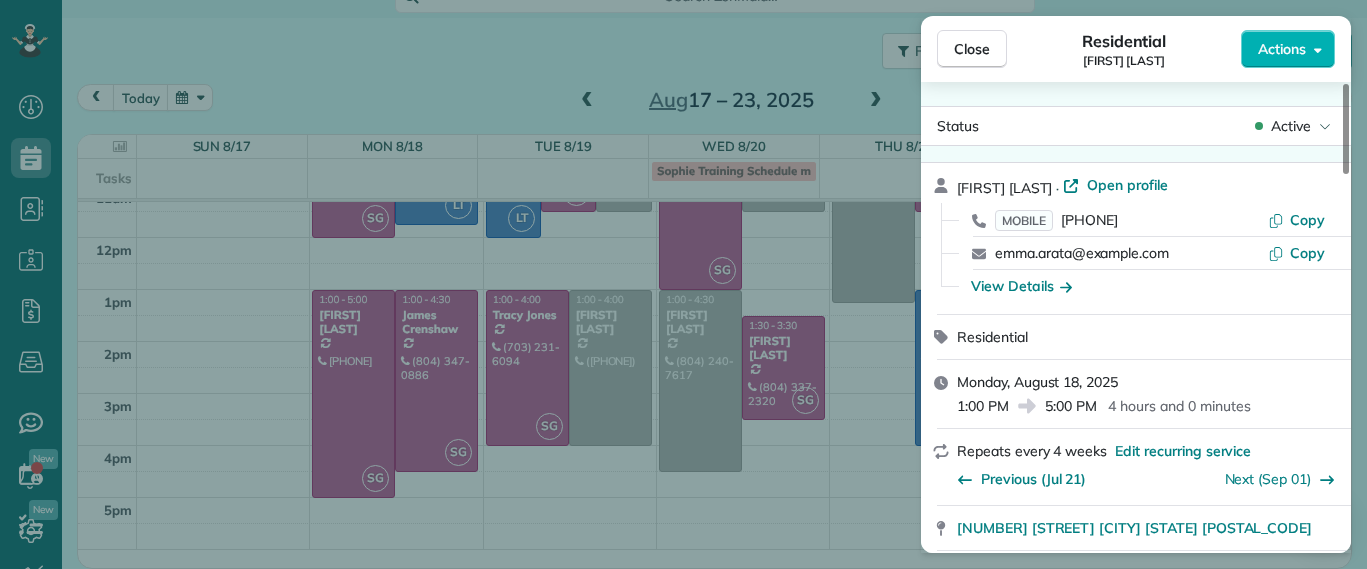 click on "Close Residential Emma Arata Actions Status Active Emma Arata · Open profile MOBILE (434) 249-0050 Copy emma.arata@gmail.com Copy View Details Residential Monday, August 18, 2025 1:00 PM 5:00 PM 4 hours and 0 minutes Repeats every 4 weeks Edit recurring service Previous (Jul 21) Next (Sep 01) 3014 Noble Avenue Richmond Virginia 23222 Service was not rated yet Setup ratings Cleaners Time in and out Assign Invite Cleaners Sophie   Gibbs 1:00 PM 5:00 PM Checklist Try Now Keep this appointment up to your standards. Stay on top of every detail, keep your cleaners organised, and your client happy. Assign a checklist Watch a 5 min demo Billing Billing actions Service Service Price (1x $210.00) $210.00 Add an item Overcharge $0.00 Discount $0.00 Coupon discount - Primary tax - Secondary tax - Total appointment price $210.00 Tips collected $0.00 Unpaid Mark as paid Total including tip $210.00 Get paid online in no-time! Send an invoice and reward your cleaners with tips Charge customer credit card Man Hours 4.0 hours" at bounding box center [683, 284] 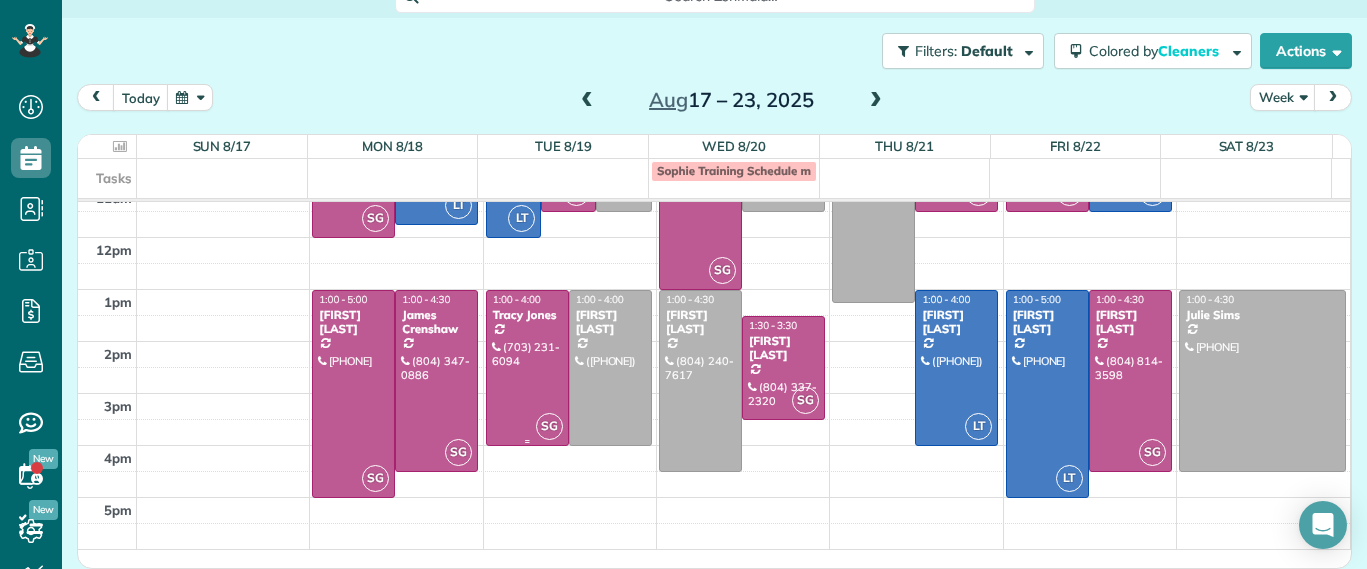 scroll, scrollTop: 99, scrollLeft: 0, axis: vertical 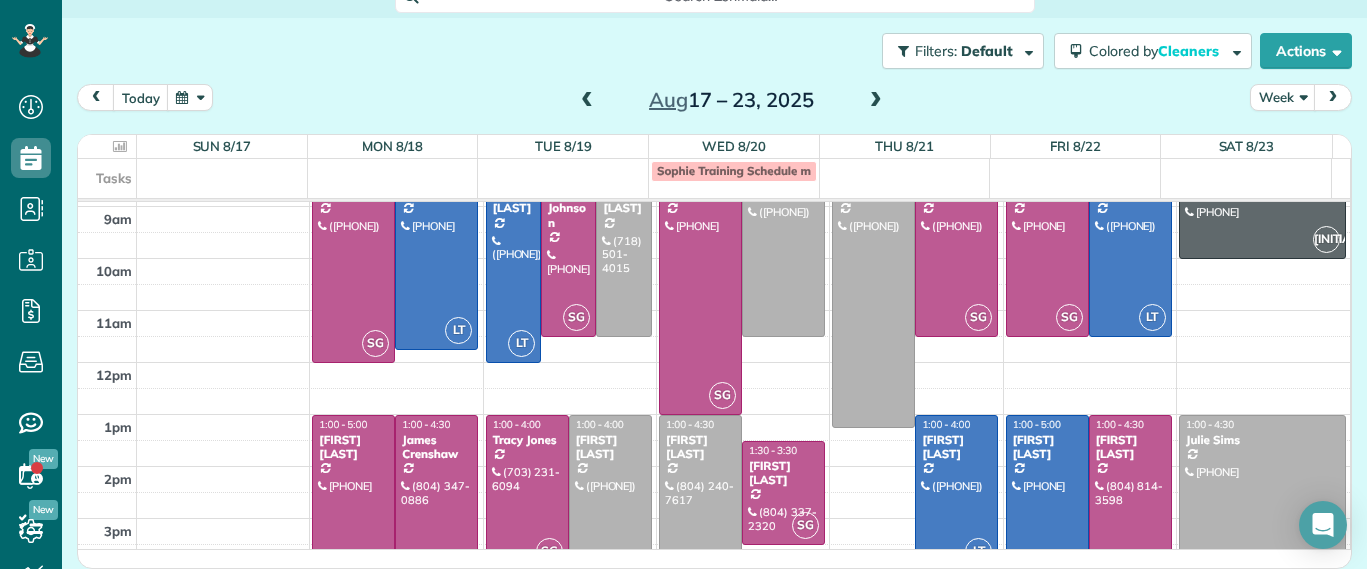 click at bounding box center (353, 519) 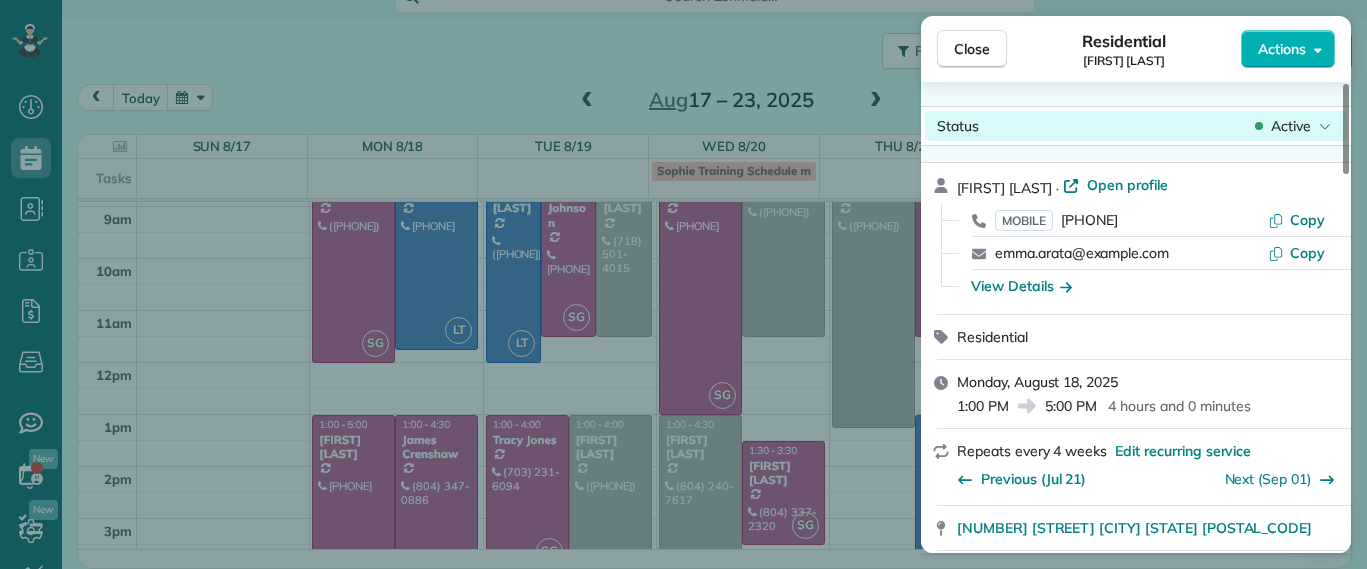 click 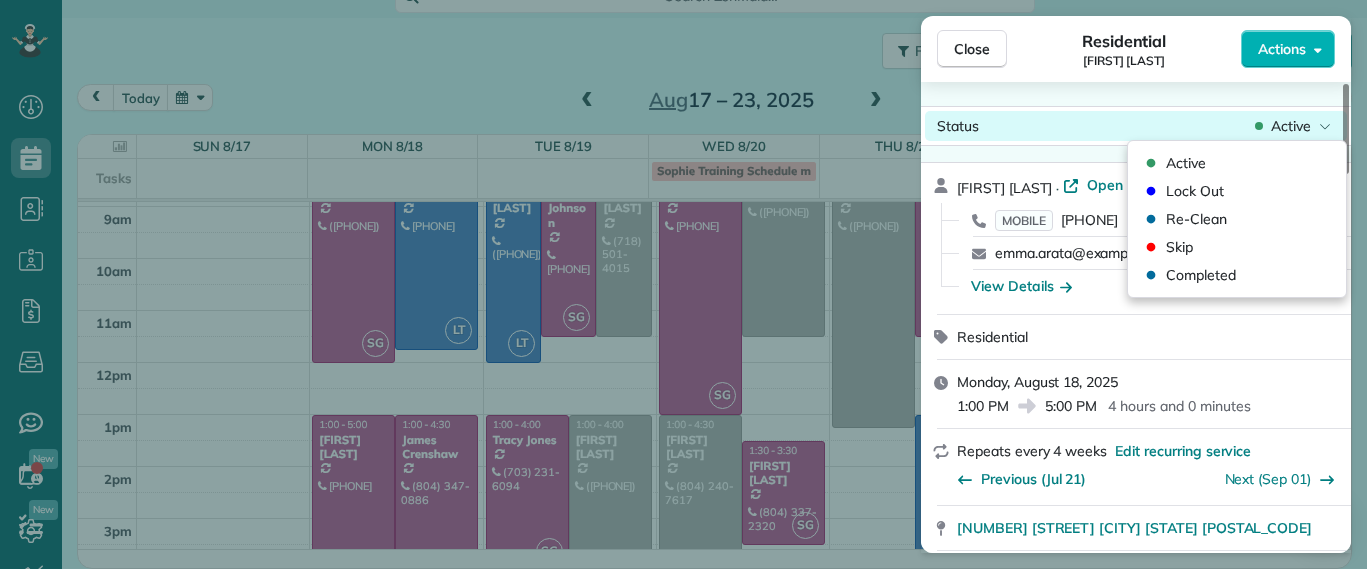 click on "Status Active" at bounding box center (1136, 126) 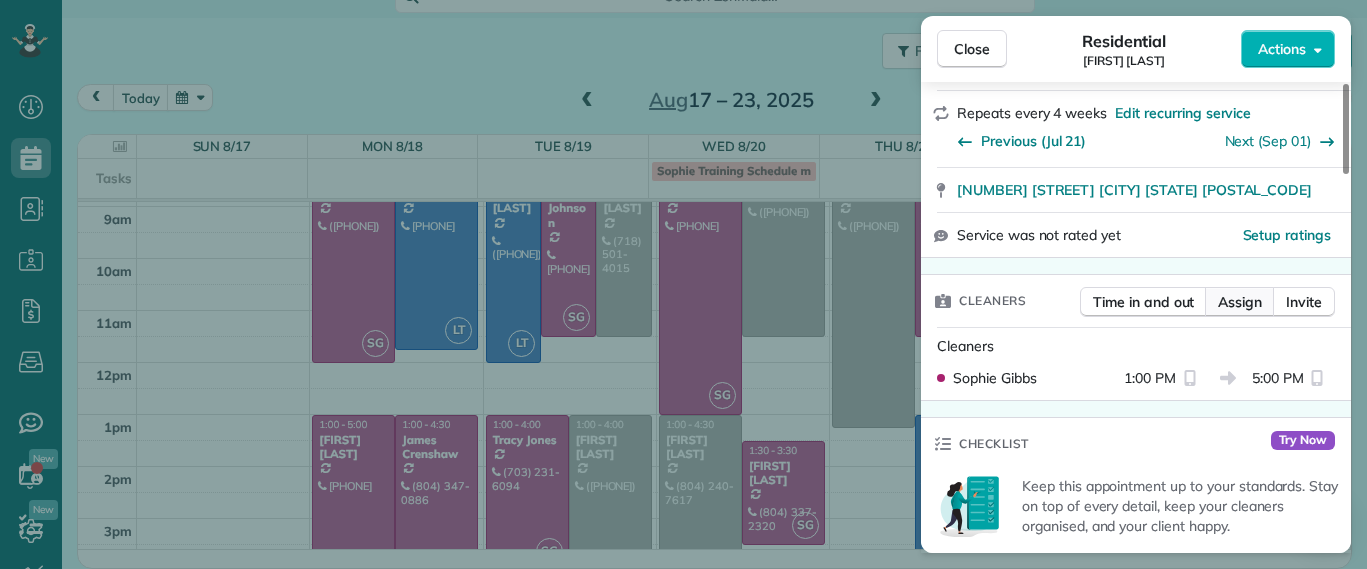 scroll, scrollTop: 375, scrollLeft: 0, axis: vertical 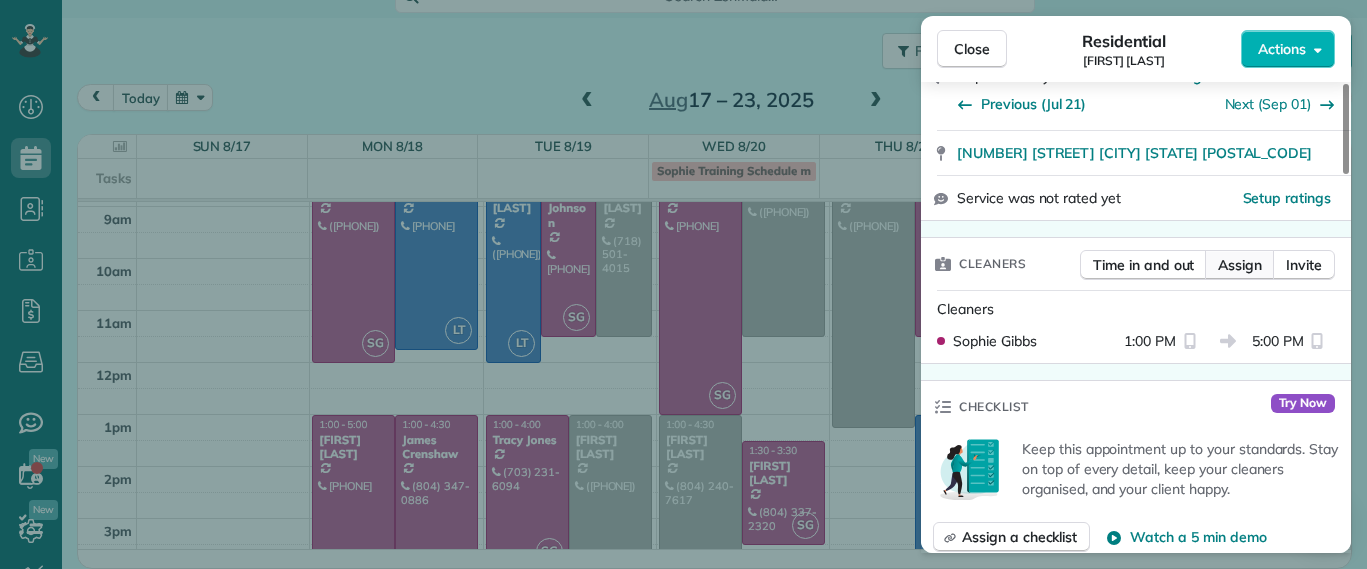 click on "Assign" at bounding box center [1240, 265] 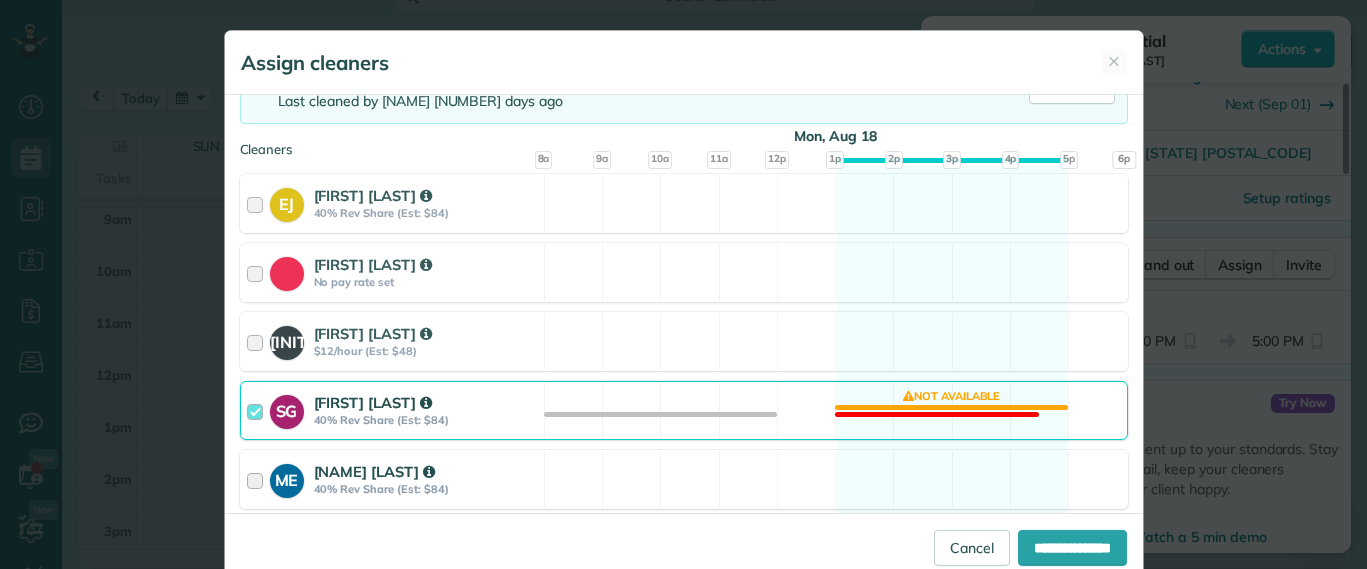 scroll, scrollTop: 375, scrollLeft: 0, axis: vertical 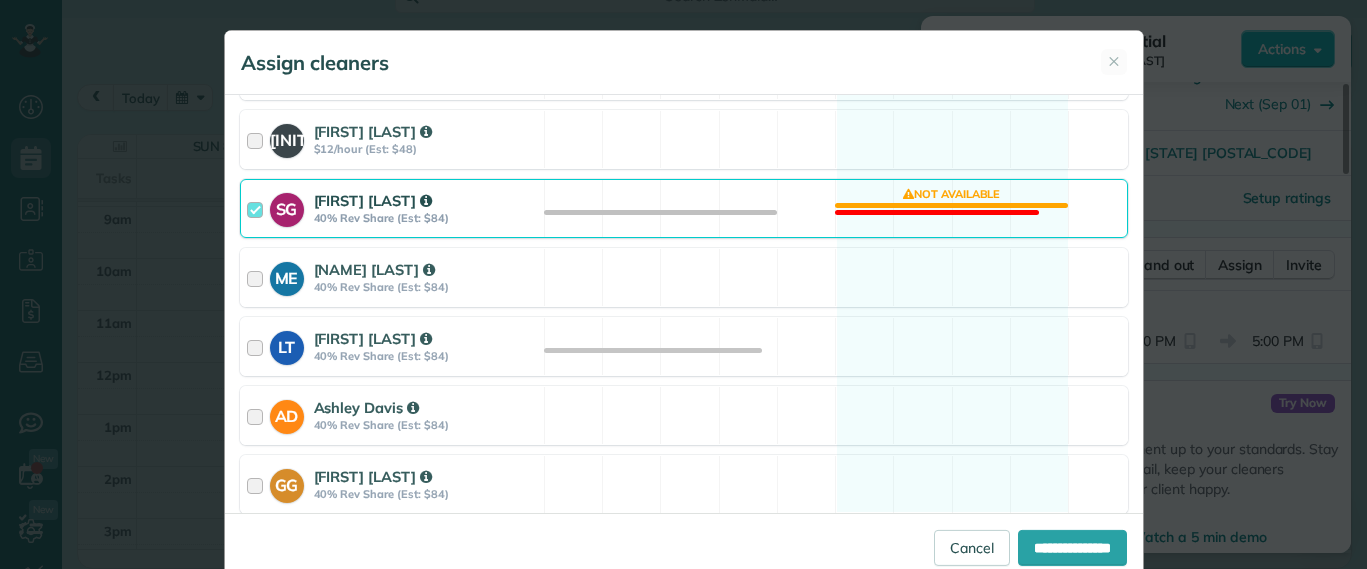 click on "SG
Sophie Gibbs
40% Rev Share (Est: $84)
Not available" at bounding box center [684, 208] 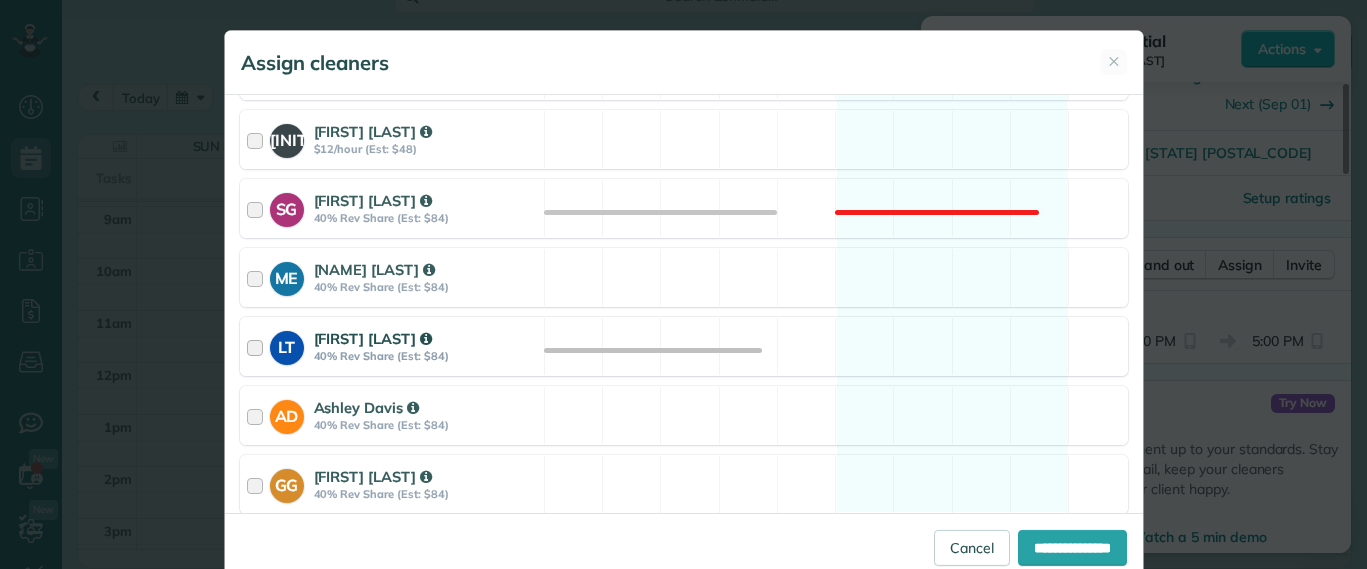 click on "LT
Laura Thaller
40% Rev Share (Est: $84)
Available" at bounding box center [684, 346] 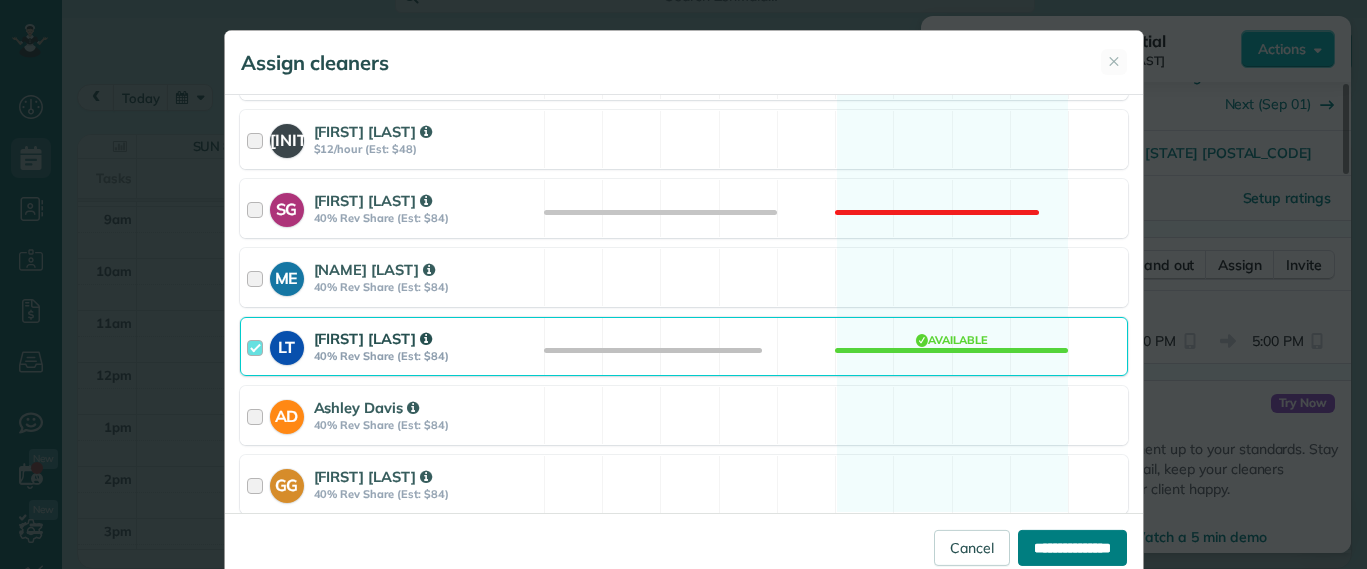 click on "**********" at bounding box center (1072, 548) 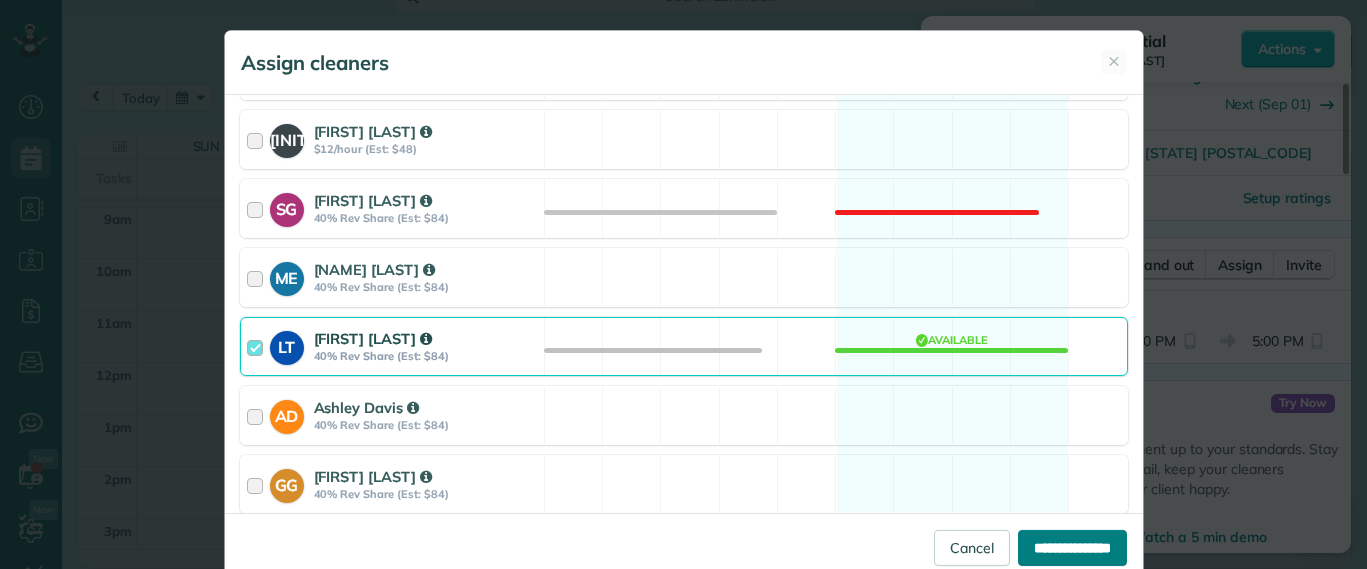 type on "**********" 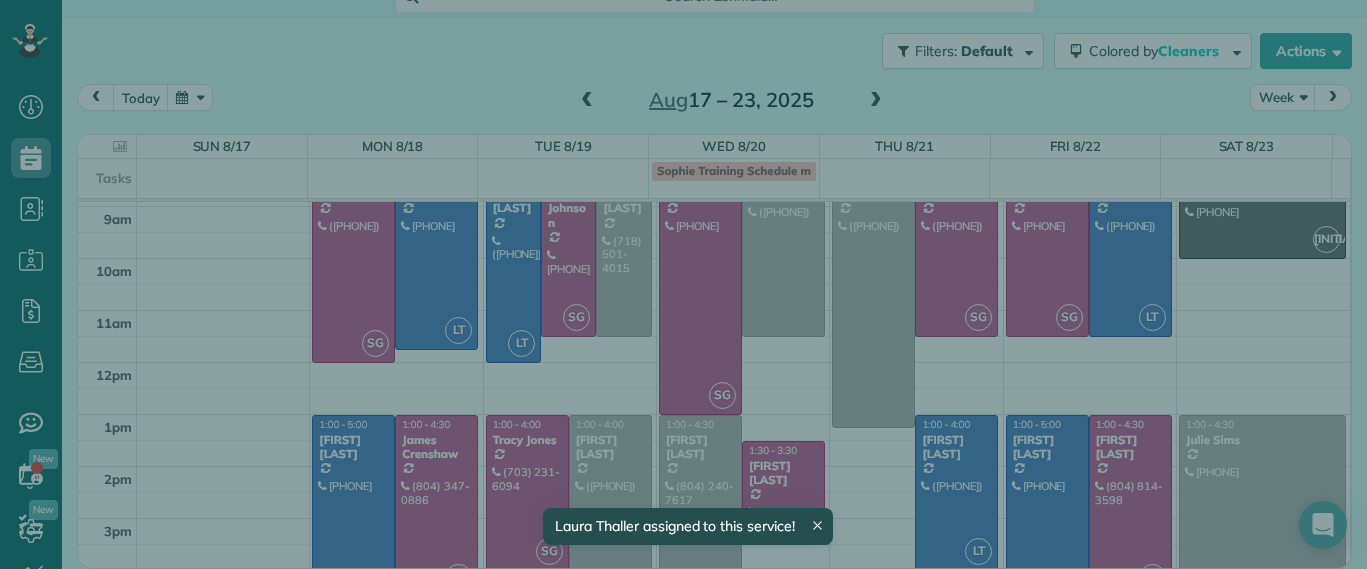 scroll, scrollTop: 24, scrollLeft: 0, axis: vertical 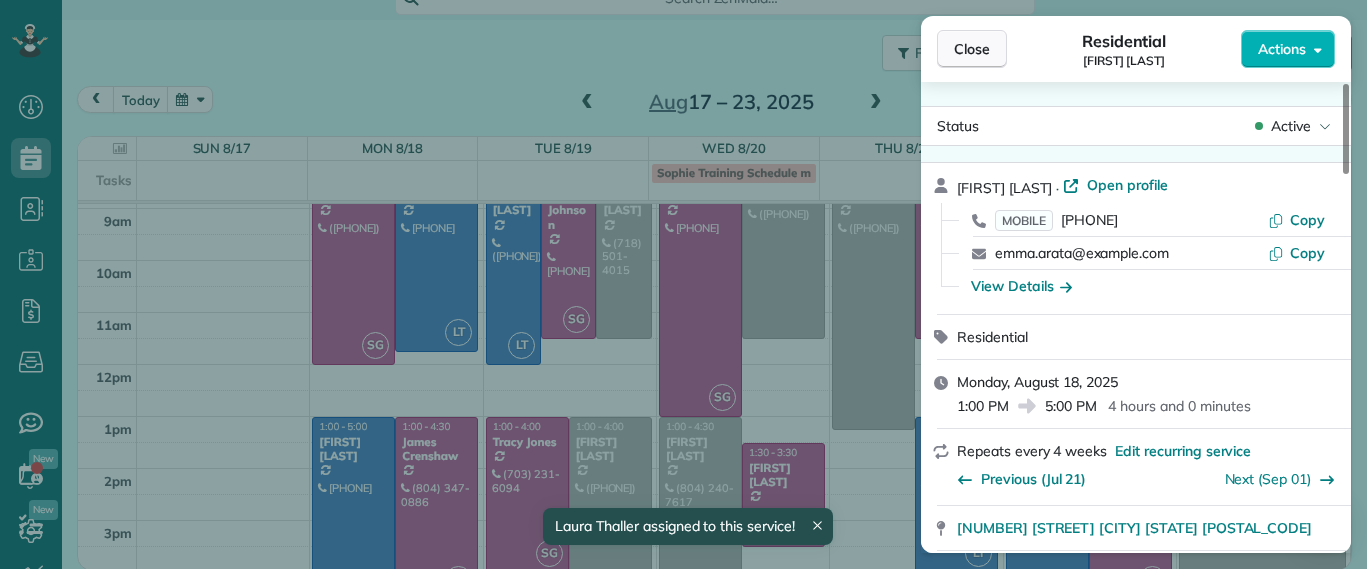 click on "Close" at bounding box center [972, 49] 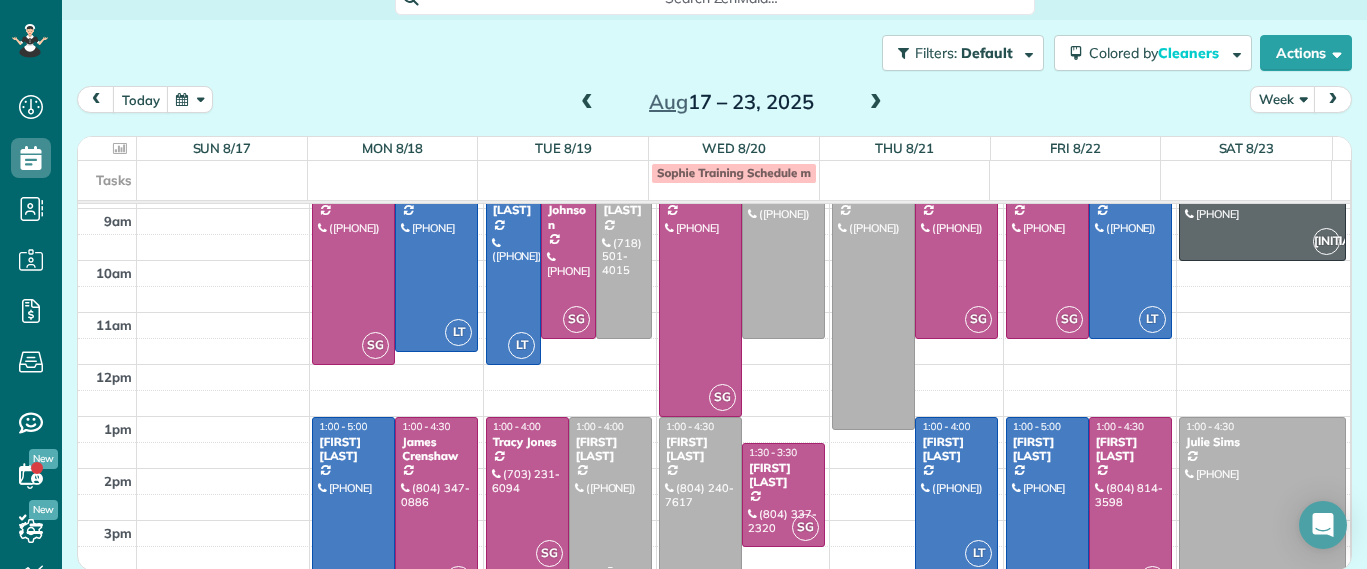 click on "Karen Shiner" at bounding box center (610, 449) 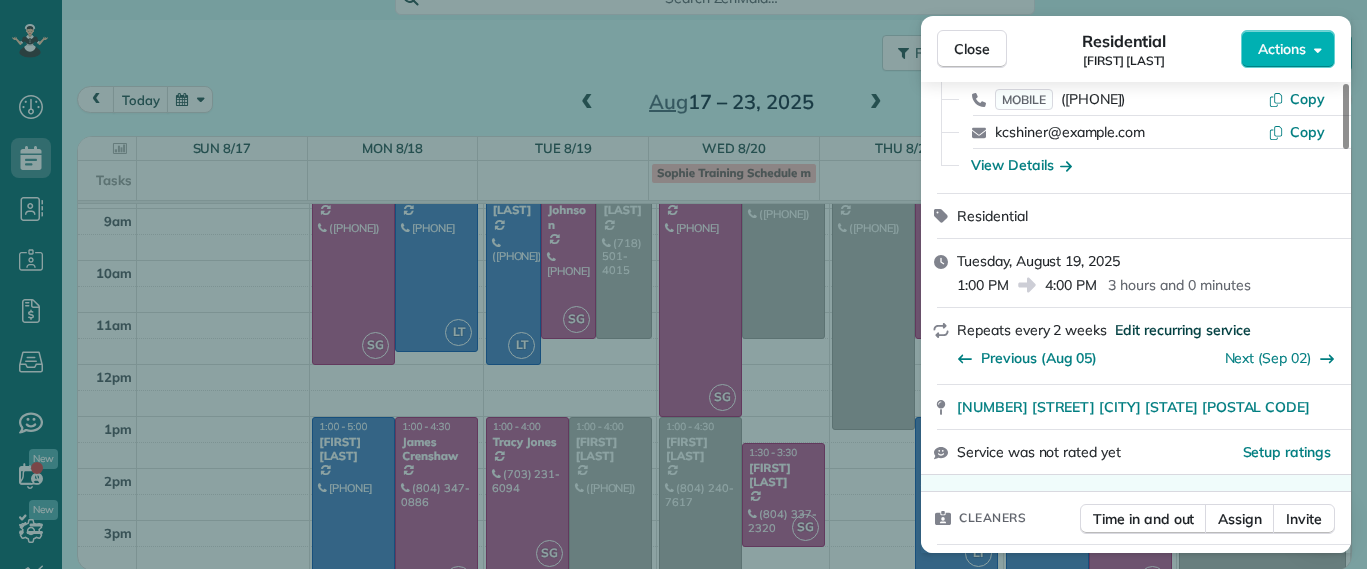 scroll, scrollTop: 248, scrollLeft: 0, axis: vertical 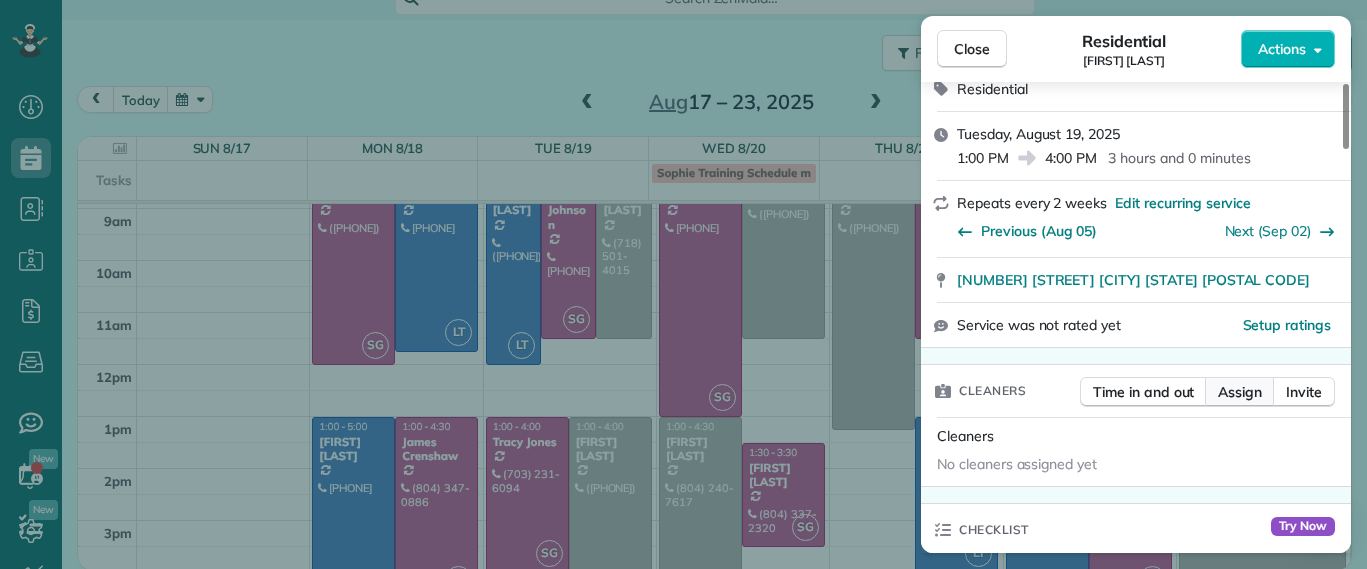 click on "Assign" at bounding box center (1240, 392) 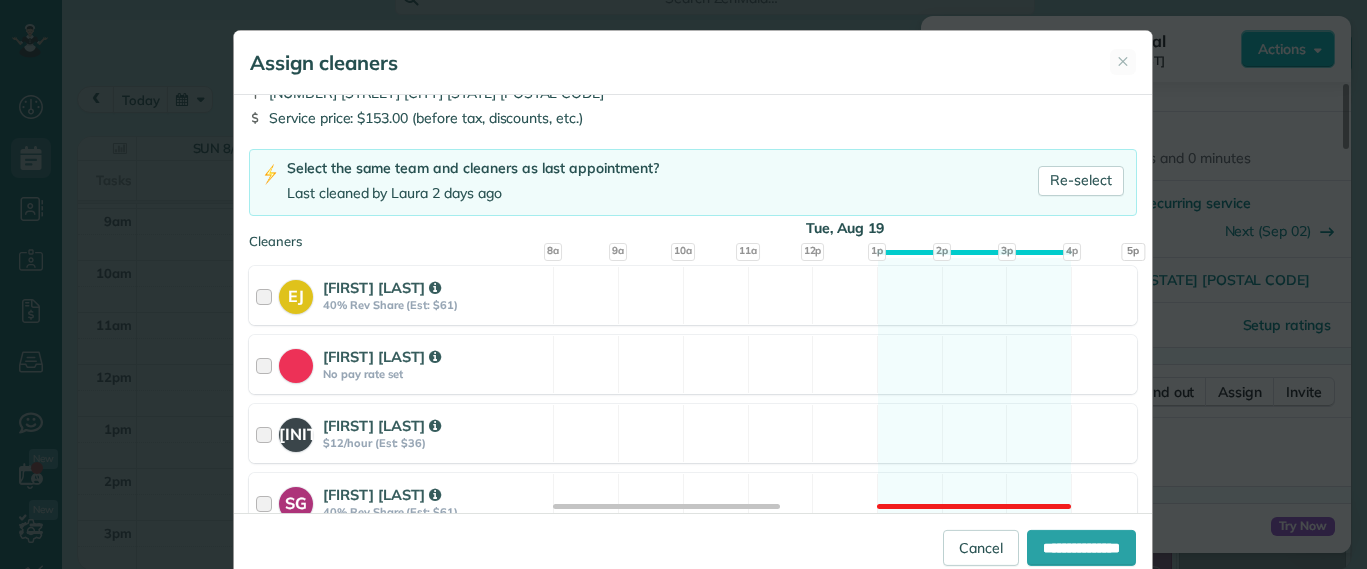 scroll, scrollTop: 250, scrollLeft: 0, axis: vertical 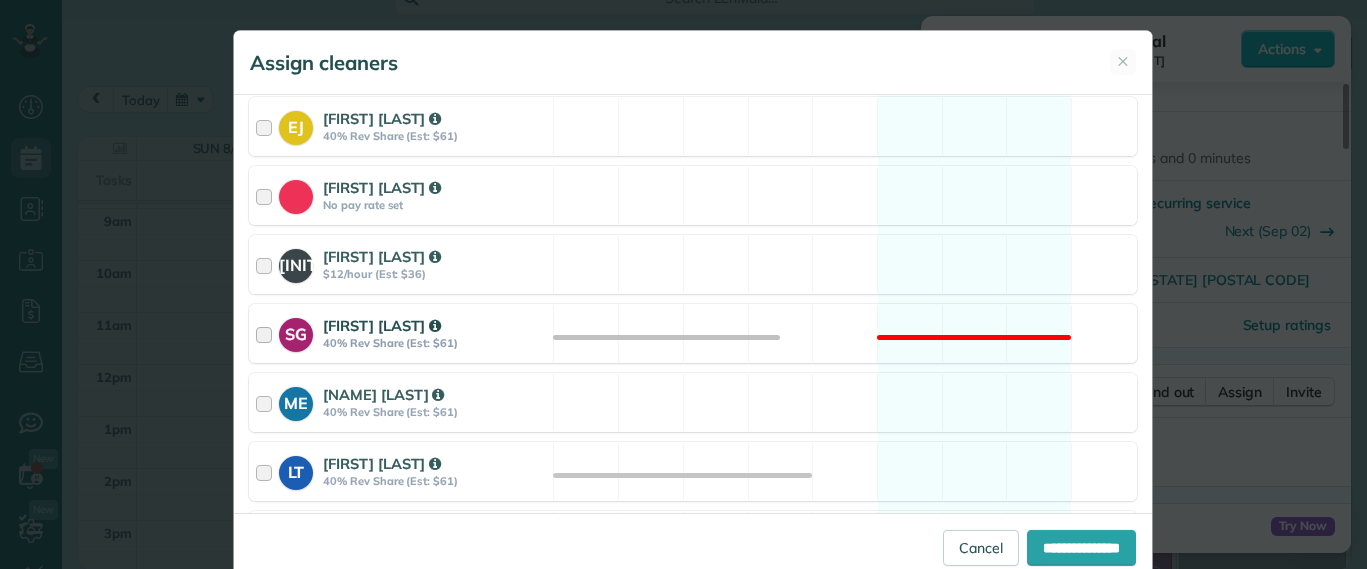 click on "SG
Sophie Gibbs
40% Rev Share (Est: $61)
Not available" at bounding box center [693, 333] 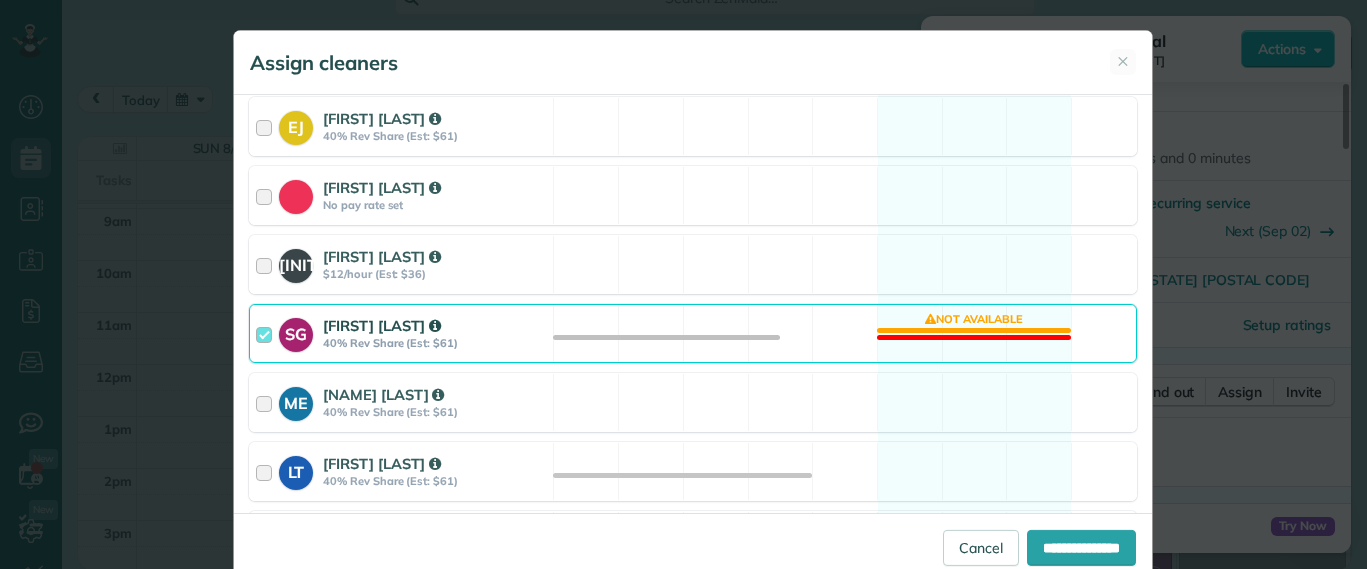 click on "SG
Sophie Gibbs
40% Rev Share (Est: $61)
Not available" at bounding box center (693, 333) 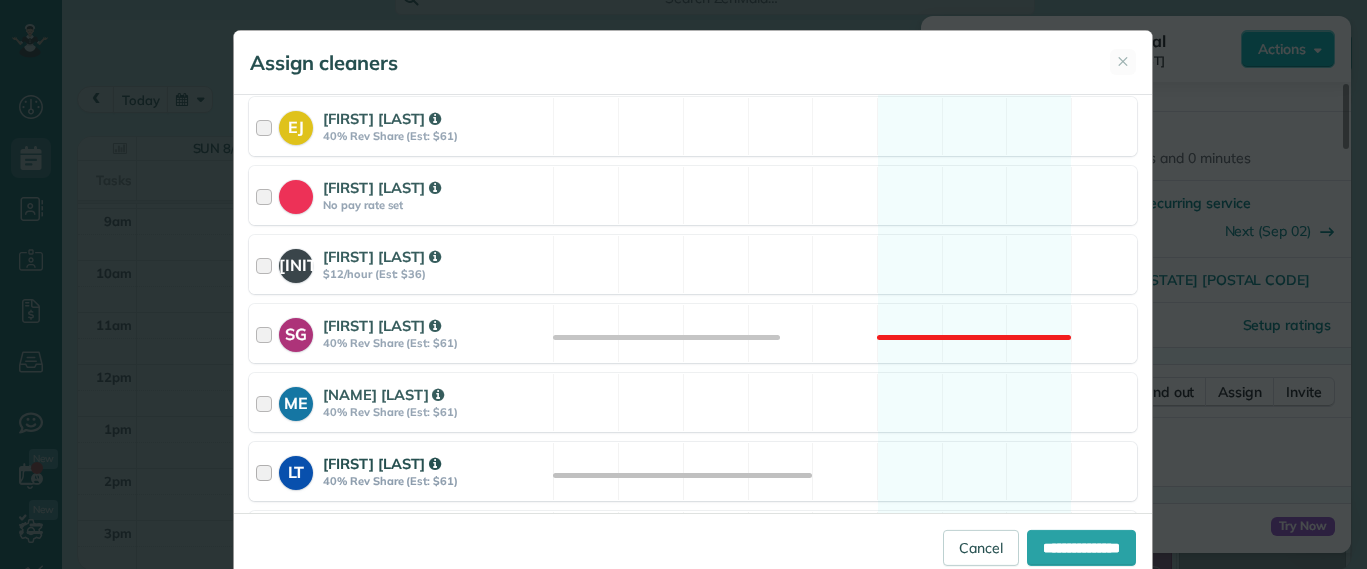 click on "LT
Laura Thaller
40% Rev Share (Est: $61)
Available" at bounding box center (693, 471) 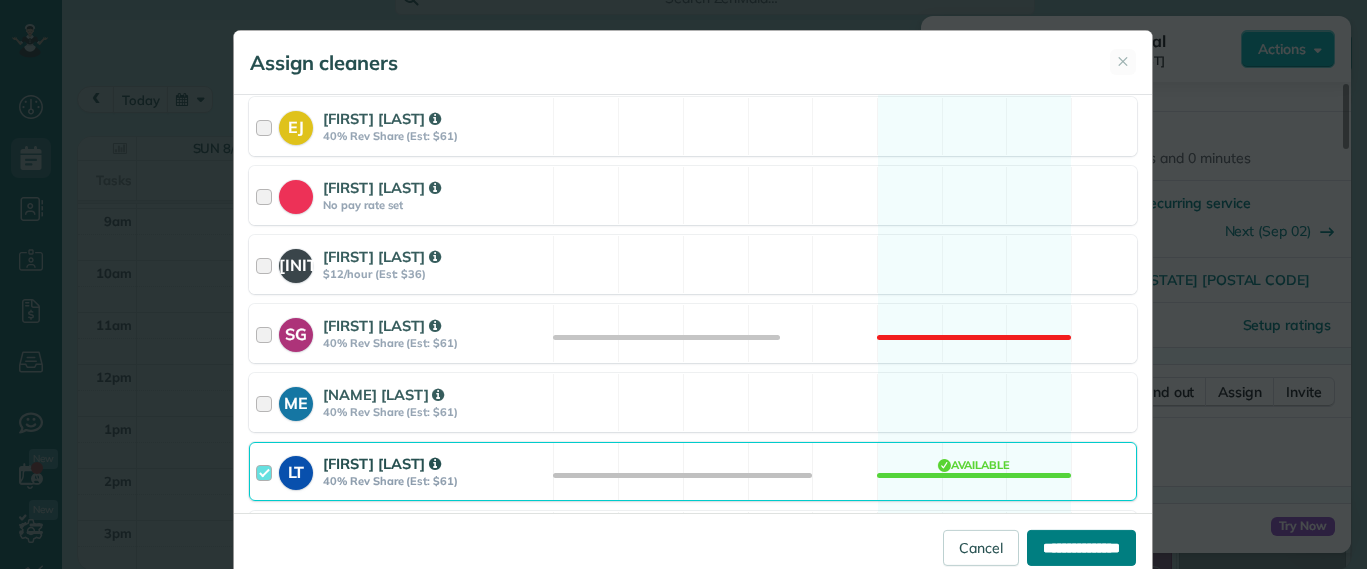 click on "**********" at bounding box center (1081, 548) 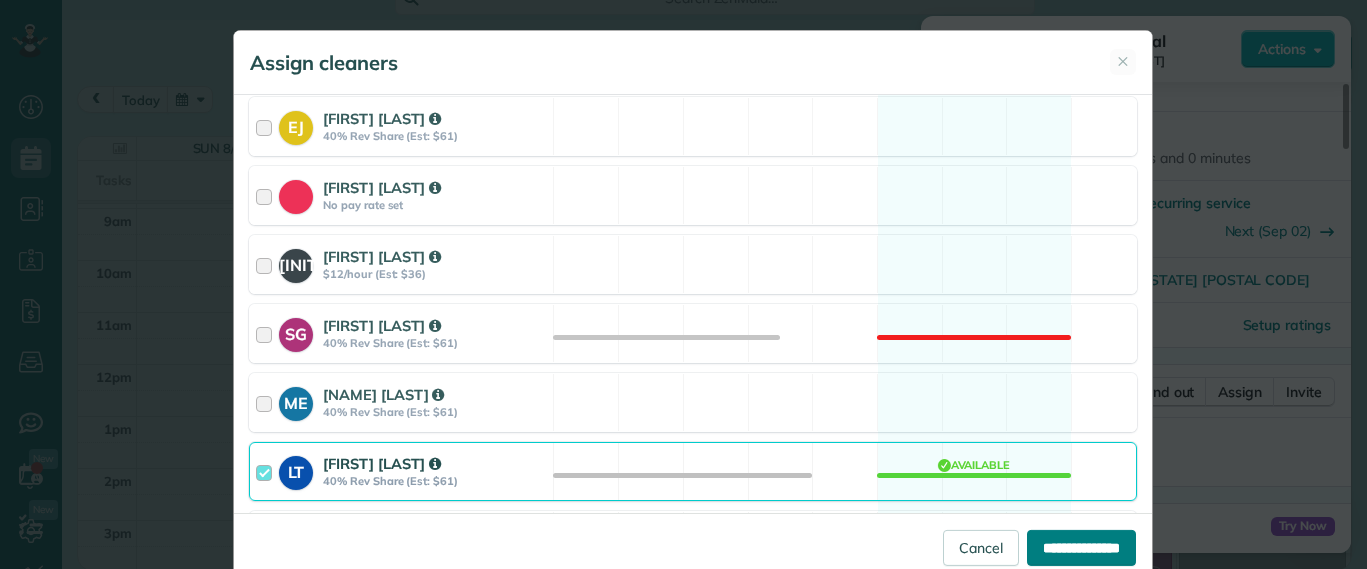 type on "**********" 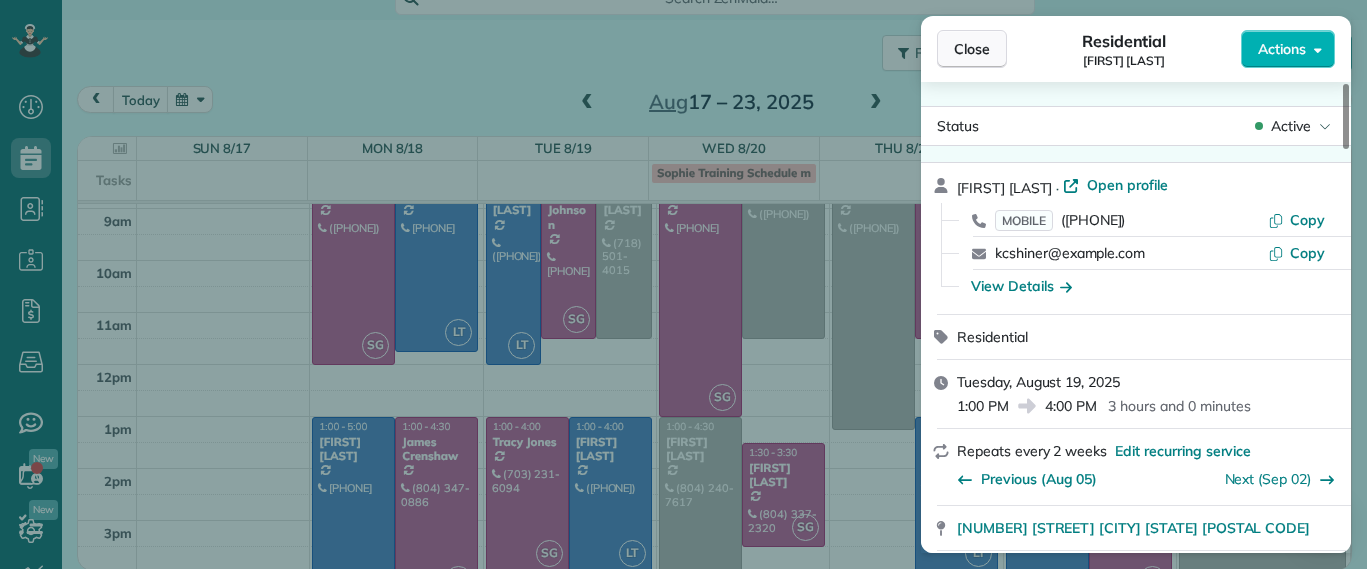click on "Close" at bounding box center (972, 49) 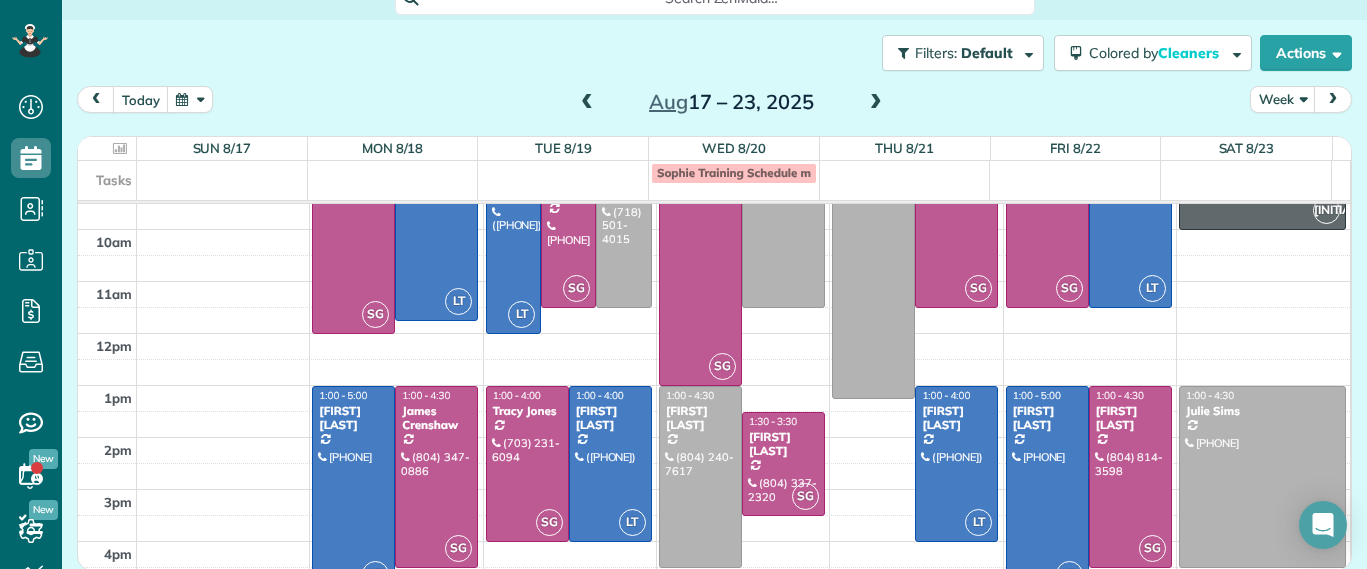 scroll, scrollTop: 0, scrollLeft: 0, axis: both 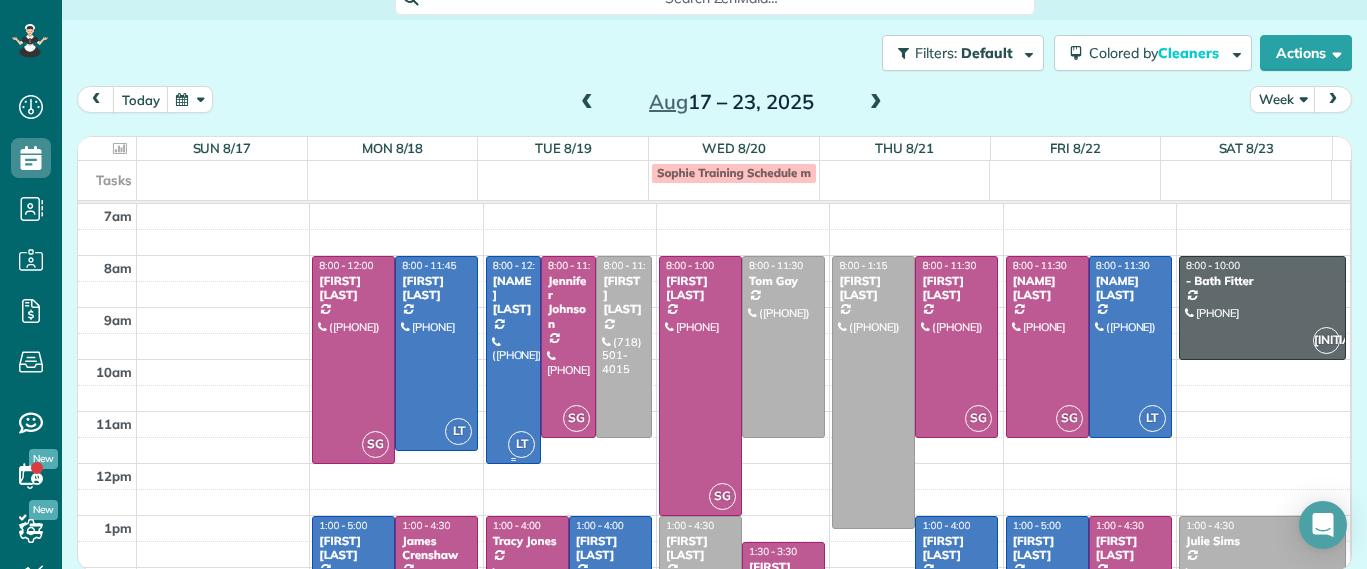 click at bounding box center (513, 360) 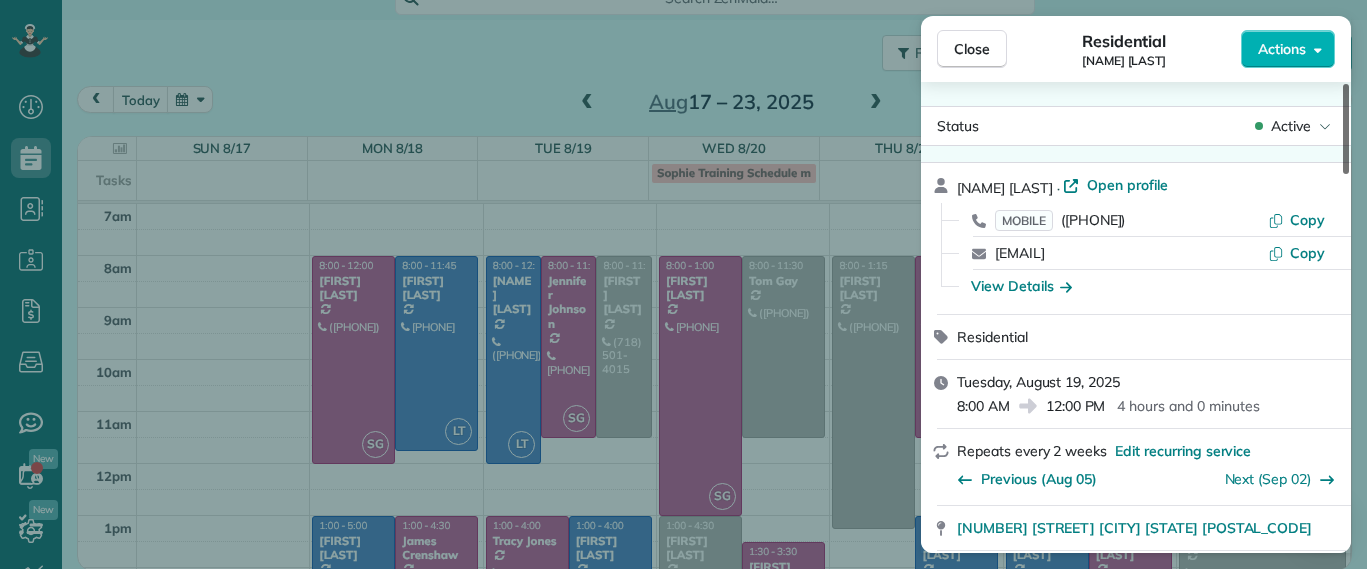 click at bounding box center (1346, 129) 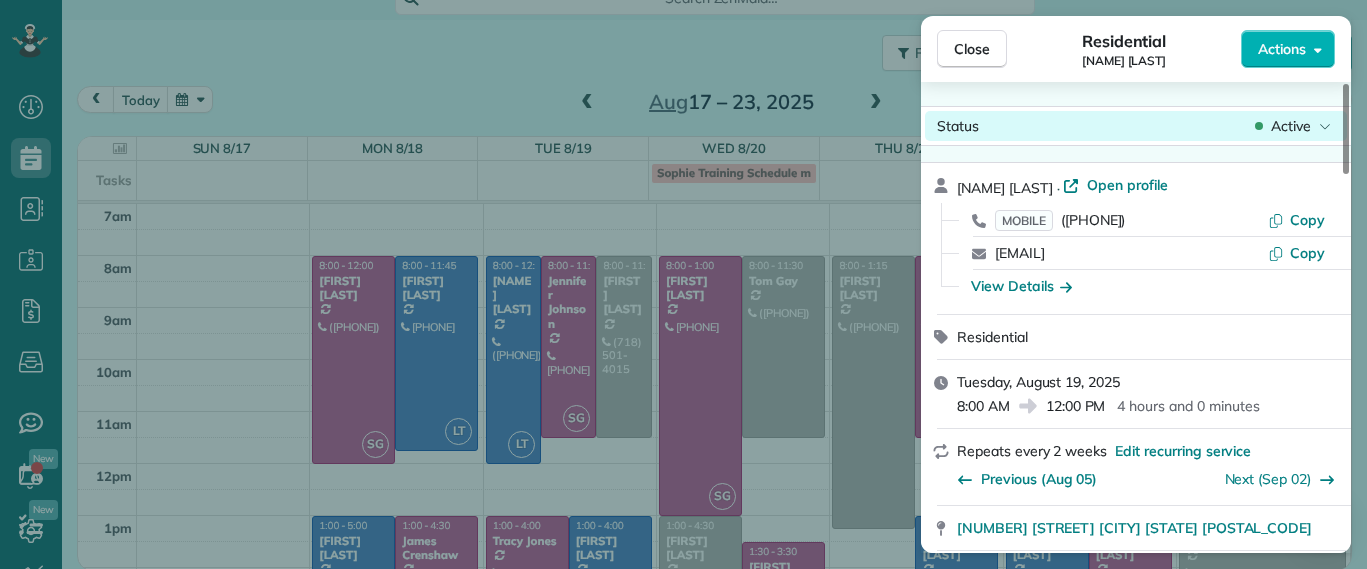 click 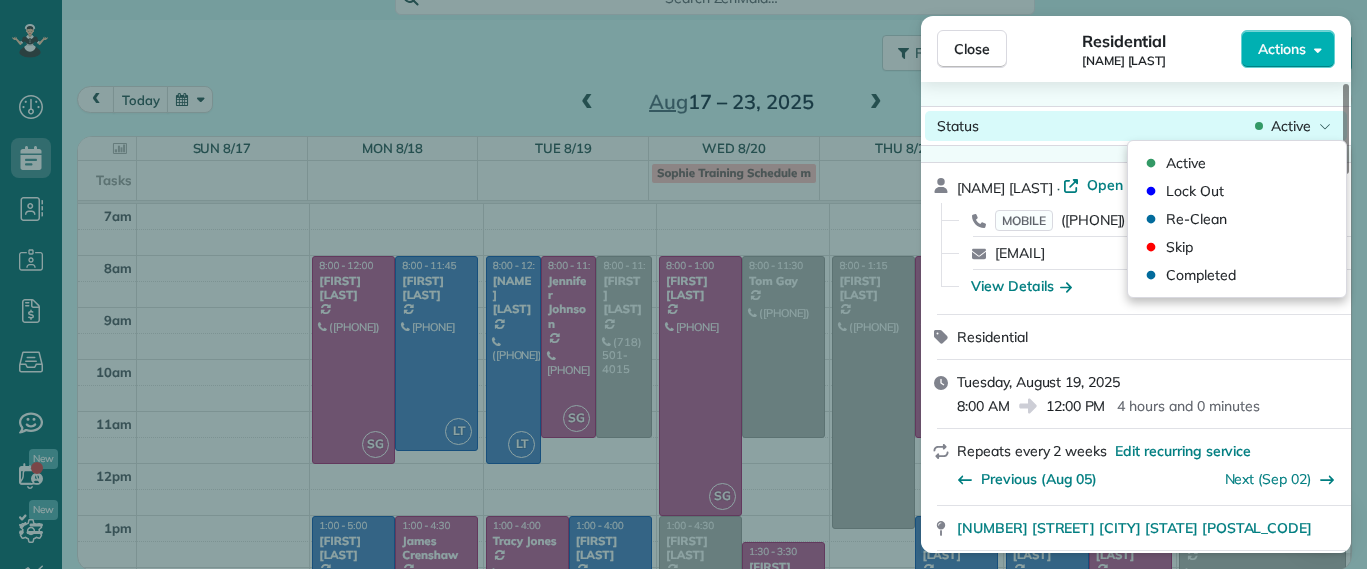 click 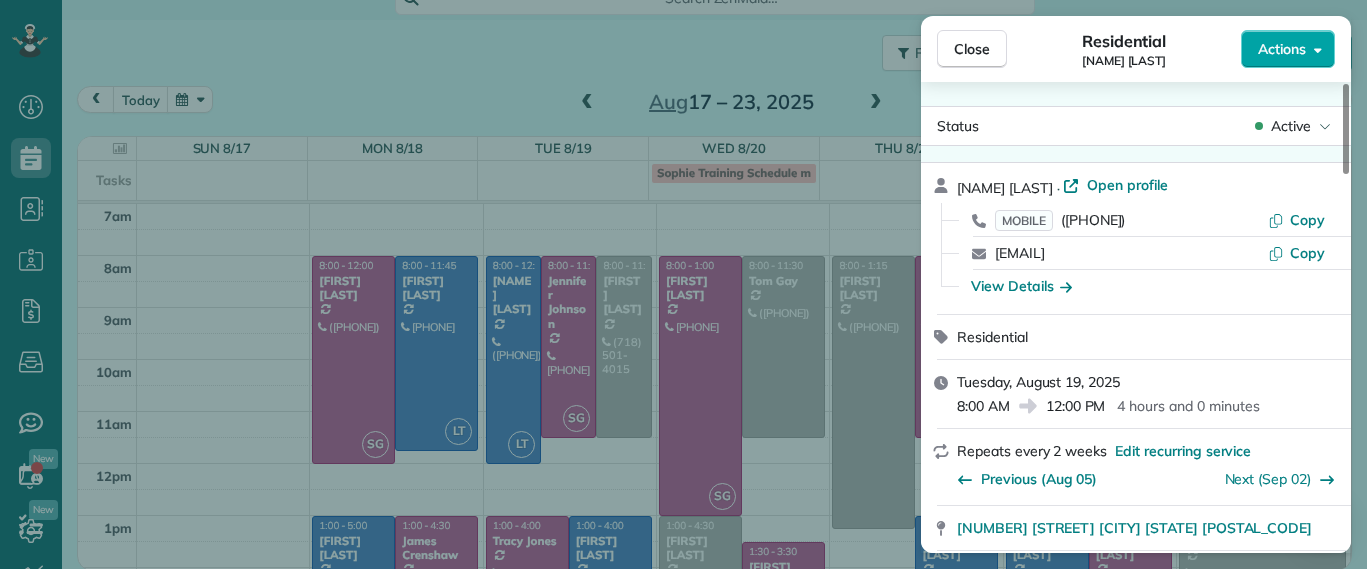 click on "Actions" at bounding box center (1282, 49) 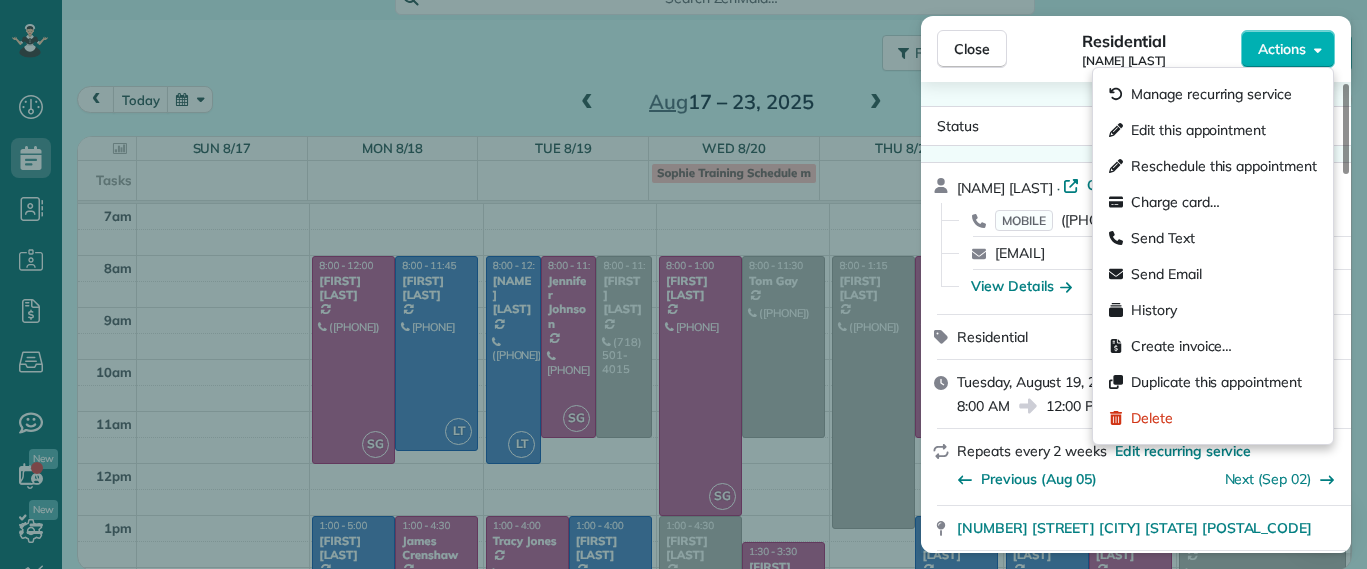 click on "Residential Hayley Morris" at bounding box center (1124, 49) 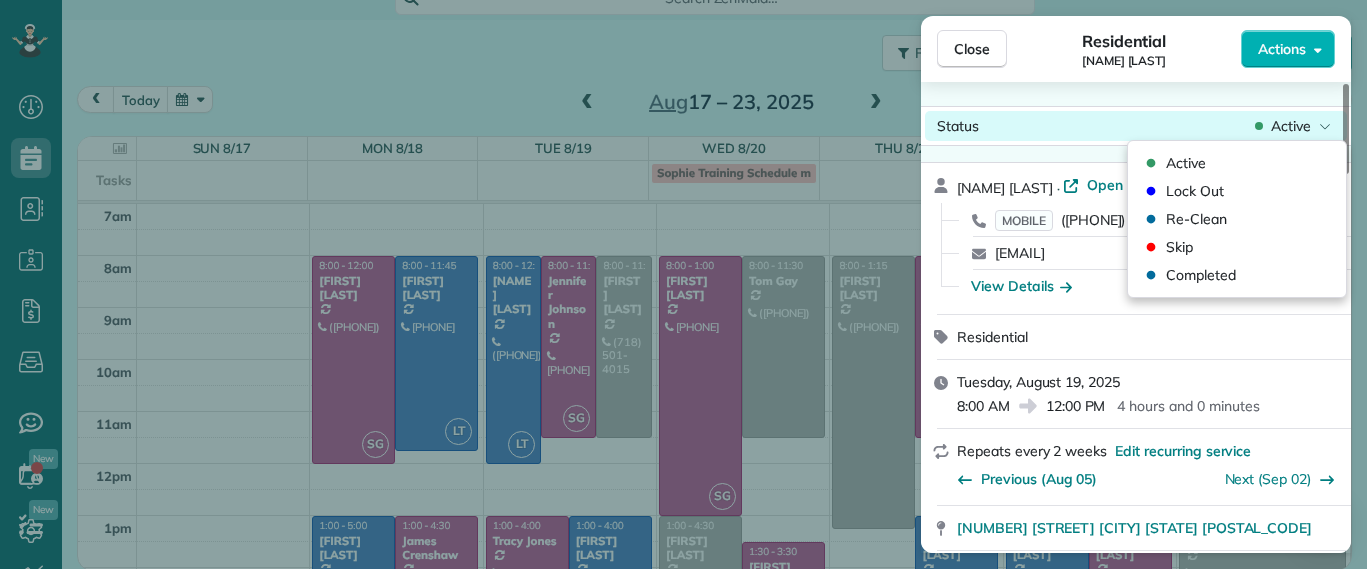 click on "Active" at bounding box center (1291, 126) 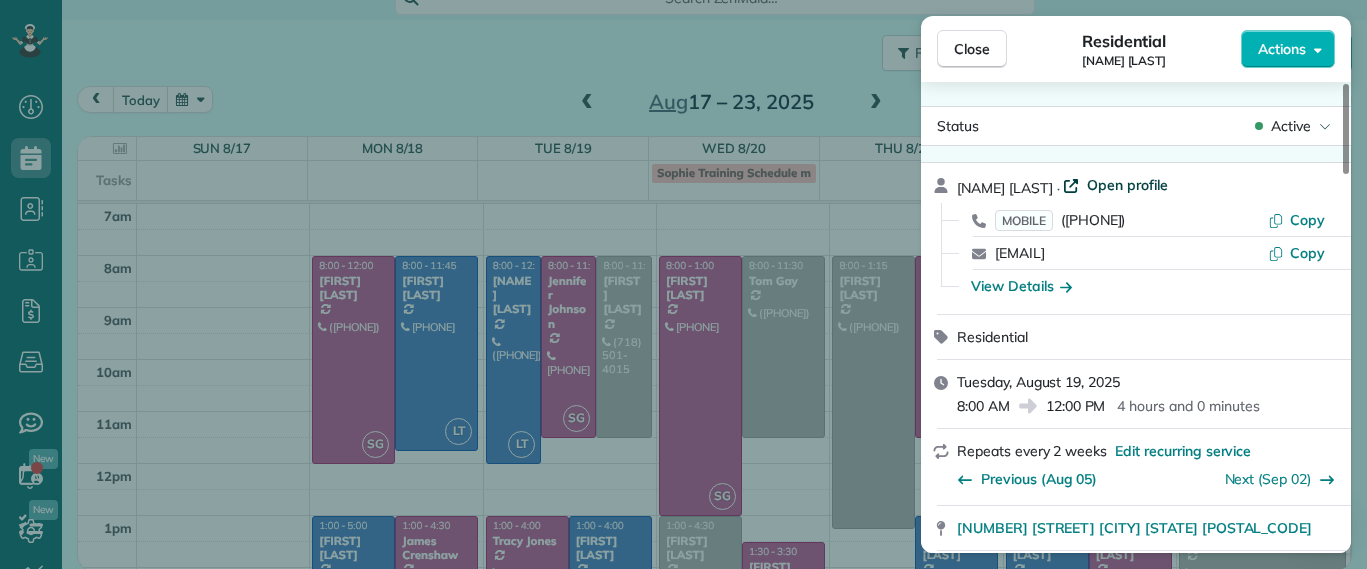 click on "Open profile" at bounding box center (1127, 185) 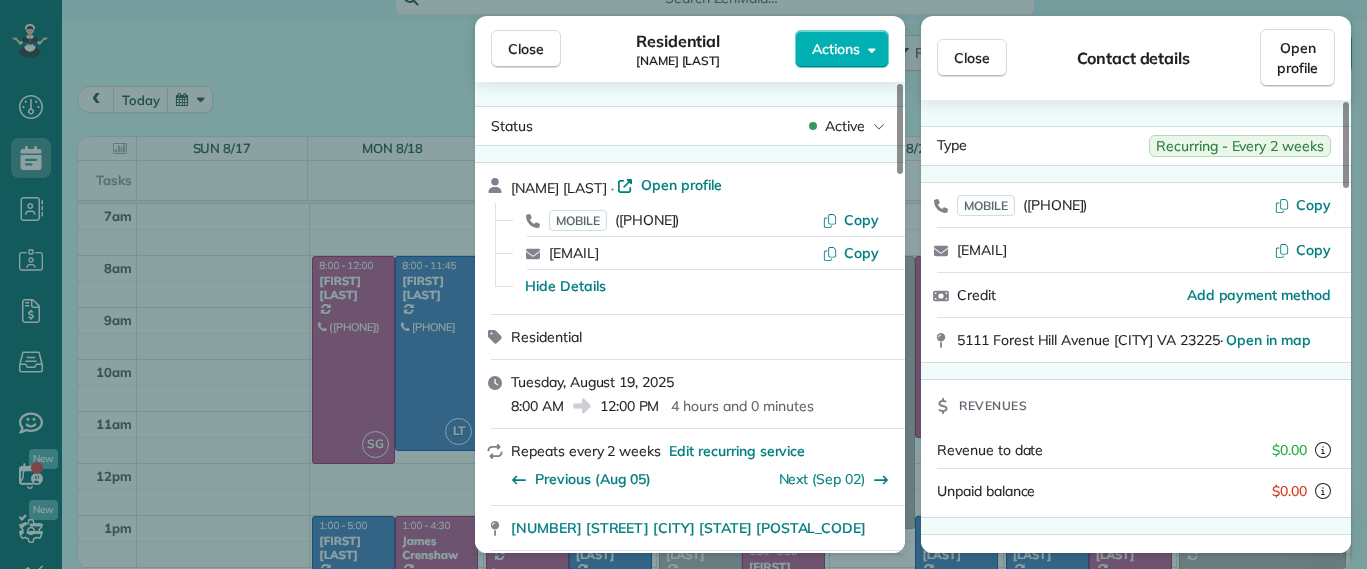 click on "Close Residential Hayley Morris Actions Status Active Hayley Morris · Open profile MOBILE (540) 908-0774 Copy hjhmorris@gmail.com Copy Hide Details Residential Tuesday, August 19, 2025 8:00 AM 12:00 PM 4 hours and 0 minutes Repeats every 2 weeks Edit recurring service Previous (Aug 05) Next (Sep 02) 5111 Forest Hill Avenue Richmond VA 23225 Service was not rated yet Setup ratings Cleaners Time in and out Assign Invite Cleaners Laura   Thaller 8:00 AM 12:00 PM Checklist Try Now Keep this appointment up to your standards. Stay on top of every detail, keep your cleaners organised, and your client happy. Assign a checklist Watch a 5 min demo Billing Billing actions Service Service Price (1x $160.00) $160.00 Add an item Overcharge $0.00 Discount $0.00 Coupon discount - Primary tax - Secondary tax - Total appointment price $160.00 Tips collected $0.00 Unpaid Mark as paid Total including tip $160.00 Get paid online in no-time! Send an invoice and reward your cleaners with tips Charge customer credit card Man Hours" at bounding box center (683, 284) 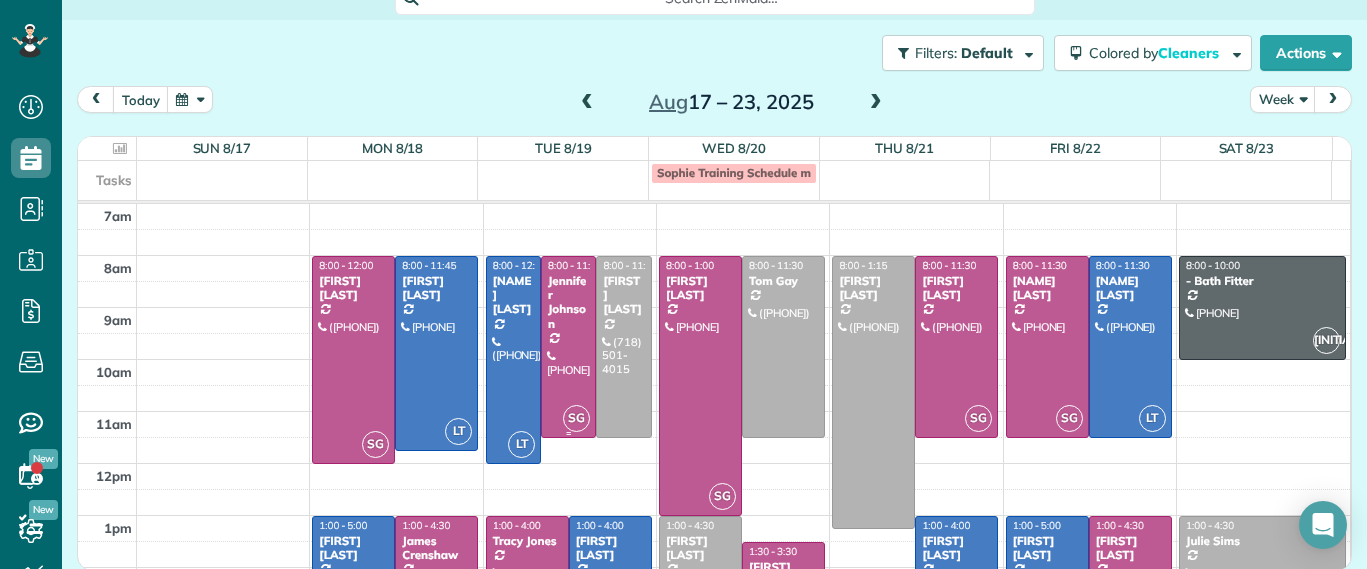 click on "Jennifer Johnson" at bounding box center [568, 303] 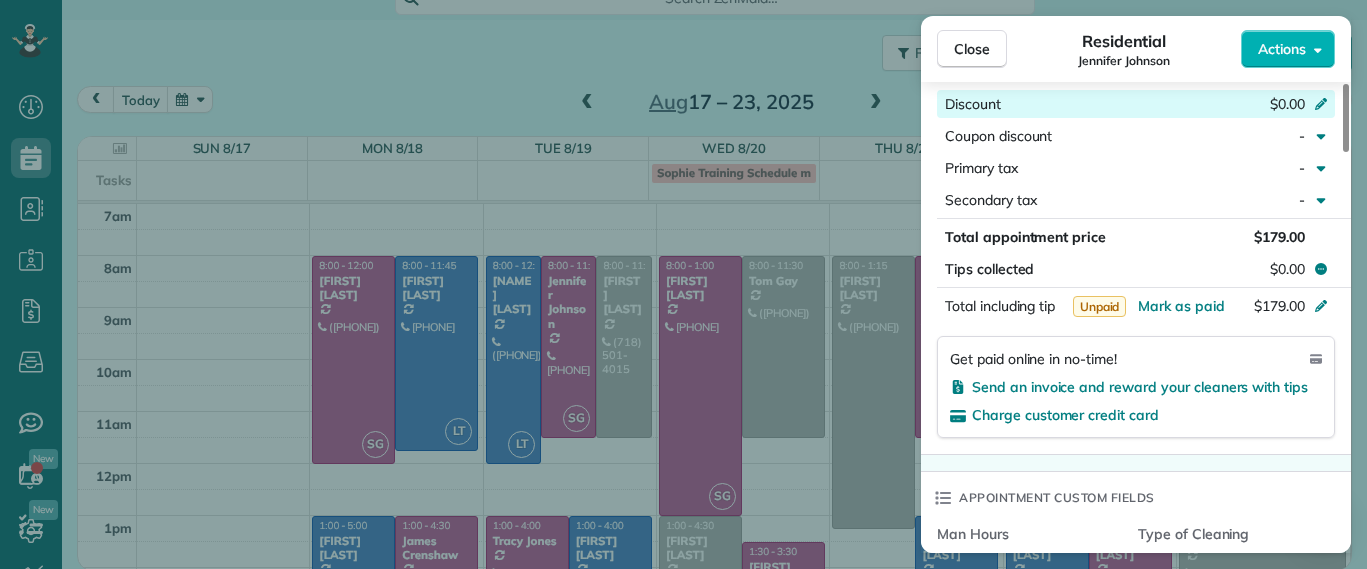 scroll, scrollTop: 1127, scrollLeft: 0, axis: vertical 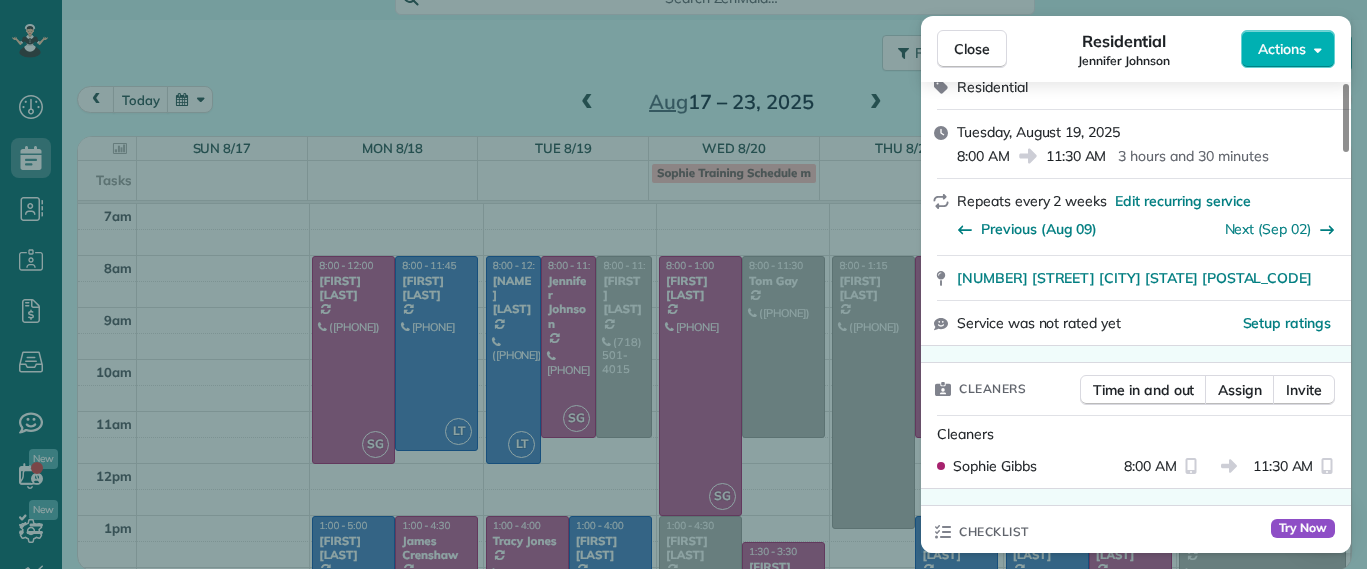 click on "Close Residential Jennifer Johnson Actions Status Active Jennifer Johnson · Open profile MOBILE (804) 357-0697 Copy trippandjenny@verizon.net Copy View Details Residential Tuesday, August 19, 2025 8:00 AM 11:30 AM 3 hours and 30 minutes Repeats every 2 weeks Edit recurring service Previous (Aug 09) Next (Sep 02) 4008 Clinton Avenue Richmond VA 23227 Service was not rated yet Setup ratings Cleaners Time in and out Assign Invite Cleaners Sophie   Gibbs 8:00 AM 11:30 AM Checklist Try Now Keep this appointment up to your standards. Stay on top of every detail, keep your cleaners organised, and your client happy. Assign a checklist Watch a 5 min demo Billing Billing actions Service Service Price (1x $179.00) $179.00 Add an item Overcharge $0.00 Discount $0.00 Coupon discount - Primary tax - Secondary tax - Total appointment price $179.00 Tips collected $0.00 Unpaid Mark as paid Total including tip $179.00 Get paid online in no-time! Send an invoice and reward your cleaners with tips Charge customer credit card -" at bounding box center [683, 284] 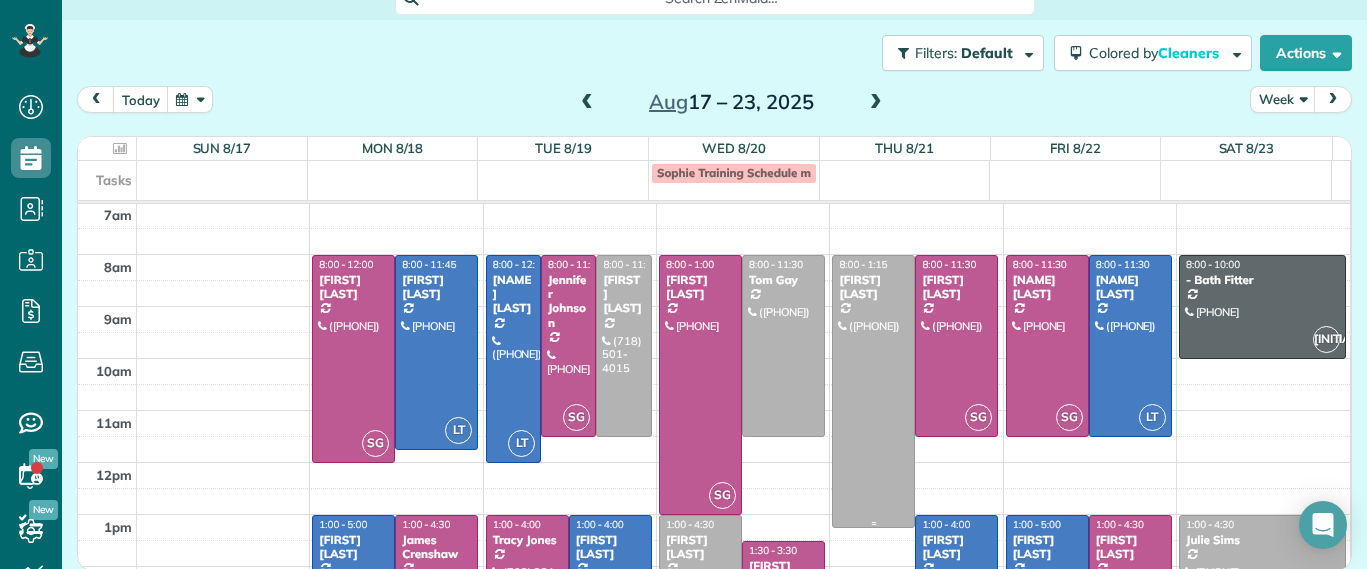 scroll, scrollTop: 0, scrollLeft: 0, axis: both 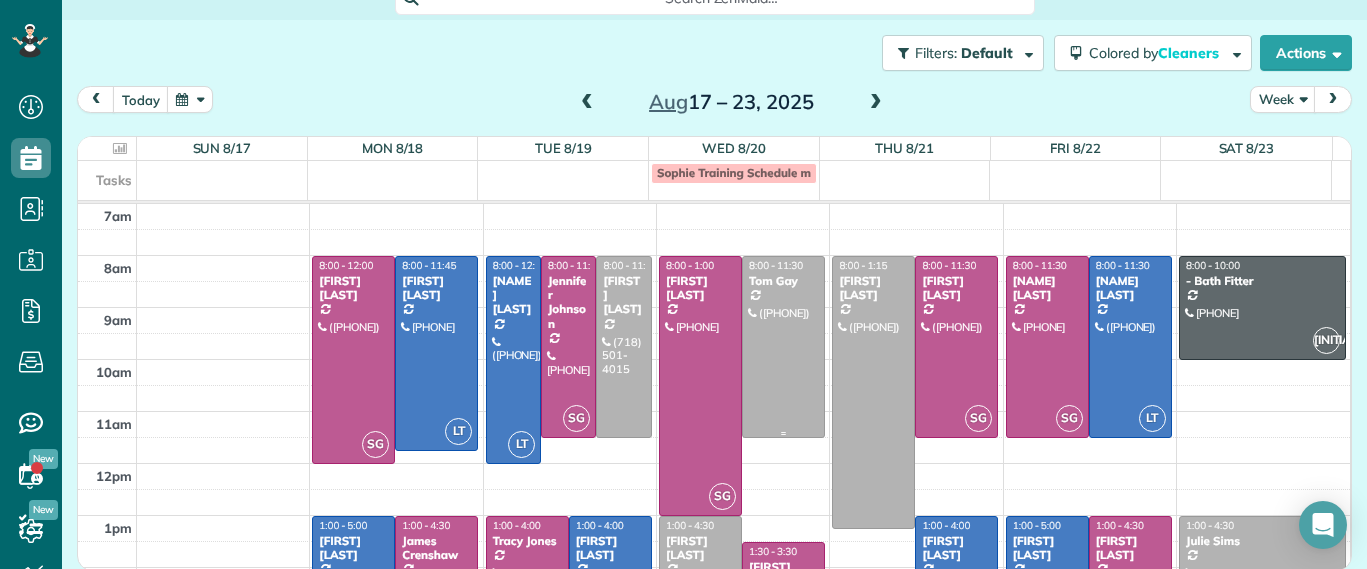 click at bounding box center [783, 347] 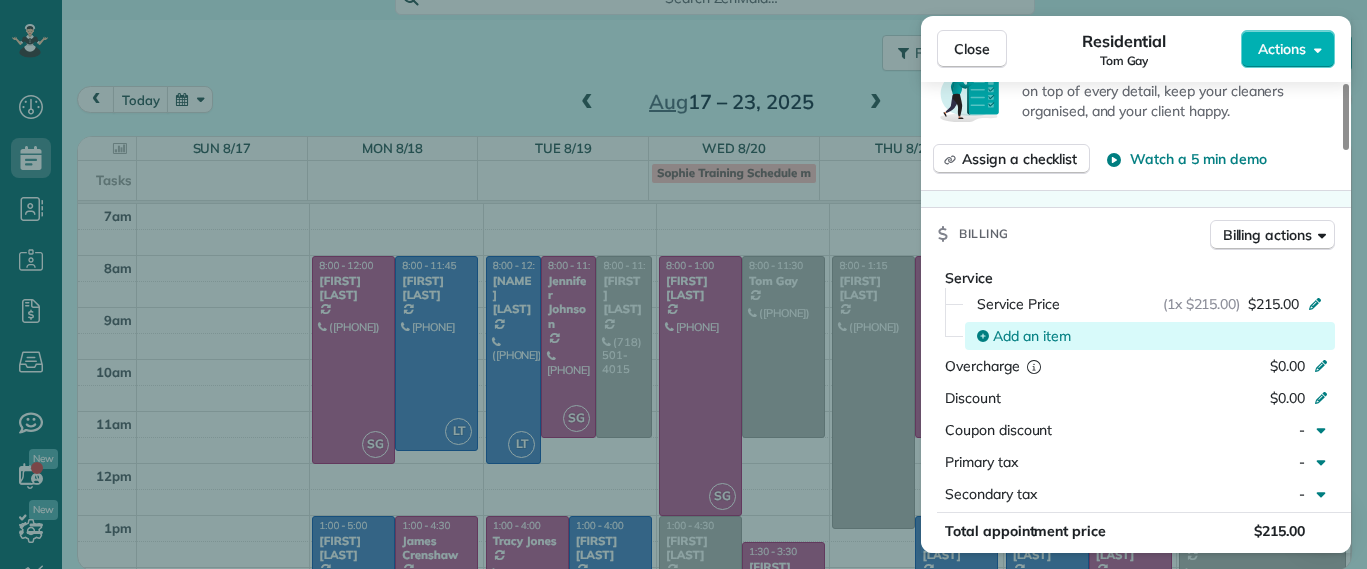 scroll, scrollTop: 249, scrollLeft: 0, axis: vertical 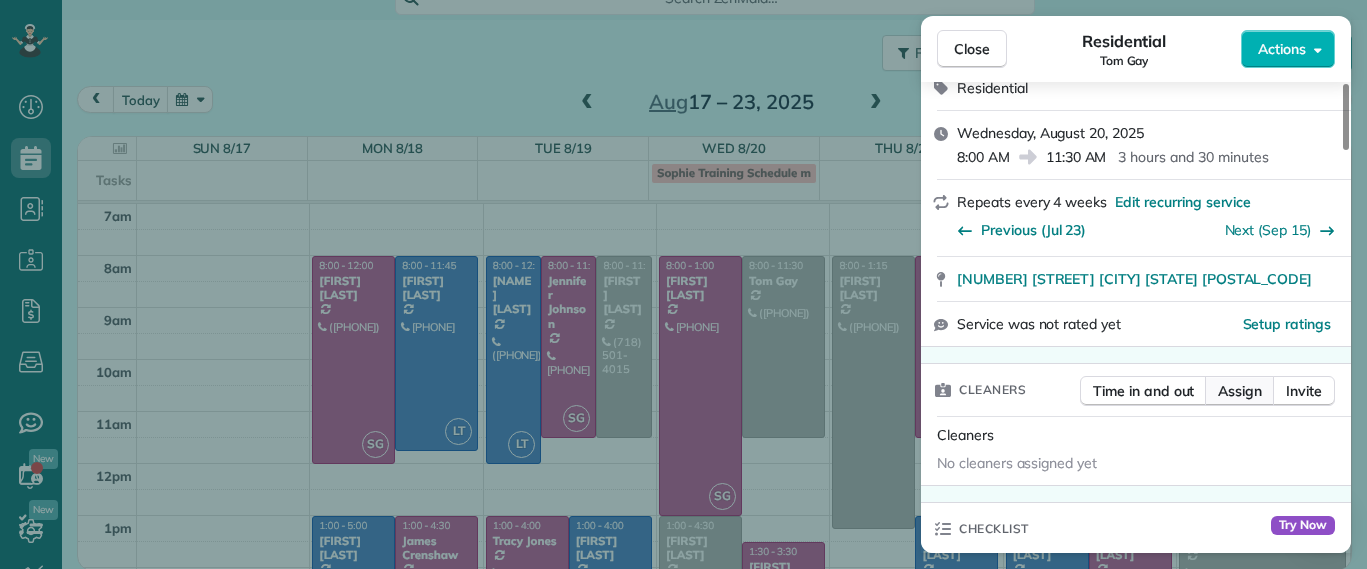 click on "Assign" at bounding box center [1240, 391] 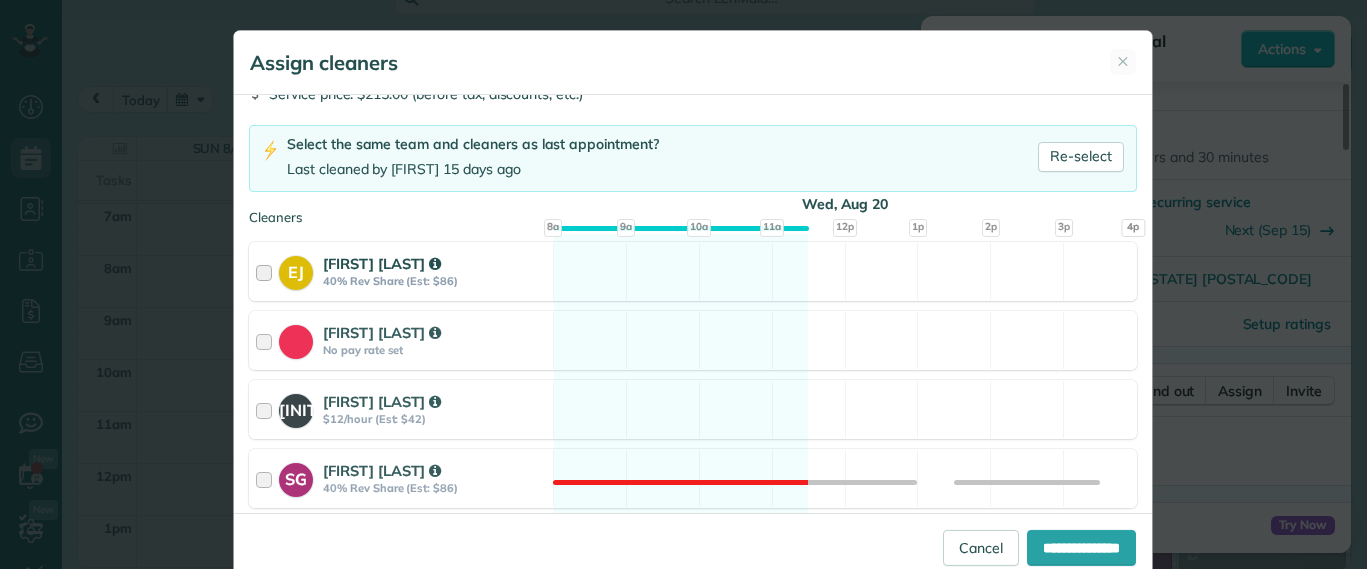 scroll, scrollTop: 250, scrollLeft: 0, axis: vertical 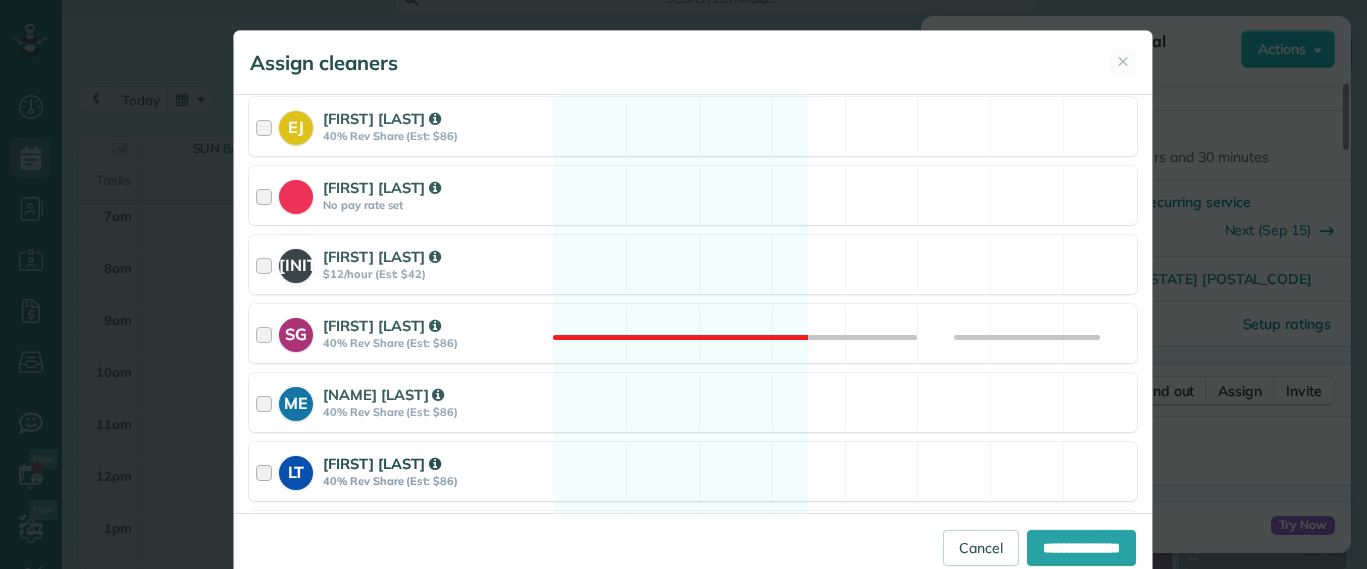 click on "LT
Laura Thaller
40% Rev Share (Est: $86)
Available" at bounding box center (693, 471) 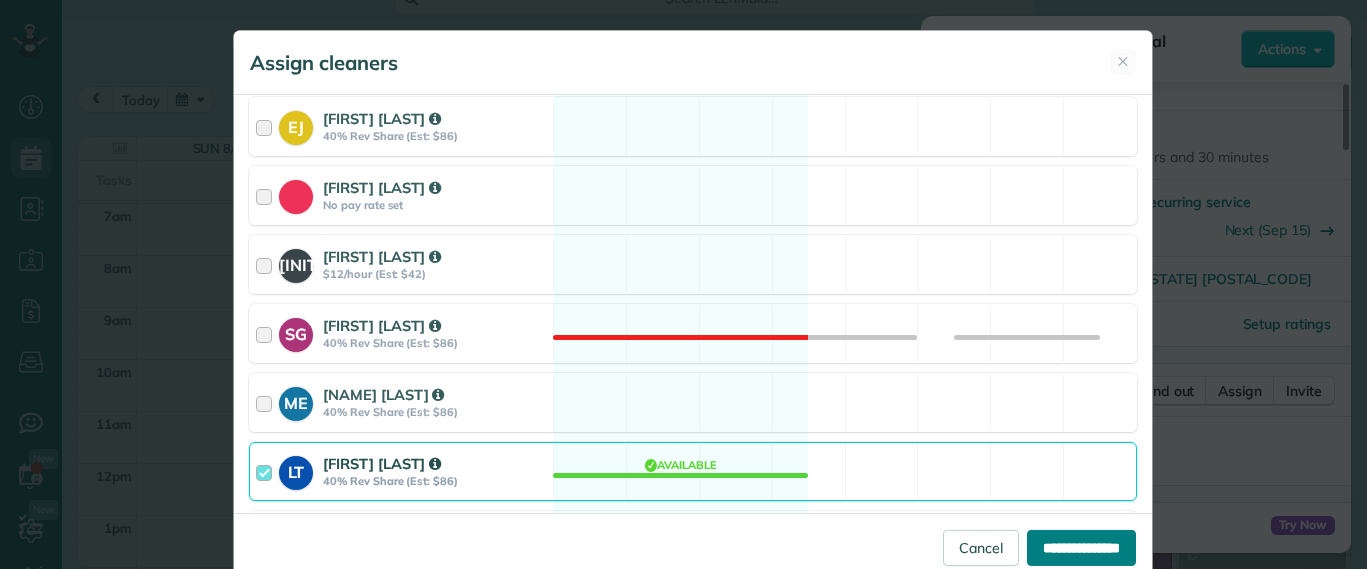 click on "**********" at bounding box center [1081, 548] 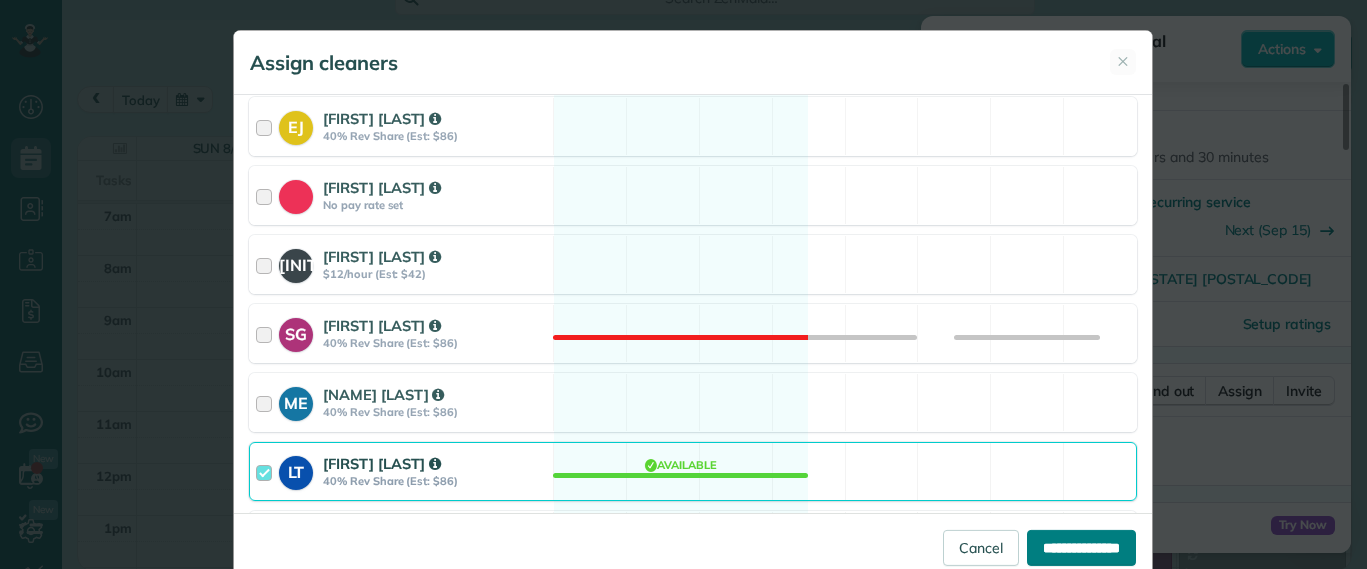 type on "**********" 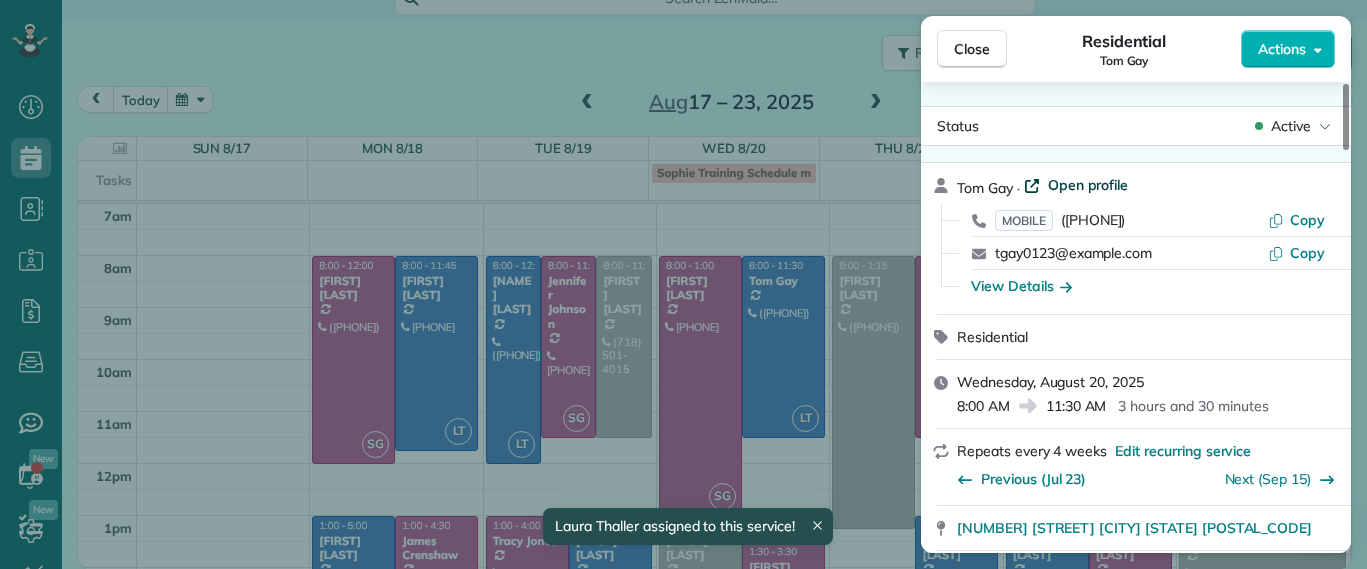 click on "Open profile" at bounding box center [1088, 185] 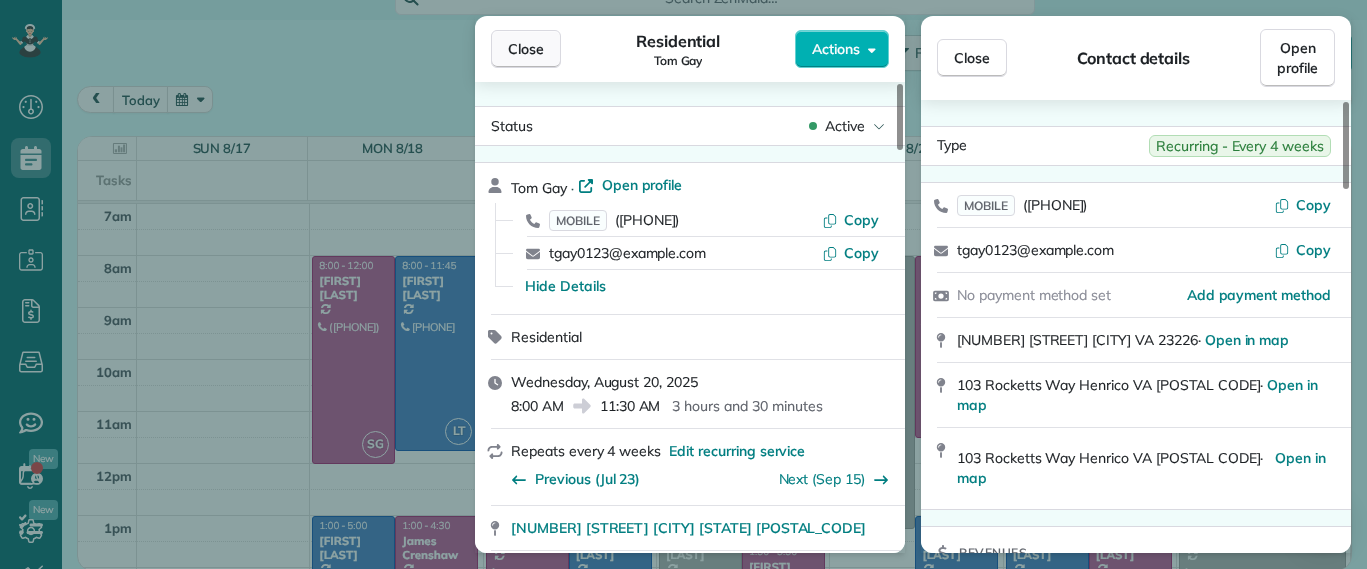 click on "Close" at bounding box center (526, 49) 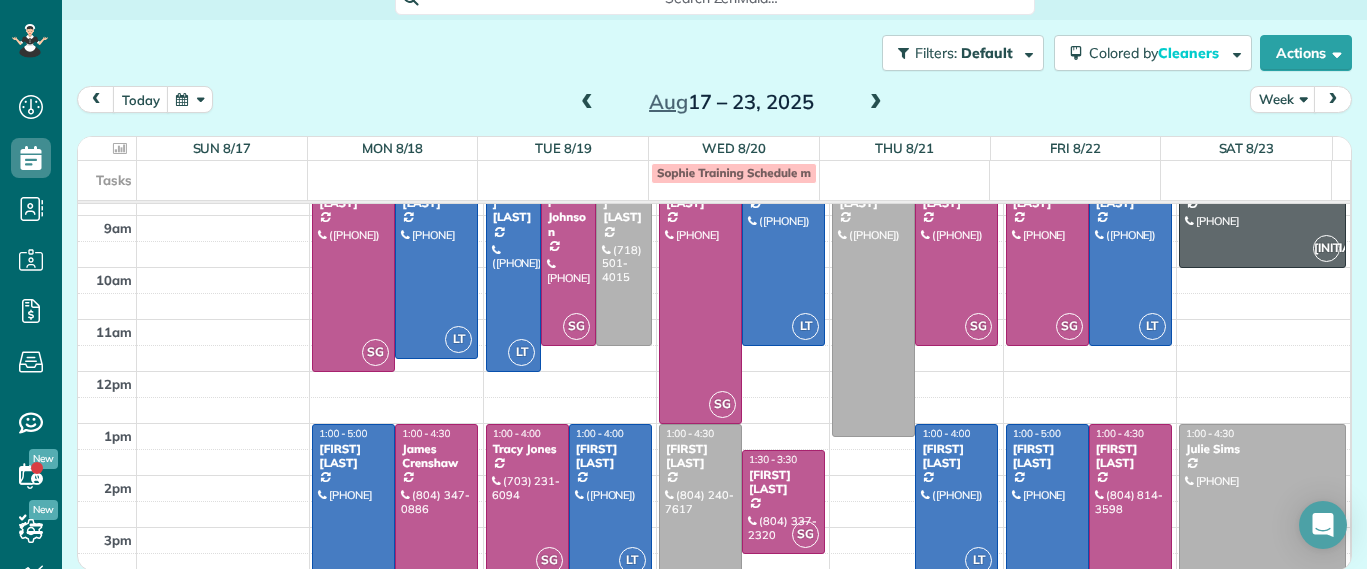 scroll, scrollTop: 0, scrollLeft: 0, axis: both 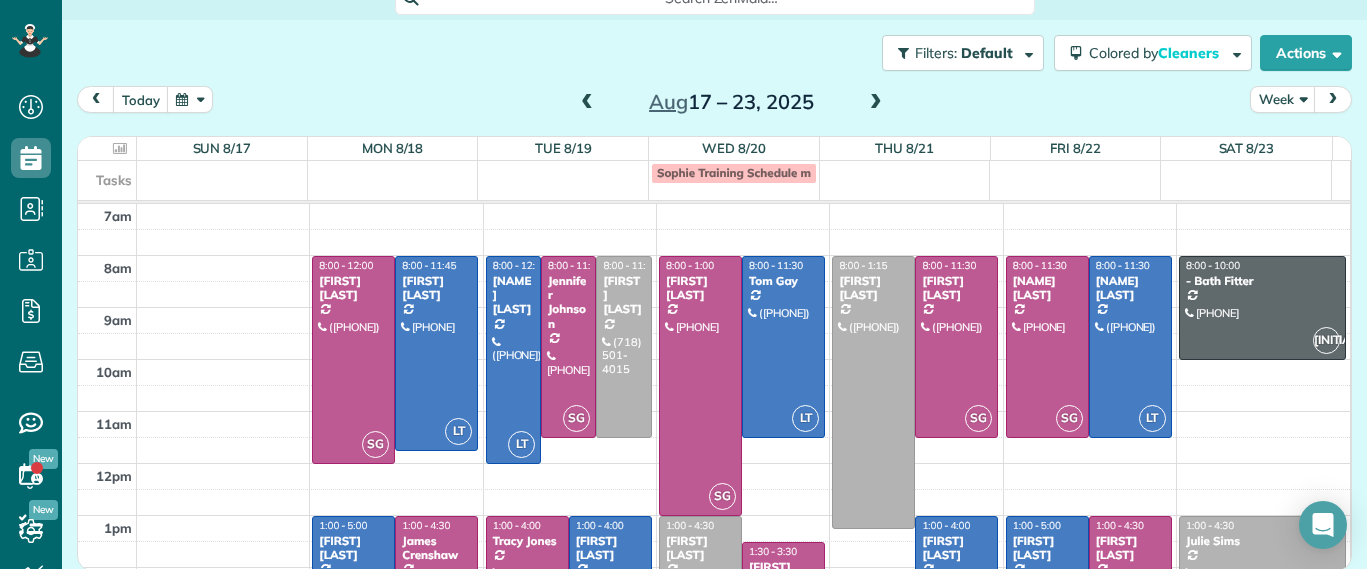 click on "Gary Murphree" at bounding box center (700, 548) 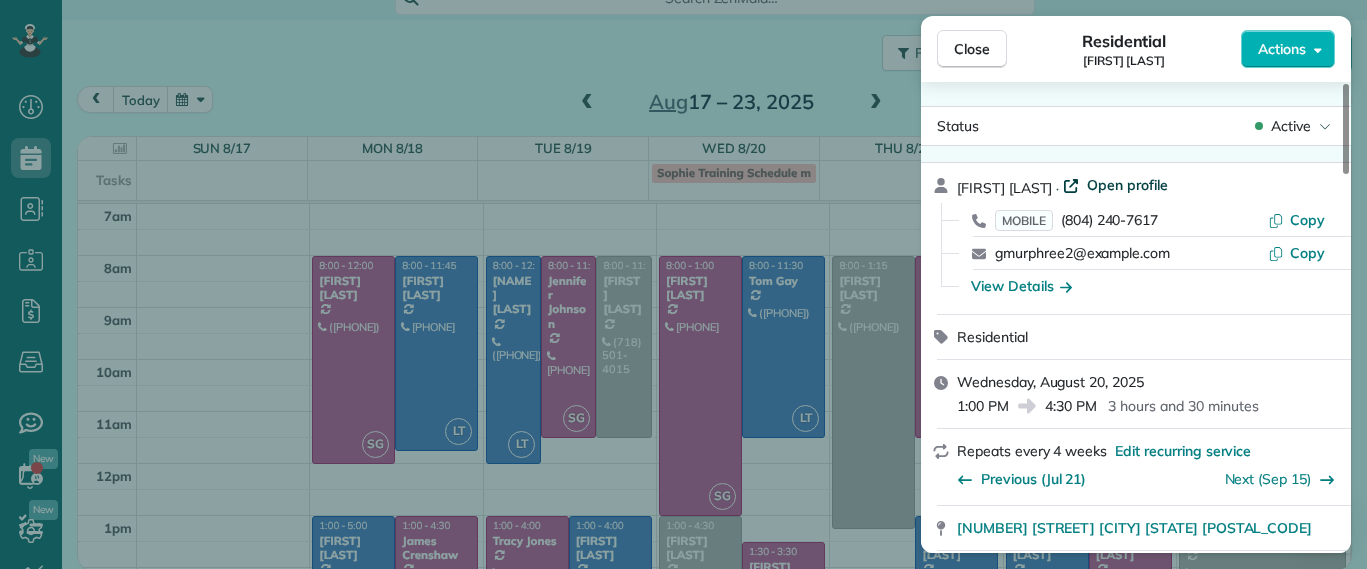 click on "Open profile" at bounding box center (1127, 185) 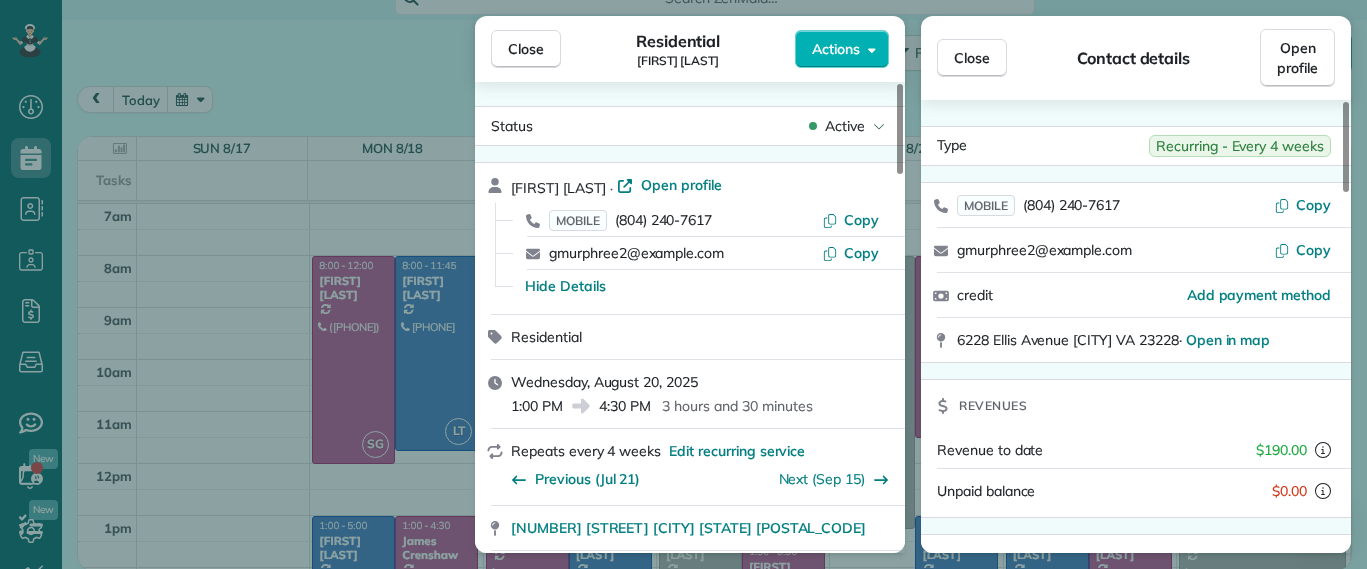 drag, startPoint x: 549, startPoint y: 60, endPoint x: 600, endPoint y: 78, distance: 54.08327 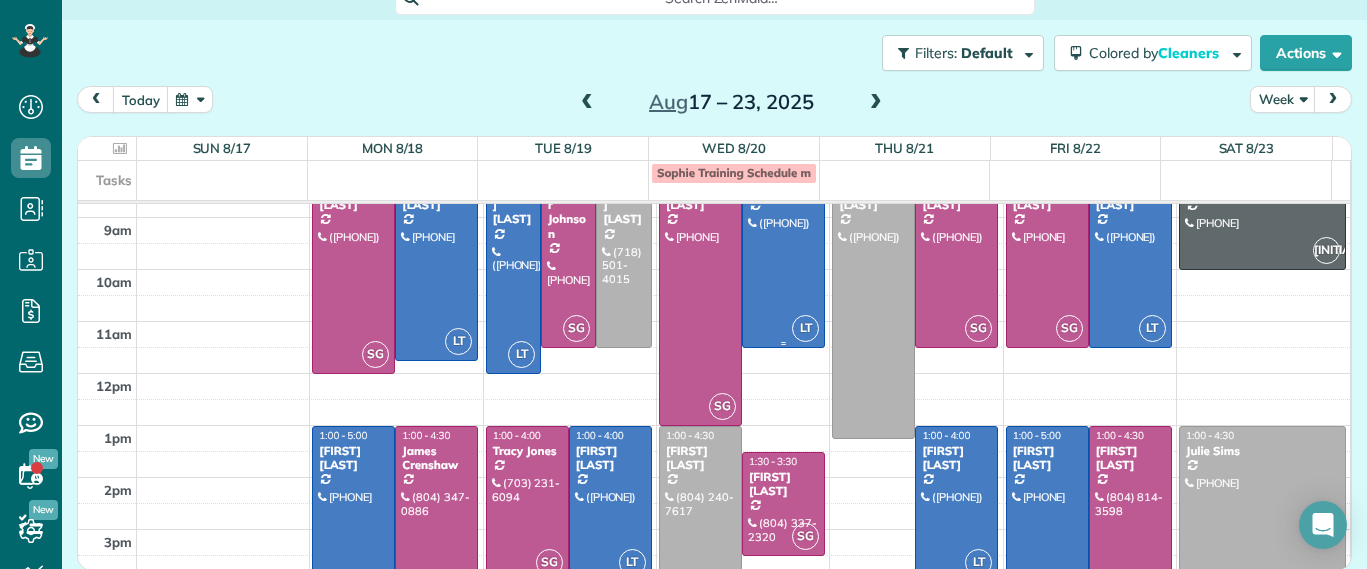 scroll, scrollTop: 204, scrollLeft: 0, axis: vertical 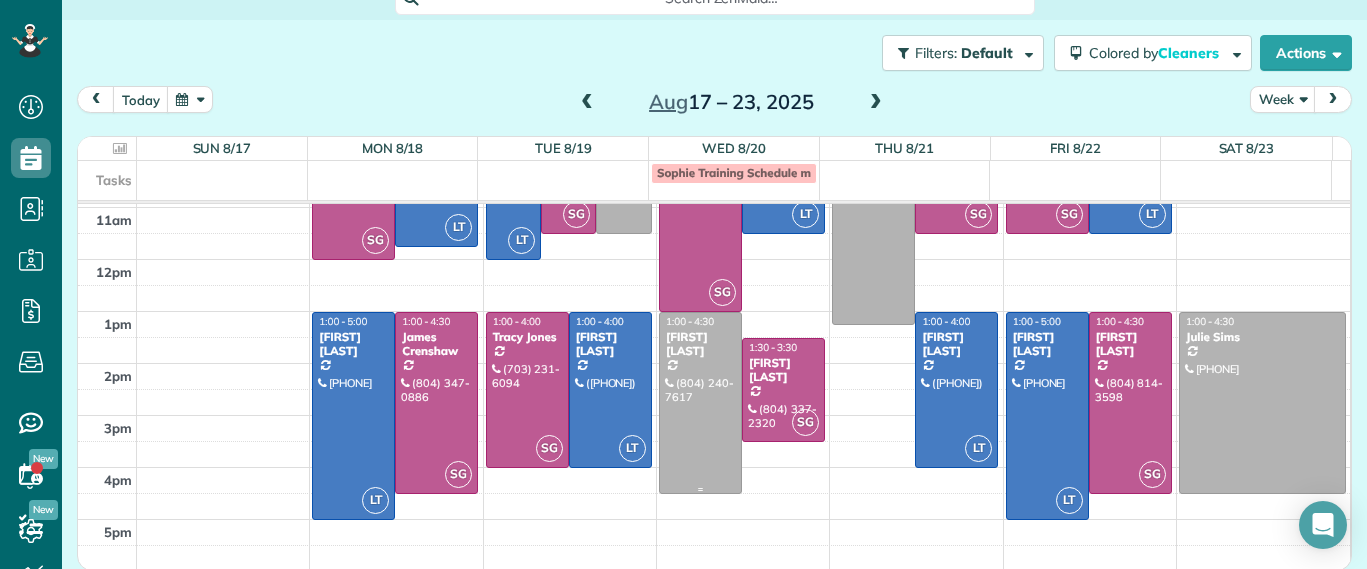 click at bounding box center [700, 403] 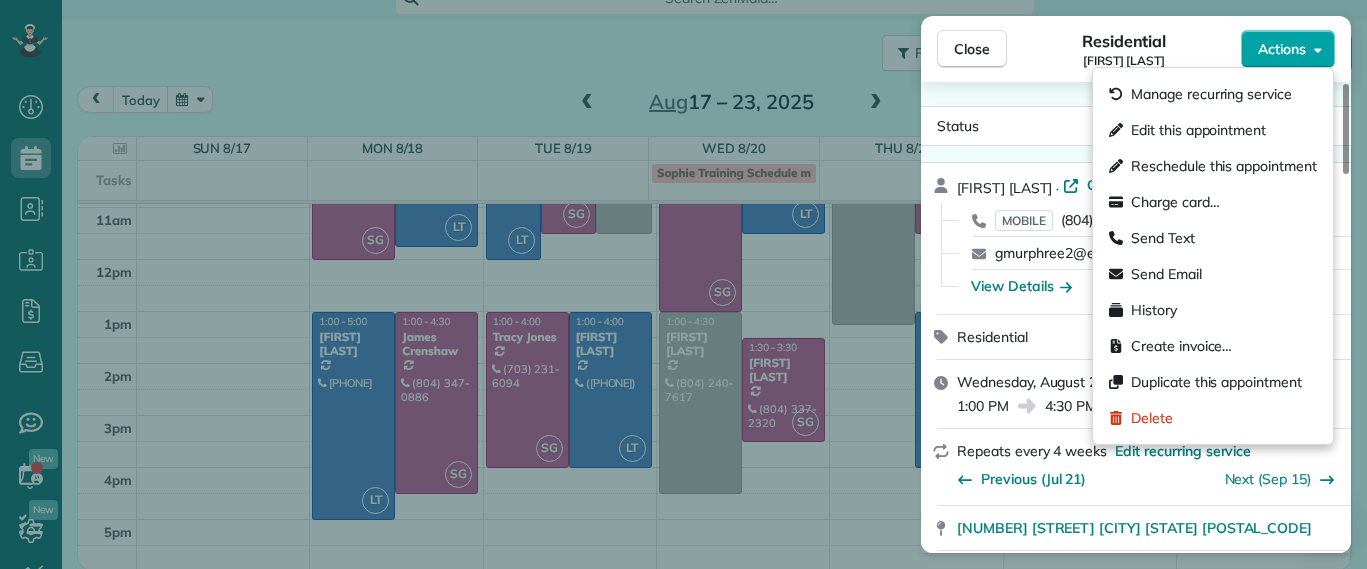 click on "Actions" at bounding box center (1288, 49) 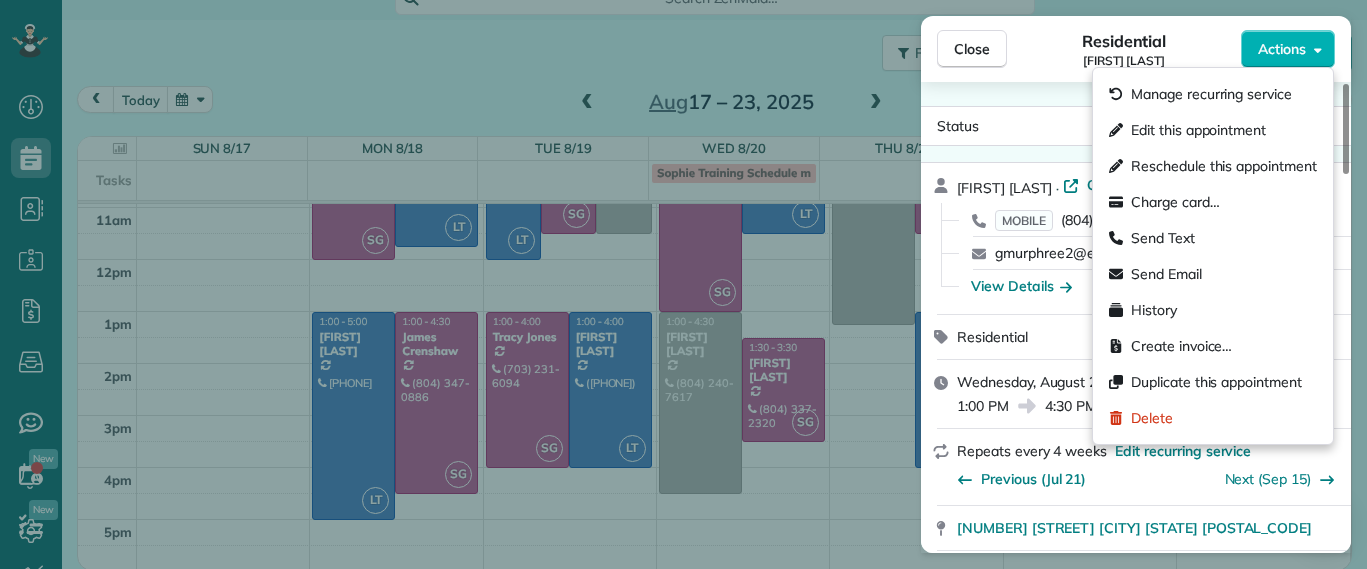 click on "Status Active Gary Murphree · Open profile MOBILE (804) 240-7617 Copy gmurphree2@gmail.com Copy View Details Residential Wednesday, August 20, 2025 1:00 PM 4:30 PM 3 hours and 30 minutes Repeats every 4 weeks Edit recurring service Previous (Jul 21) Next (Sep 15) 6228 Ellis Avenue Richmond VA 23228 Service was not rated yet Setup ratings Cleaners Time in and out Assign Invite Cleaners No cleaners assigned yet Checklist Try Now Keep this appointment up to your standards. Stay on top of every detail, keep your cleaners organised, and your client happy. Assign a checklist Watch a 5 min demo Billing Billing actions Service Service Price (1x $190.00) $190.00 Add an item Overcharge $0.00 Discount $0.00 Coupon discount - Primary tax - Secondary tax - Total appointment price $190.00 Tips collected $0.00 Unpaid Mark as paid Total including tip $190.00 Get paid online in no-time! Send an invoice and reward your cleaners with tips Charge customer credit card Appointment custom fields Man Hours 3.5 Type of Cleaning  - 0" at bounding box center [1136, 317] 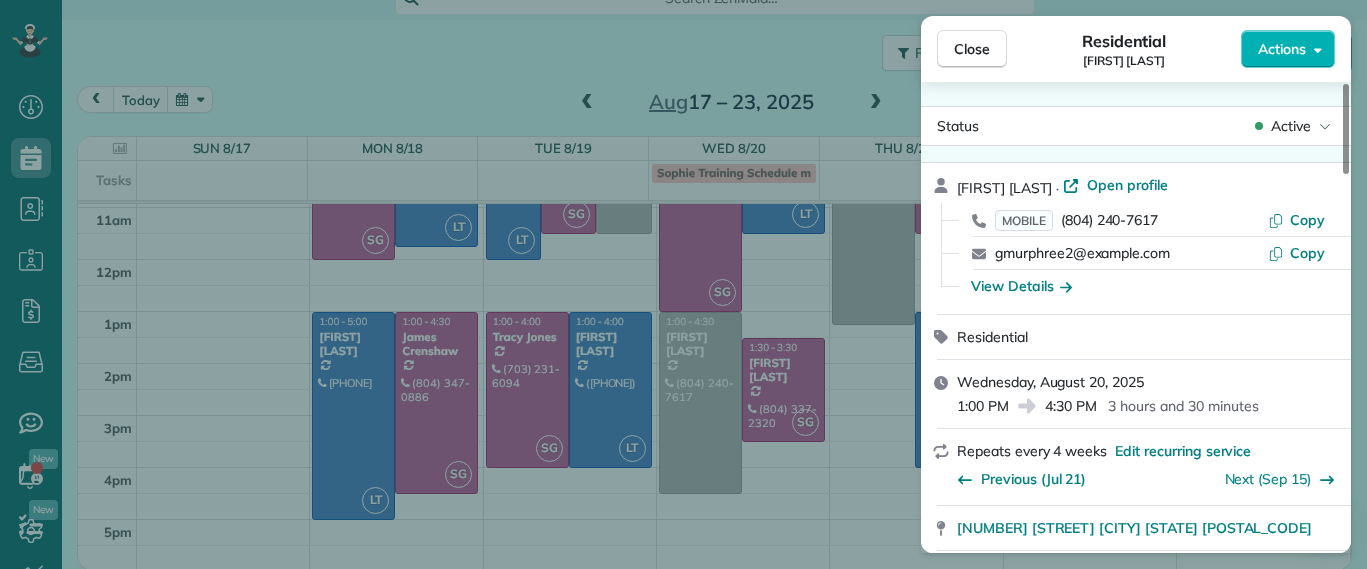 click on "Close Residential Gary Murphree Actions Status Active Gary Murphree · Open profile MOBILE (804) 240-7617 Copy gmurphree2@gmail.com Copy View Details Residential Wednesday, August 20, 2025 1:00 PM 4:30 PM 3 hours and 30 minutes Repeats every 4 weeks Edit recurring service Previous (Jul 21) Next (Sep 15) 6228 Ellis Avenue Richmond VA 23228 Service was not rated yet Setup ratings Cleaners Time in and out Assign Invite Cleaners No cleaners assigned yet Checklist Try Now Keep this appointment up to your standards. Stay on top of every detail, keep your cleaners organised, and your client happy. Assign a checklist Watch a 5 min demo Billing Billing actions Service Service Price (1x $190.00) $190.00 Add an item Overcharge $0.00 Discount $0.00 Coupon discount - Primary tax - Secondary tax - Total appointment price $190.00 Tips collected $0.00 Unpaid Mark as paid Total including tip $190.00 Get paid online in no-time! Send an invoice and reward your cleaners with tips Charge customer credit card Man Hours 3.5 - Notes" at bounding box center (683, 284) 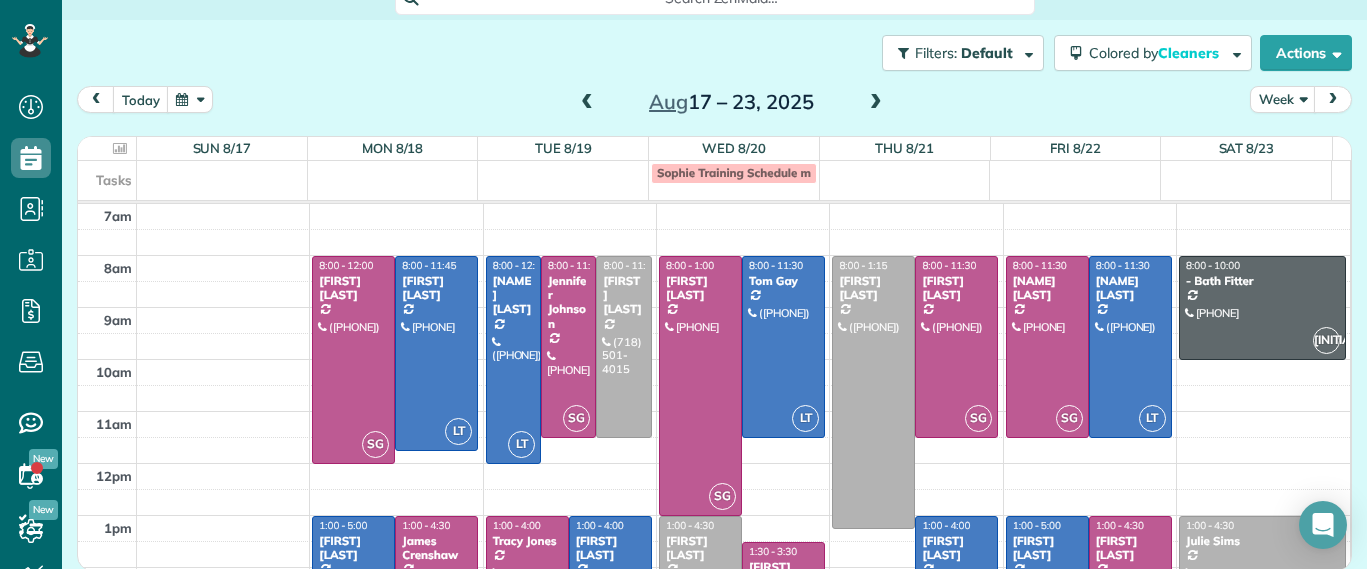 scroll, scrollTop: 125, scrollLeft: 0, axis: vertical 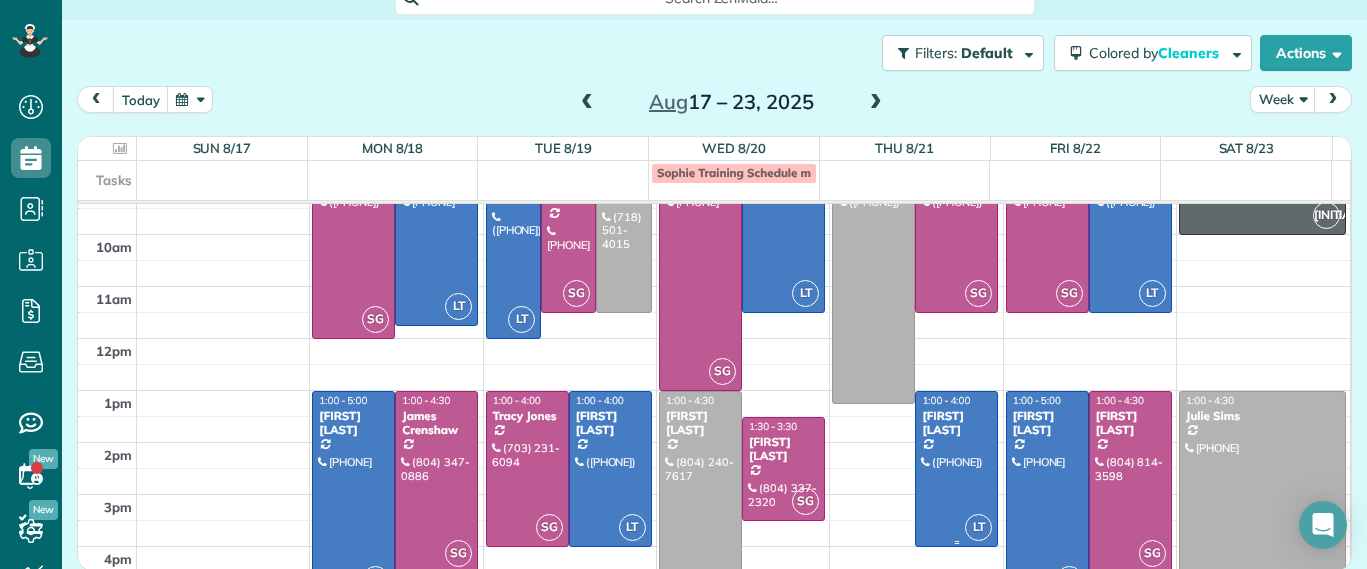 click at bounding box center (956, 469) 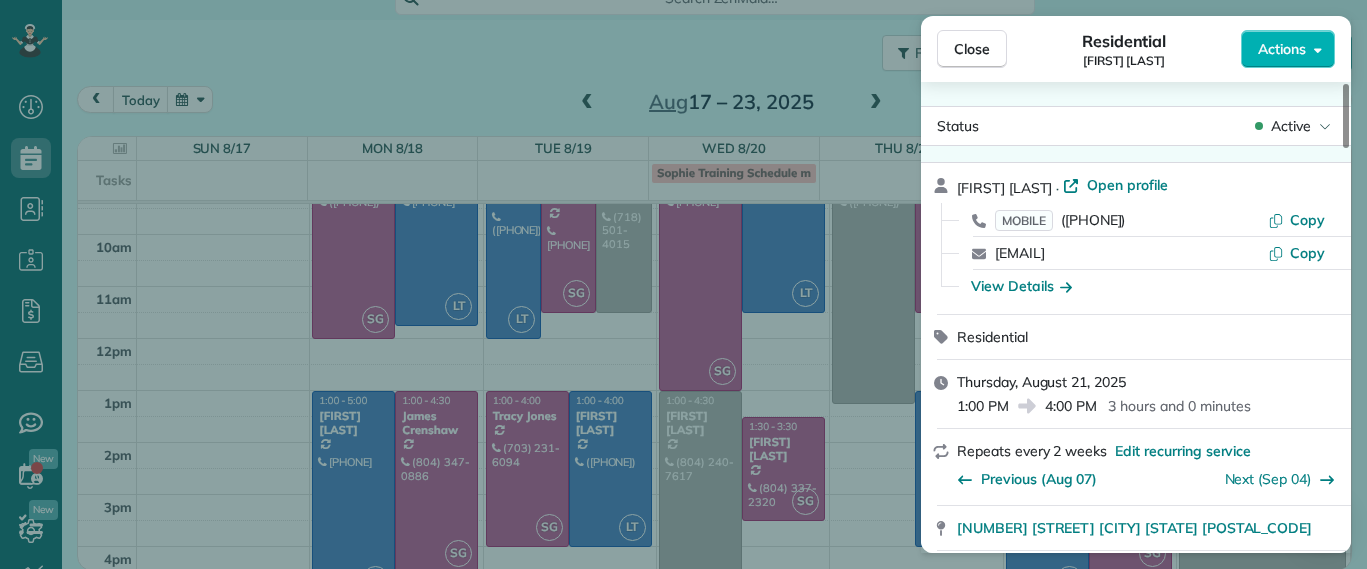 scroll, scrollTop: 254, scrollLeft: 0, axis: vertical 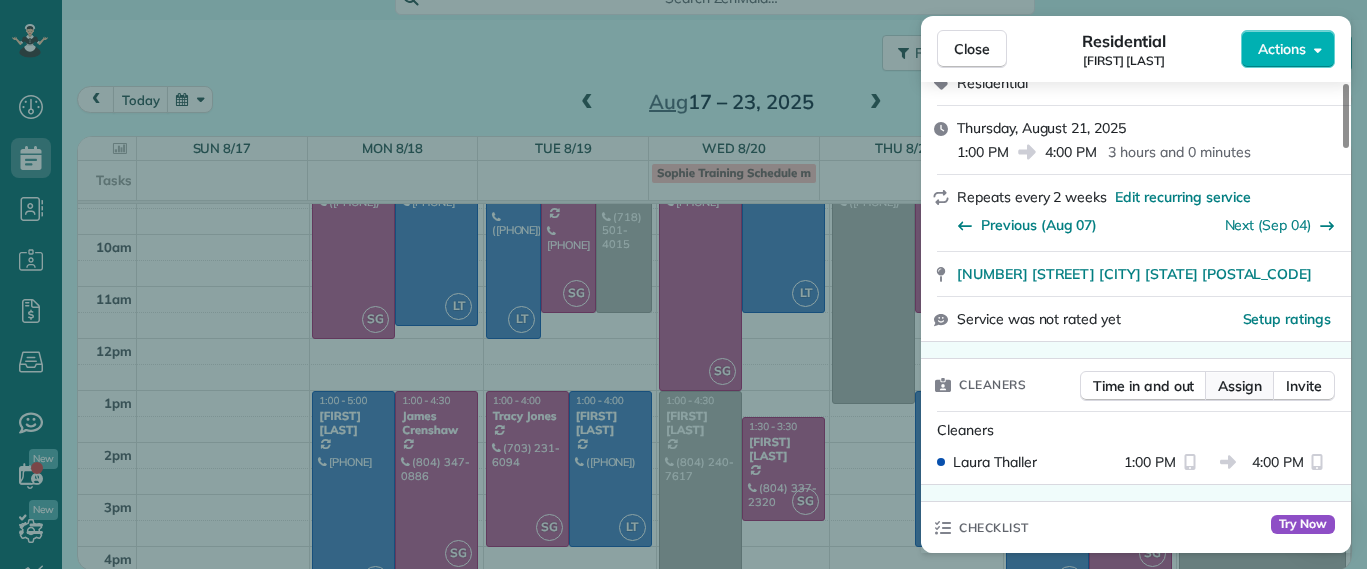 click on "Assign" at bounding box center [1240, 386] 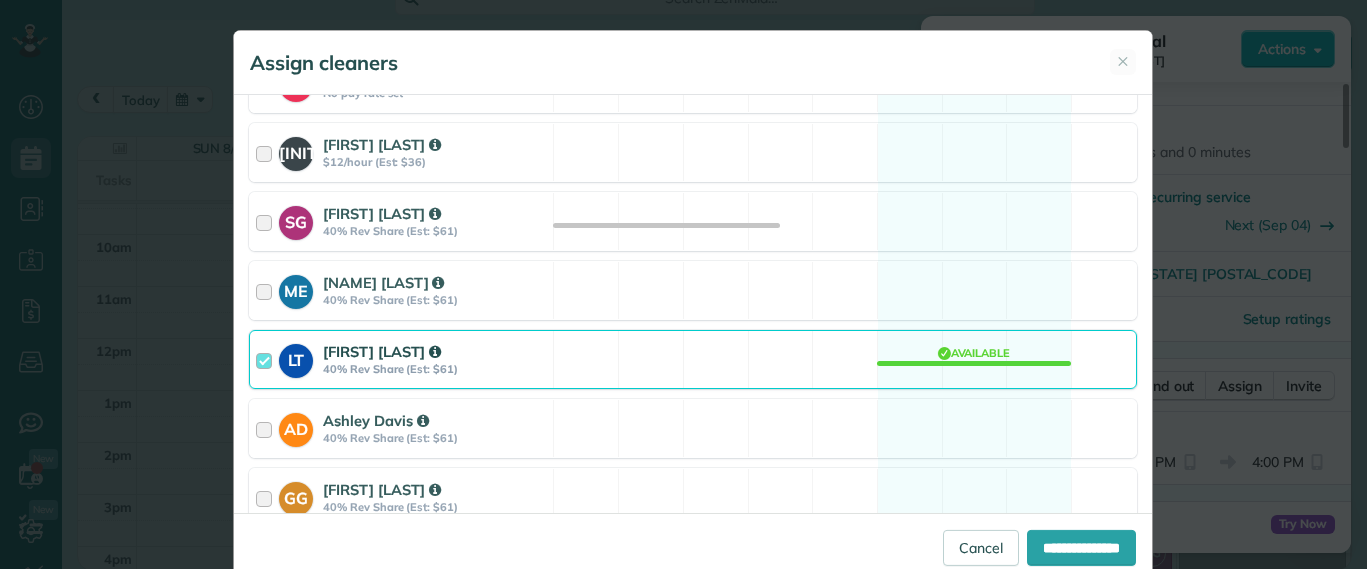 scroll, scrollTop: 375, scrollLeft: 0, axis: vertical 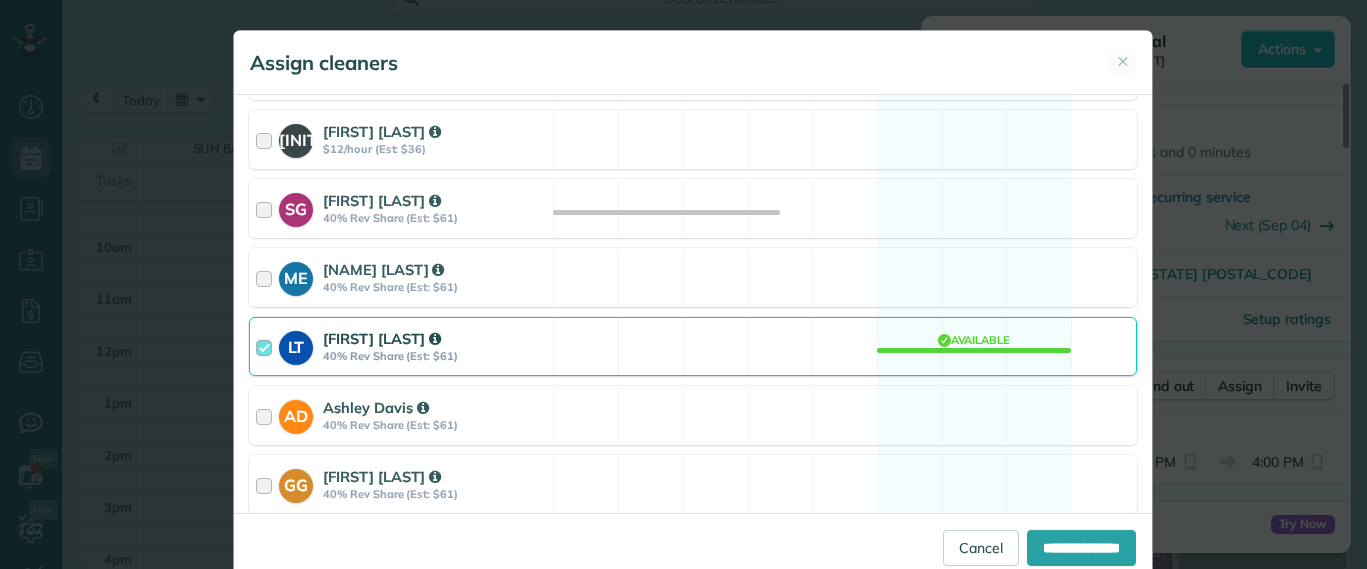 click on "LT
Laura Thaller
40% Rev Share (Est: $61)
Available" at bounding box center (693, 346) 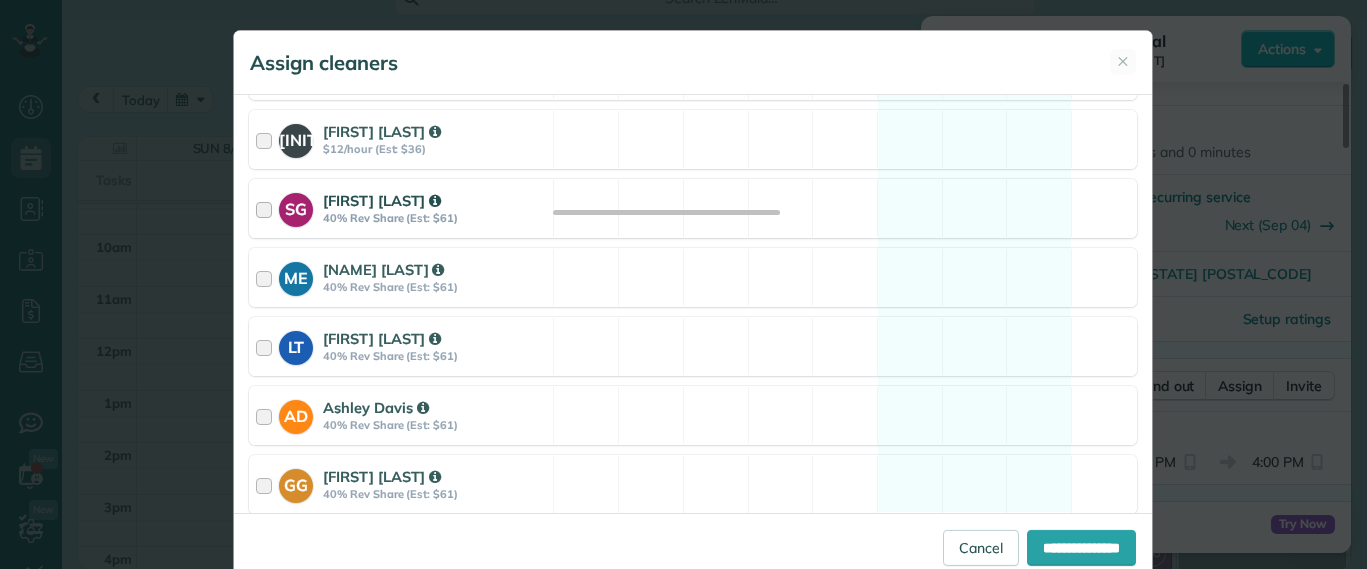 click on "SG
Sophie Gibbs
40% Rev Share (Est: $61)
Available" at bounding box center [693, 208] 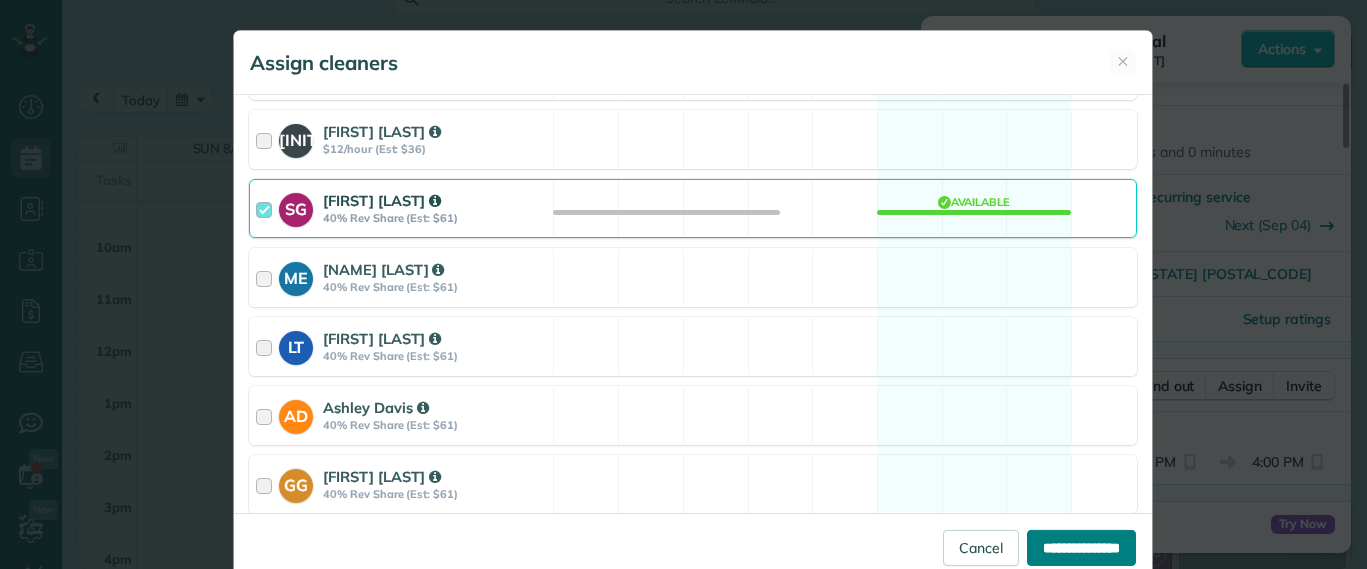 click on "**********" at bounding box center [1081, 548] 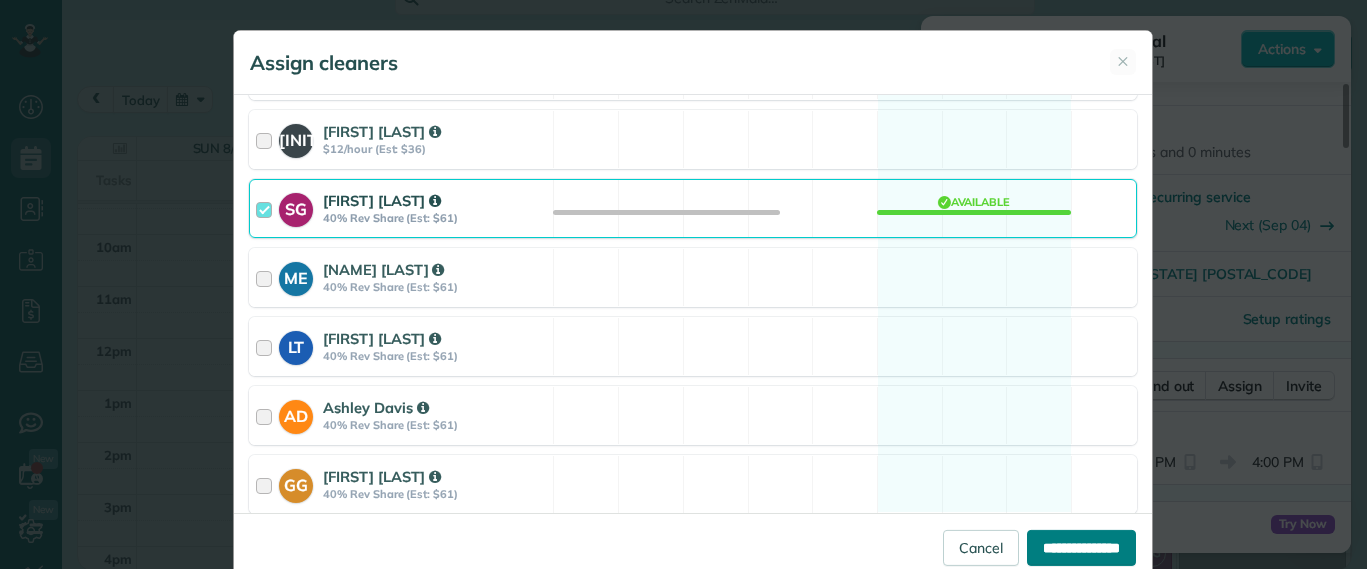 type on "**********" 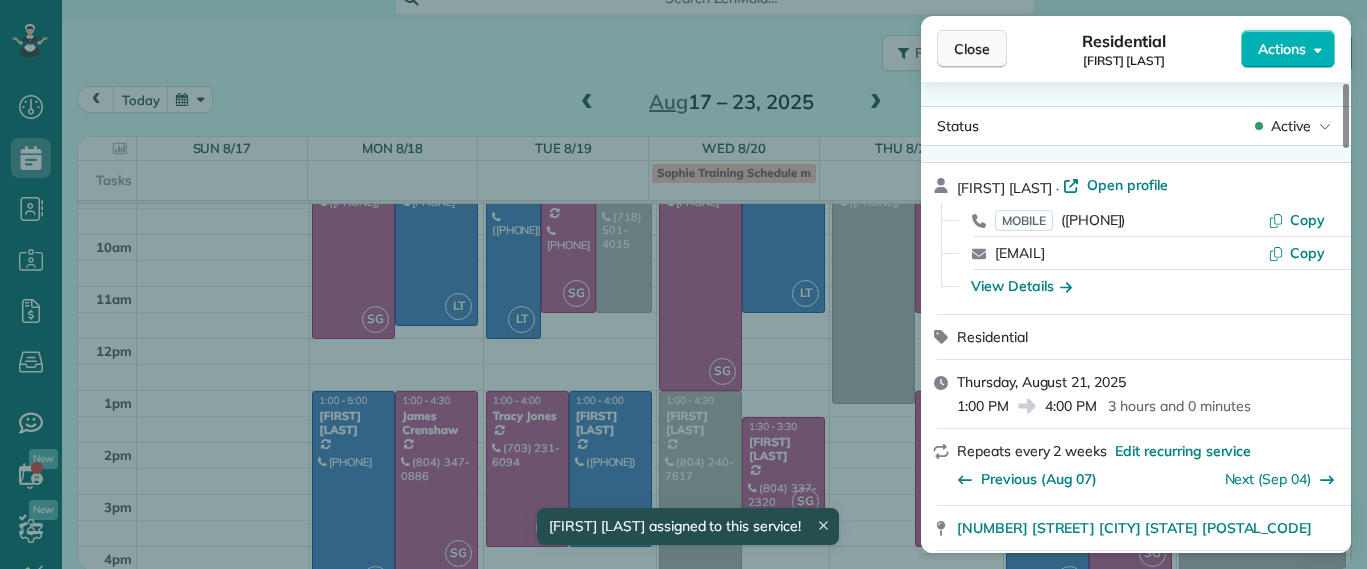 click on "Close" at bounding box center (972, 49) 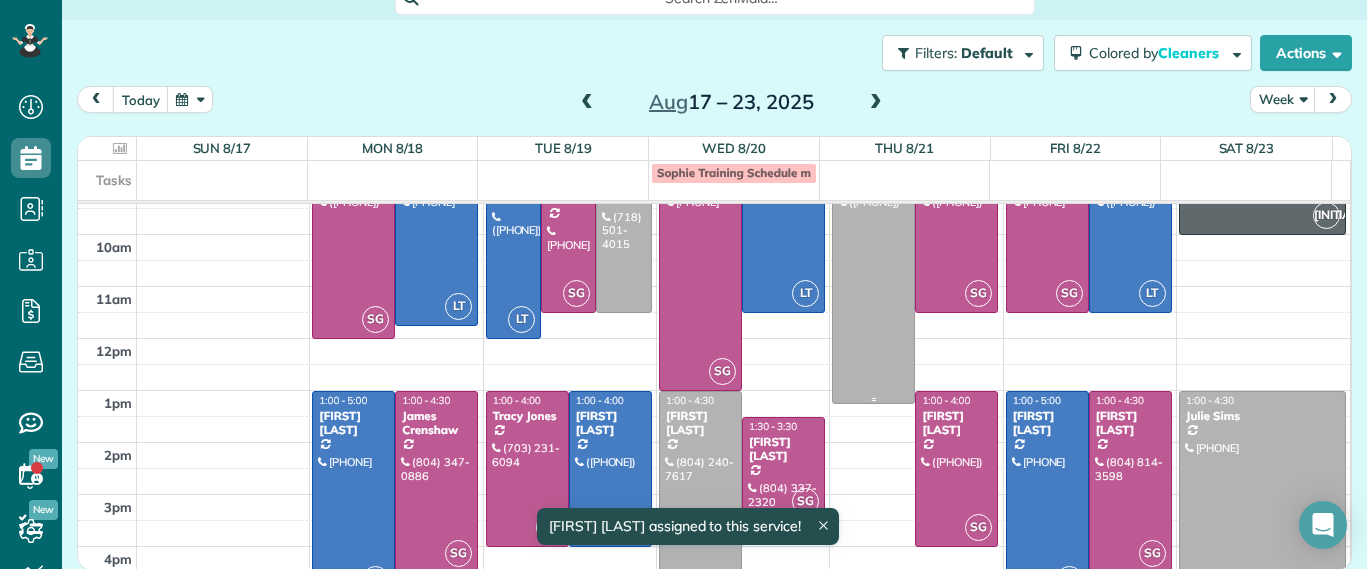 click at bounding box center (873, 267) 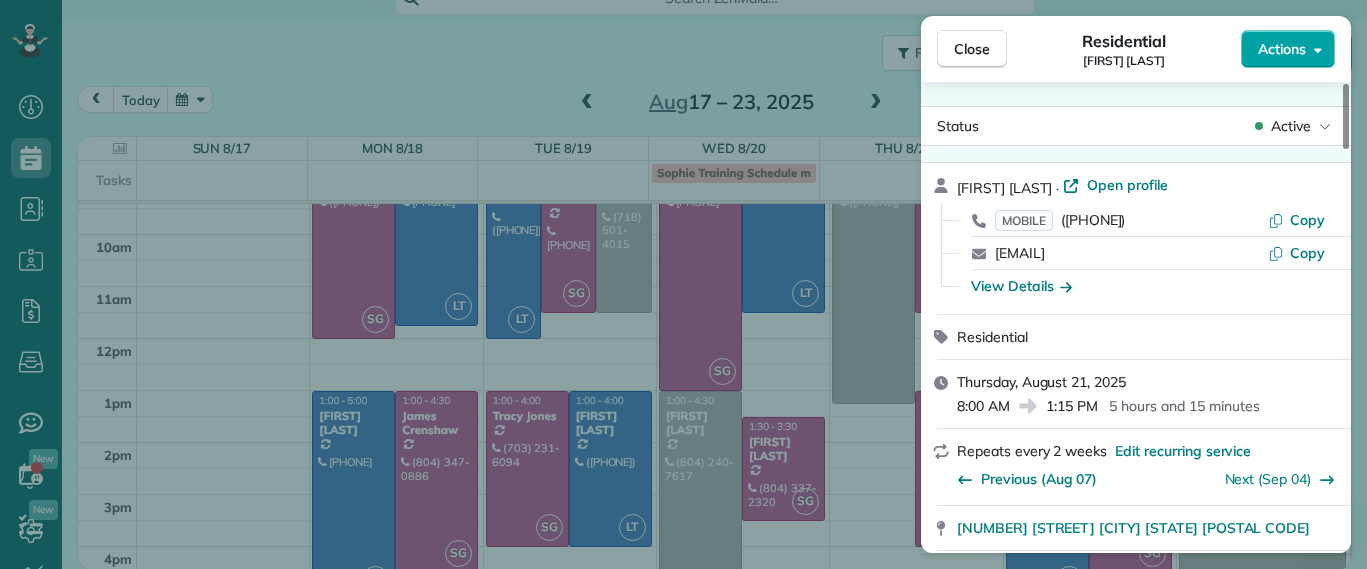 click on "Actions" at bounding box center [1282, 49] 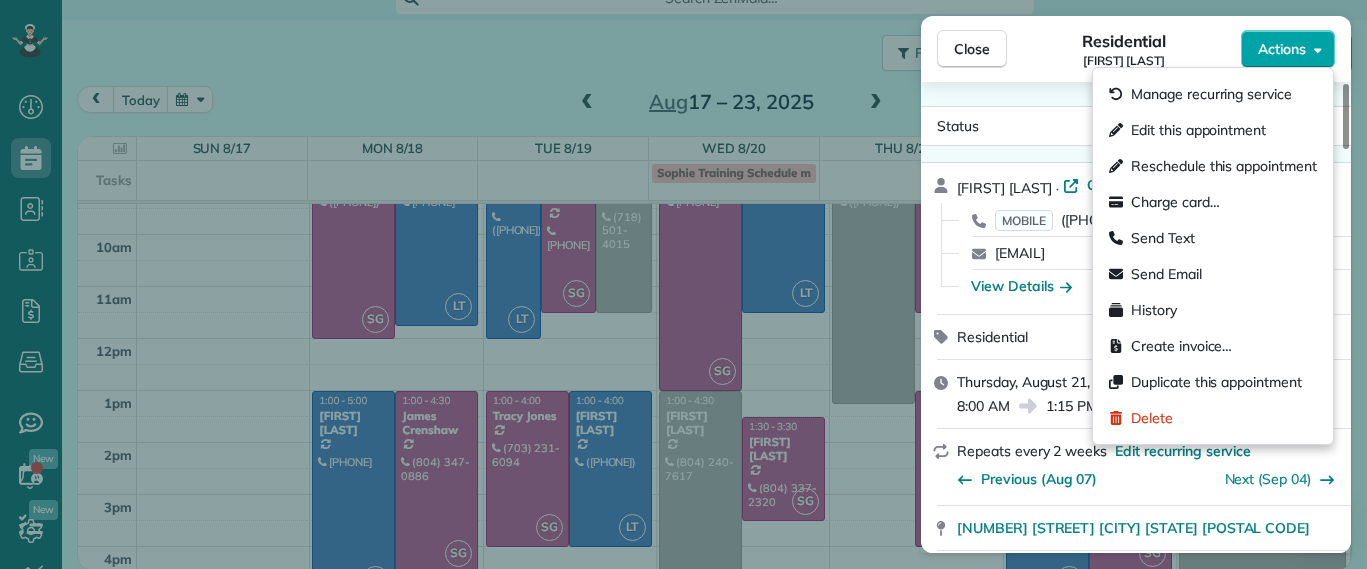 click on "Actions" at bounding box center [1282, 49] 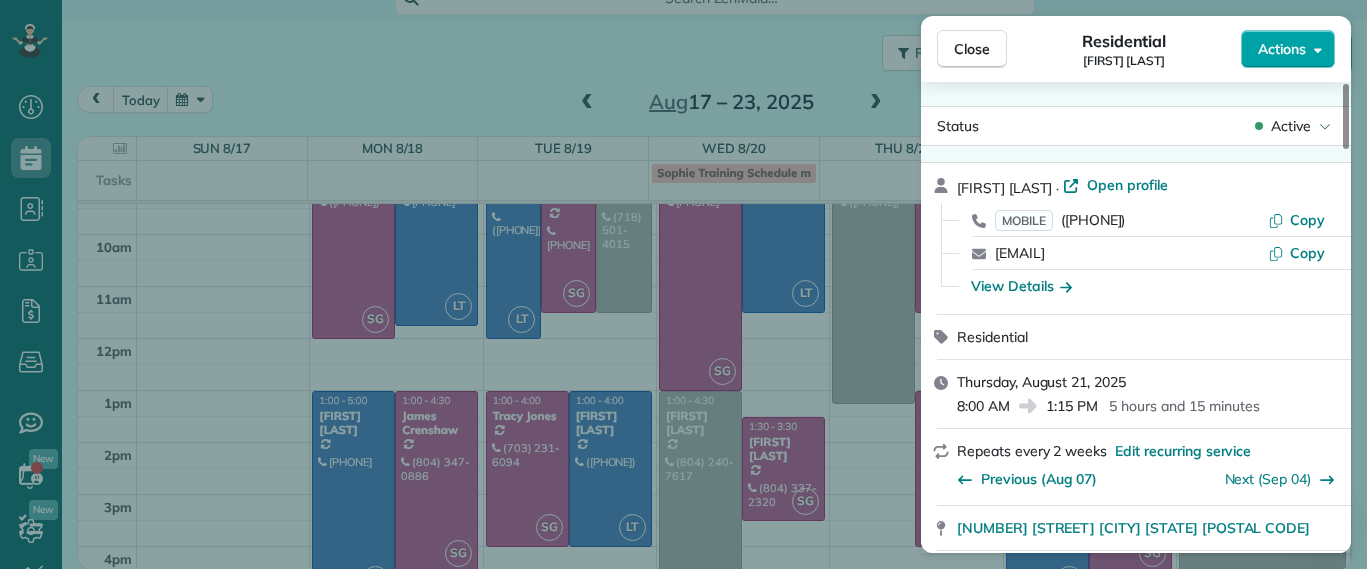 click on "Actions" at bounding box center [1282, 49] 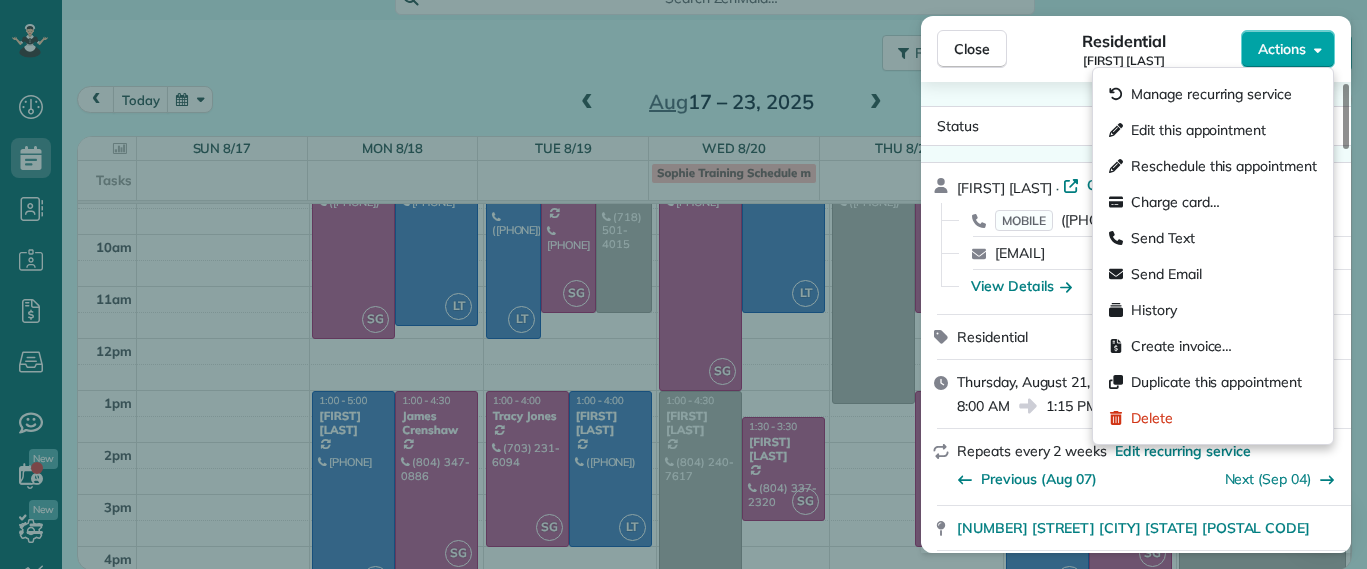 click on "Actions" at bounding box center (1282, 49) 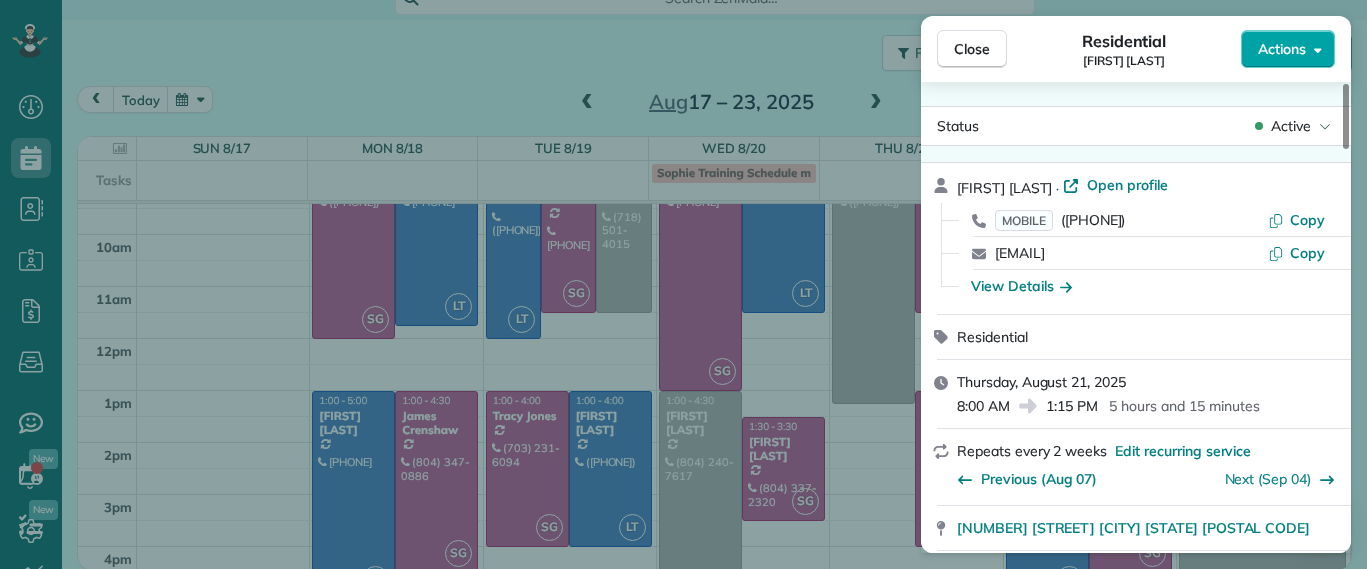 click on "Actions" at bounding box center [1288, 49] 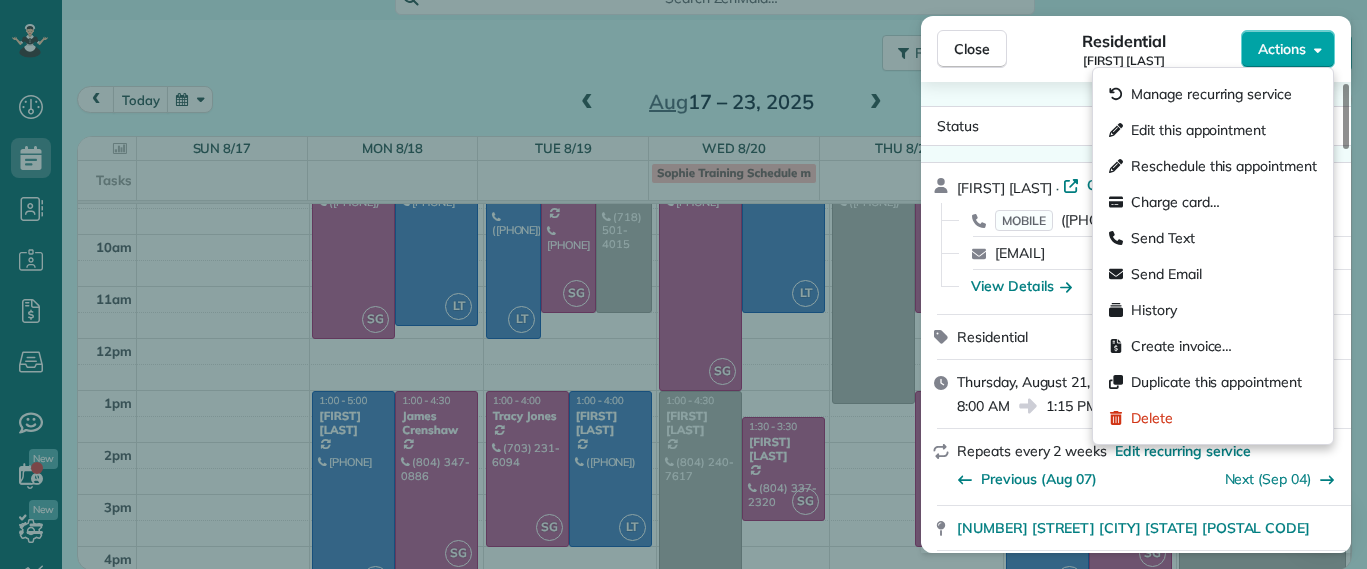 click on "Actions" at bounding box center (1288, 49) 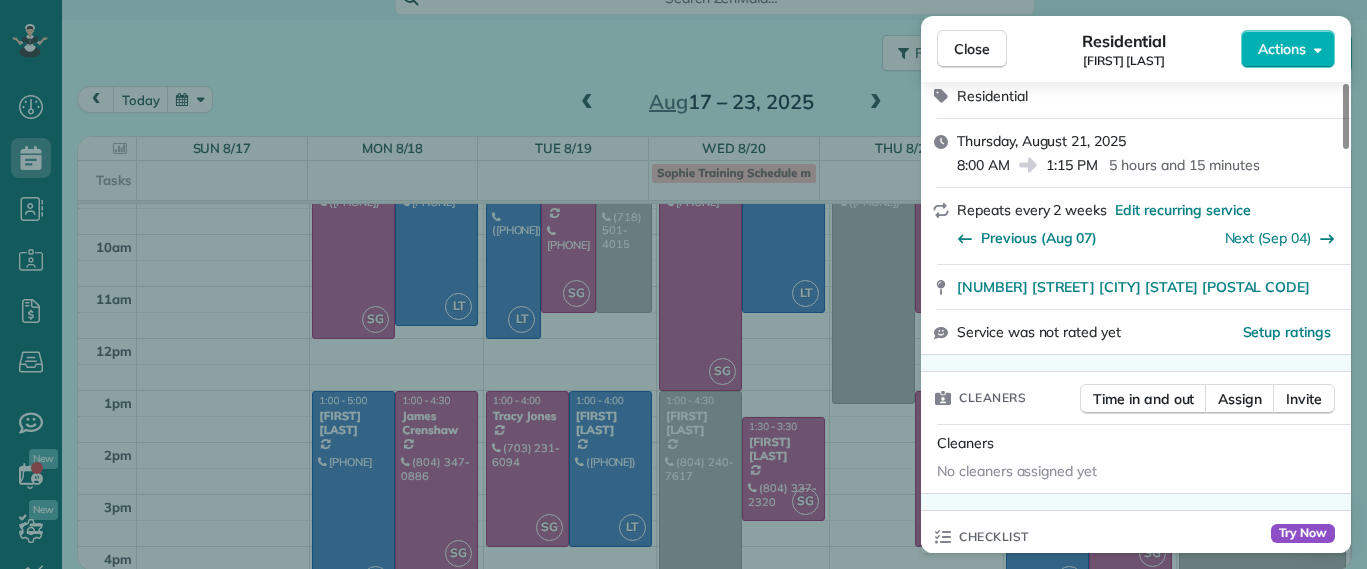 scroll, scrollTop: 114, scrollLeft: 0, axis: vertical 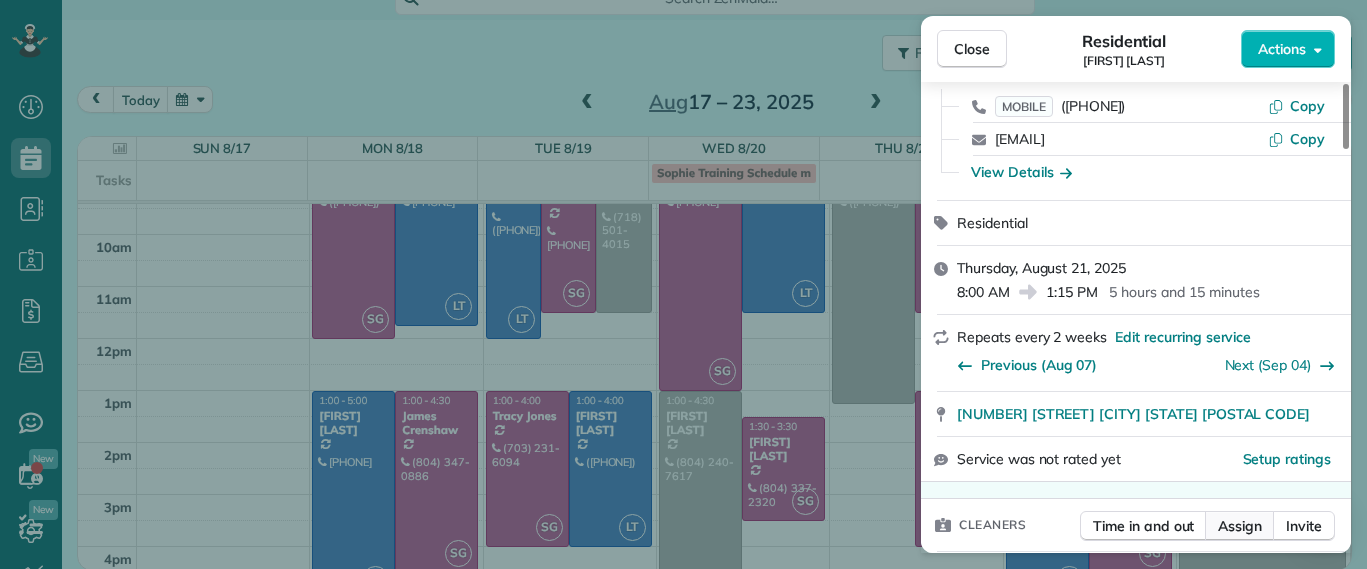 click on "Assign" at bounding box center [1240, 526] 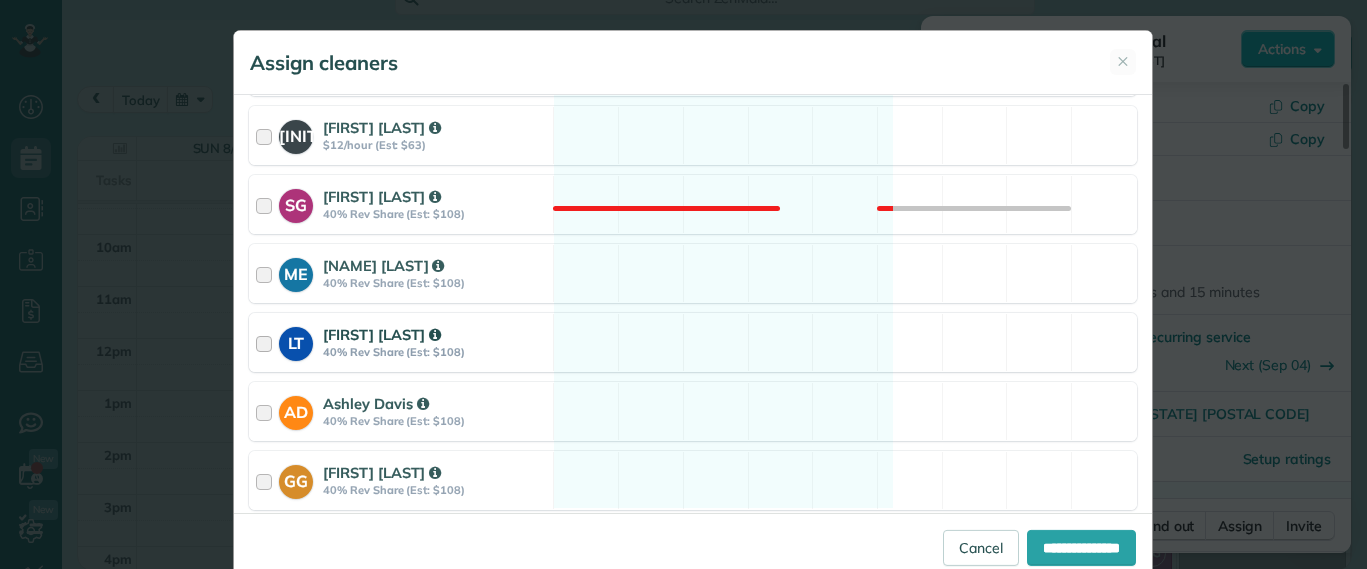 scroll, scrollTop: 440, scrollLeft: 0, axis: vertical 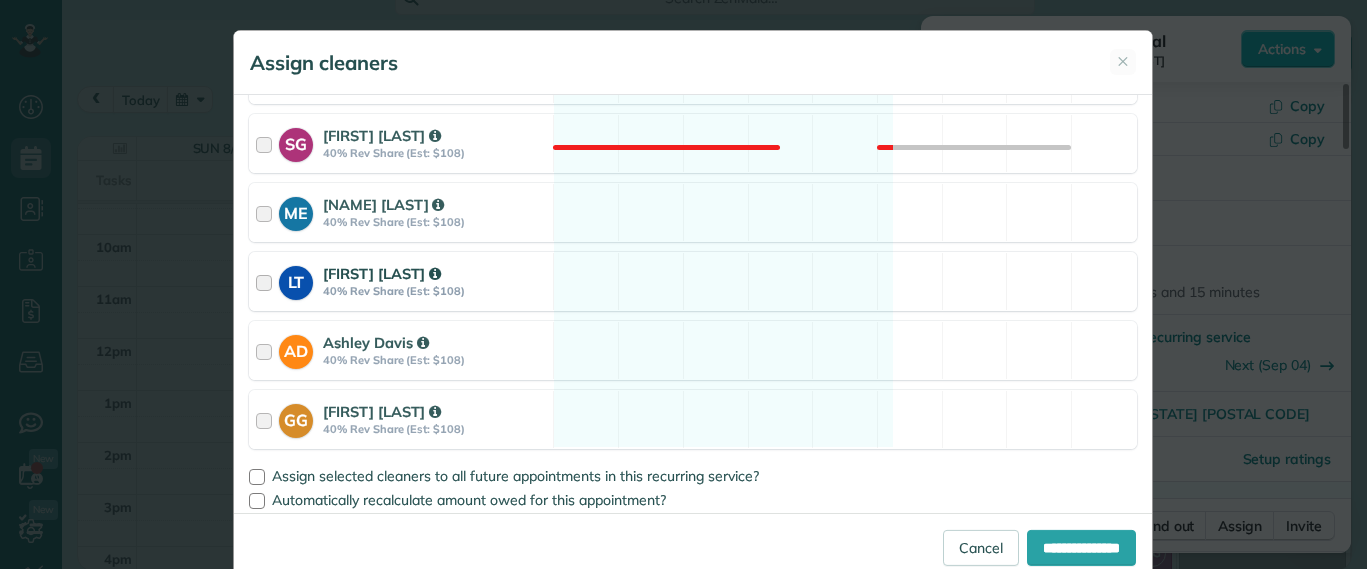 click on "LT
Laura Thaller
40% Rev Share (Est: $108)
Available" at bounding box center [693, 281] 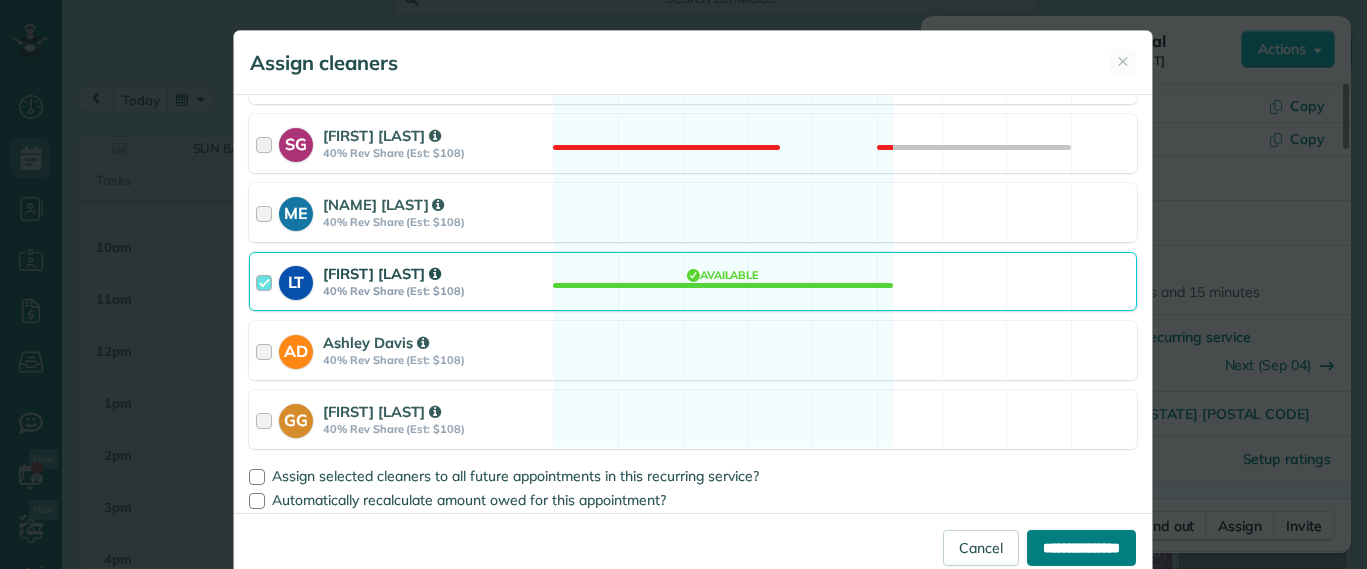 click on "**********" at bounding box center [1081, 548] 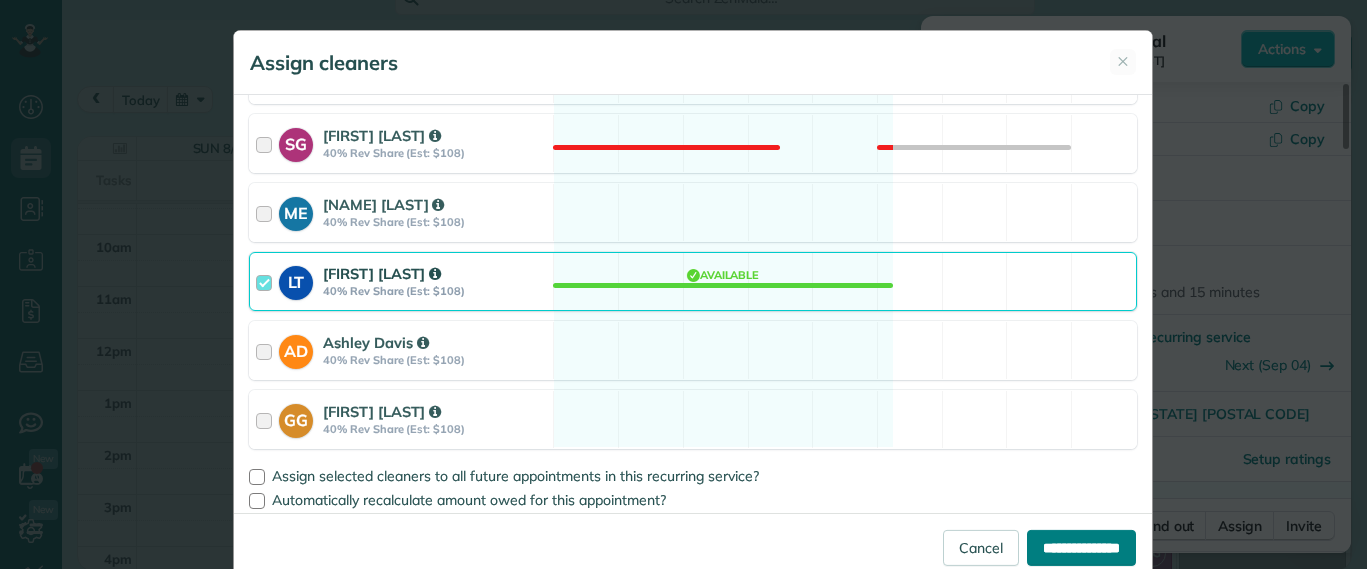 type on "**********" 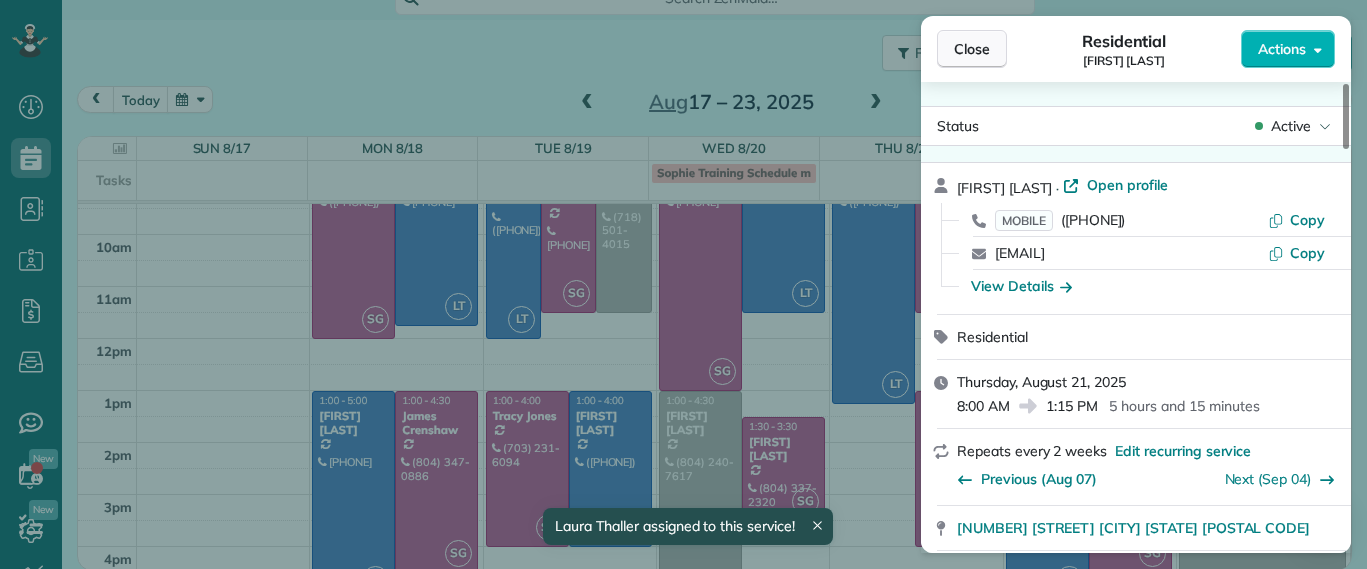 click on "Close" at bounding box center (972, 49) 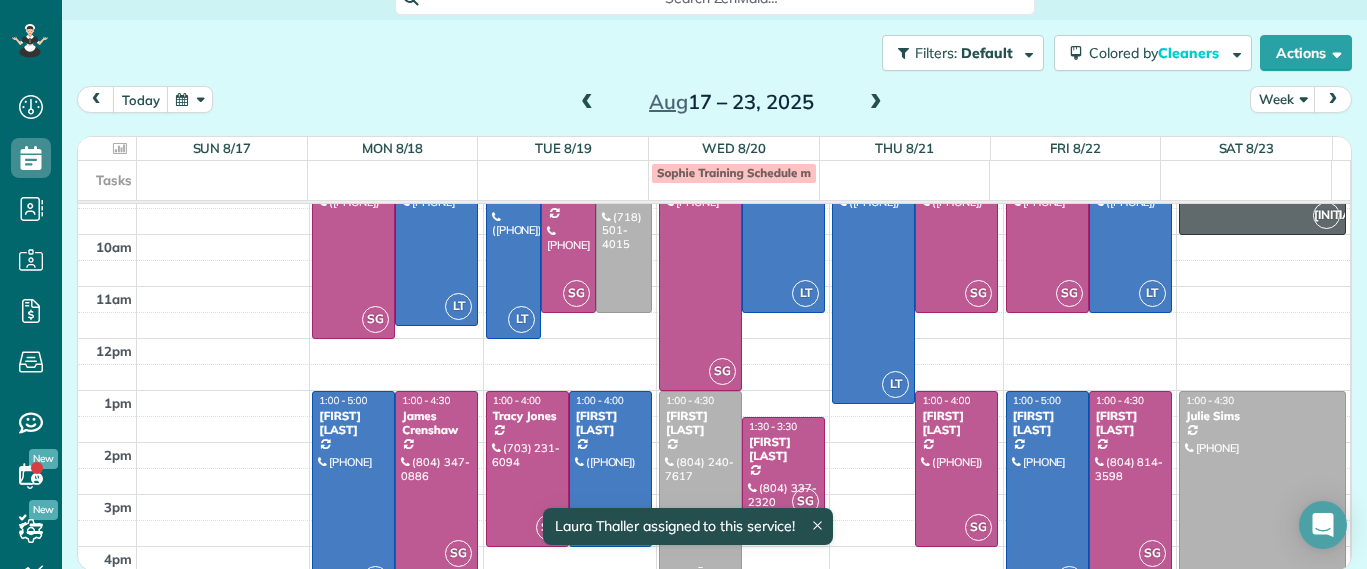 click at bounding box center [700, 482] 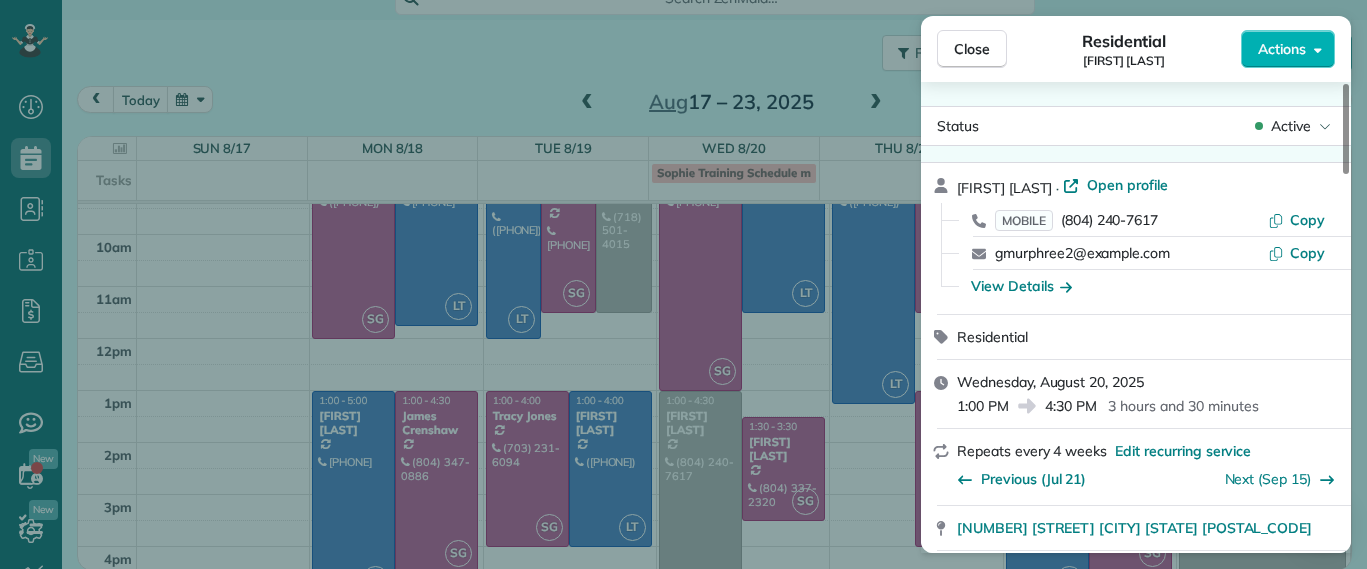 click on "Close Residential Gary Murphree Actions Status Active Gary Murphree · Open profile MOBILE (804) 240-7617 Copy gmurphree2@gmail.com Copy View Details Residential Wednesday, August 20, 2025 1:00 PM 4:30 PM 3 hours and 30 minutes Repeats every 4 weeks Edit recurring service Previous (Jul 21) Next (Sep 15) 6228 Ellis Avenue Richmond VA 23228 Service was not rated yet Setup ratings Cleaners Time in and out Assign Invite Cleaners No cleaners assigned yet Checklist Try Now Keep this appointment up to your standards. Stay on top of every detail, keep your cleaners organised, and your client happy. Assign a checklist Watch a 5 min demo Billing Billing actions Service Service Price (1x $190.00) $190.00 Add an item Overcharge $0.00 Discount $0.00 Coupon discount - Primary tax - Secondary tax - Total appointment price $190.00 Tips collected $0.00 Unpaid Mark as paid Total including tip $190.00 Get paid online in no-time! Send an invoice and reward your cleaners with tips Charge customer credit card Man Hours 3.5 - Notes" at bounding box center (683, 284) 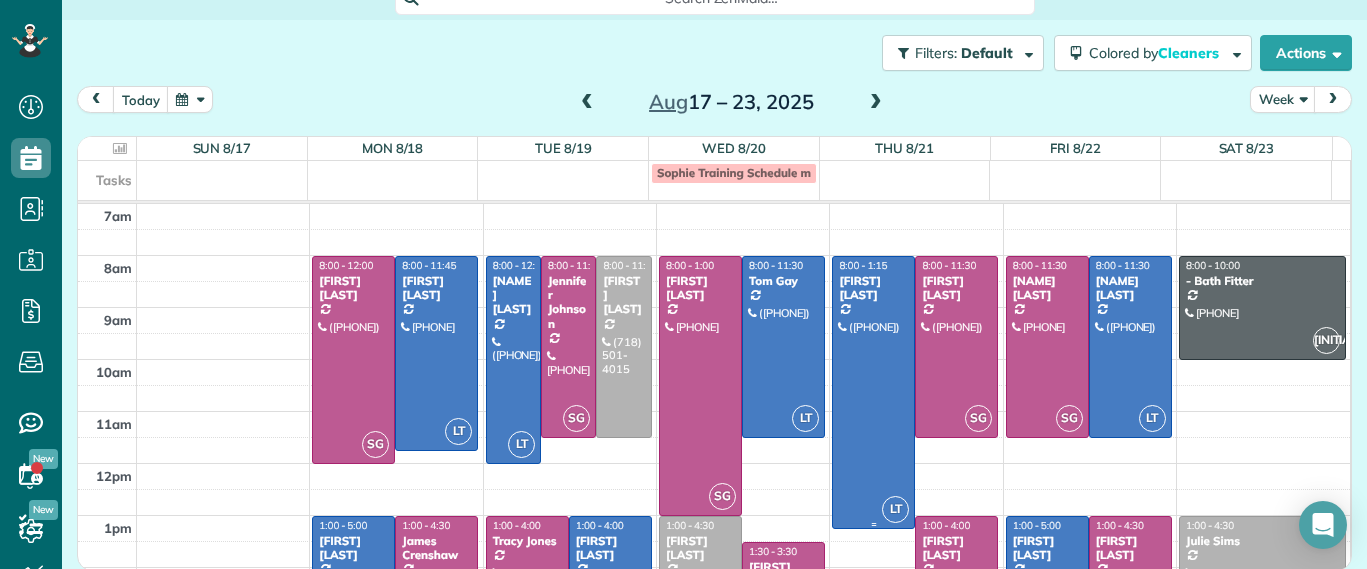 scroll, scrollTop: 204, scrollLeft: 0, axis: vertical 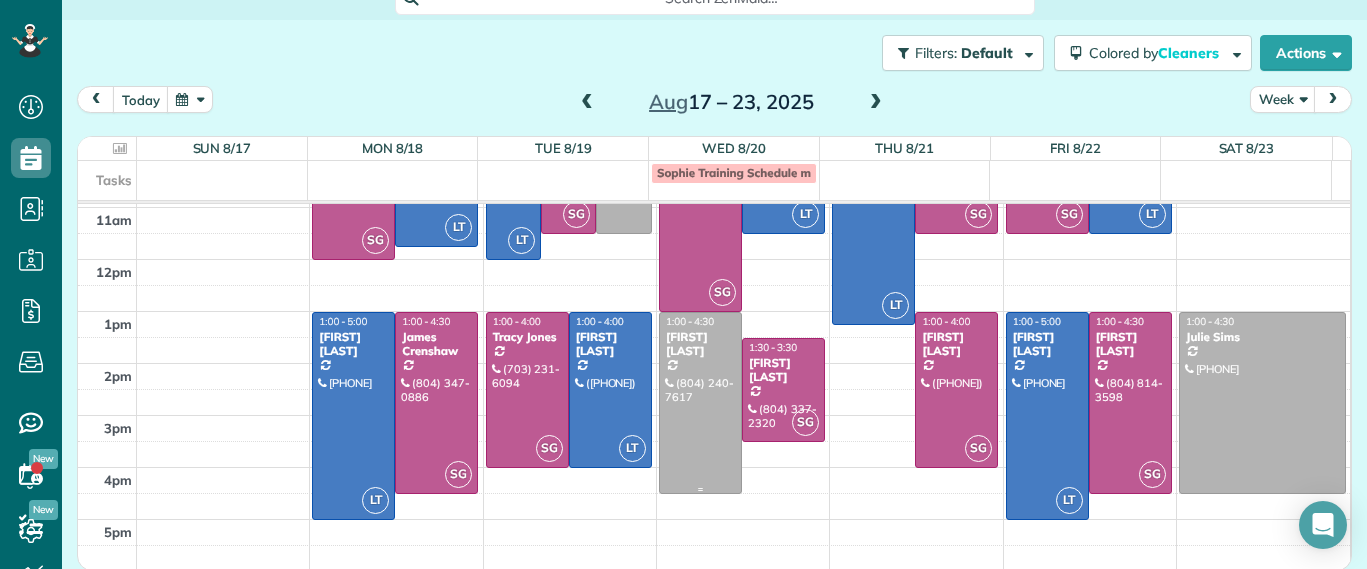 click at bounding box center (700, 403) 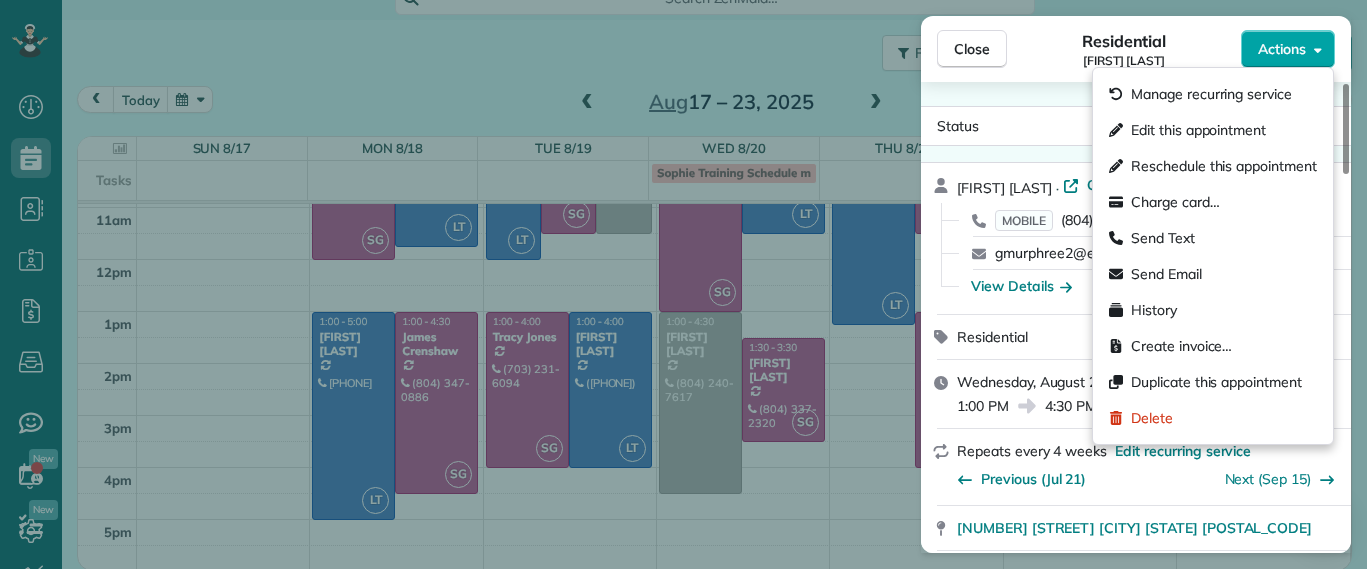 click on "Actions" at bounding box center [1288, 49] 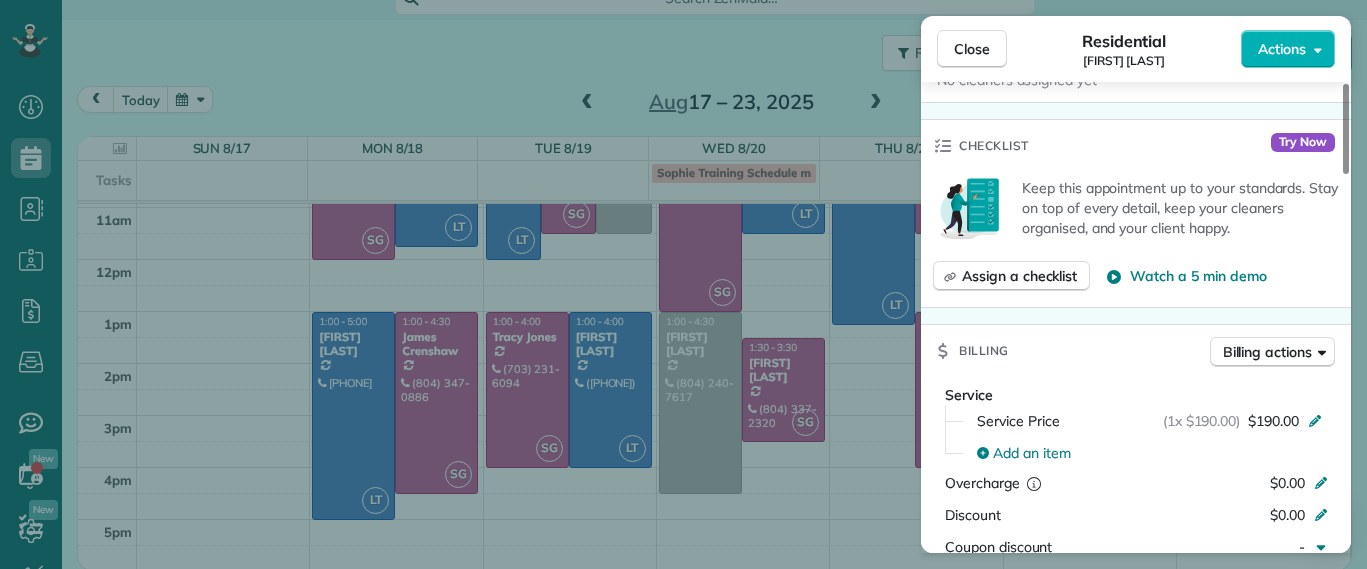 scroll, scrollTop: 254, scrollLeft: 0, axis: vertical 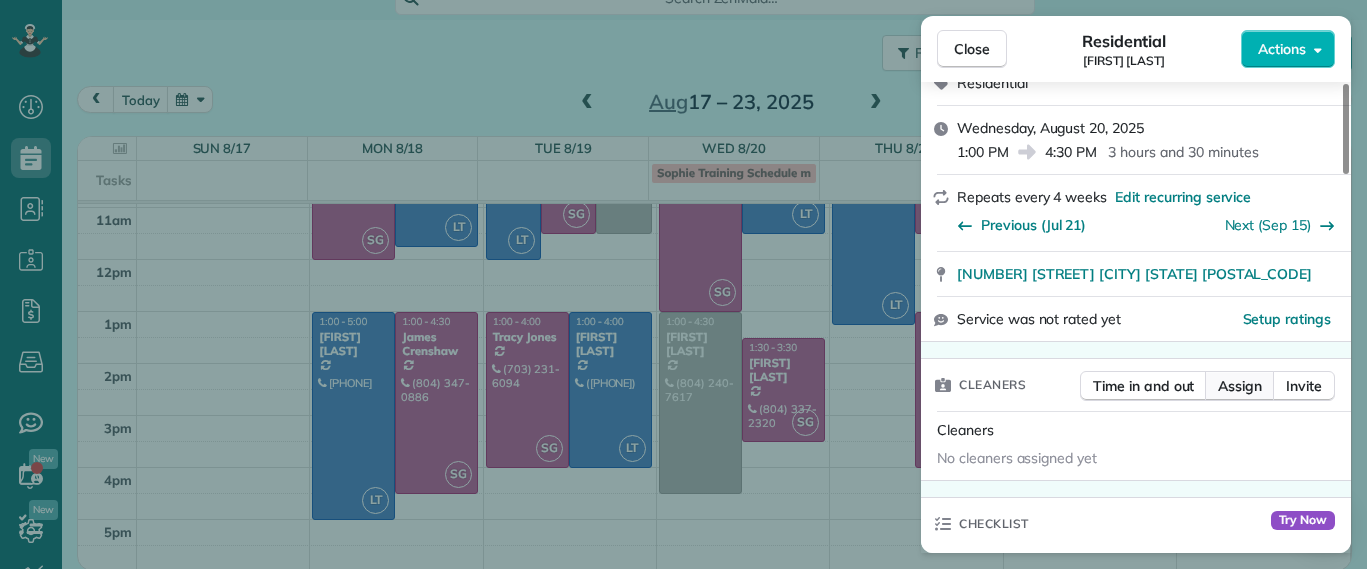 click on "Assign" at bounding box center (1240, 386) 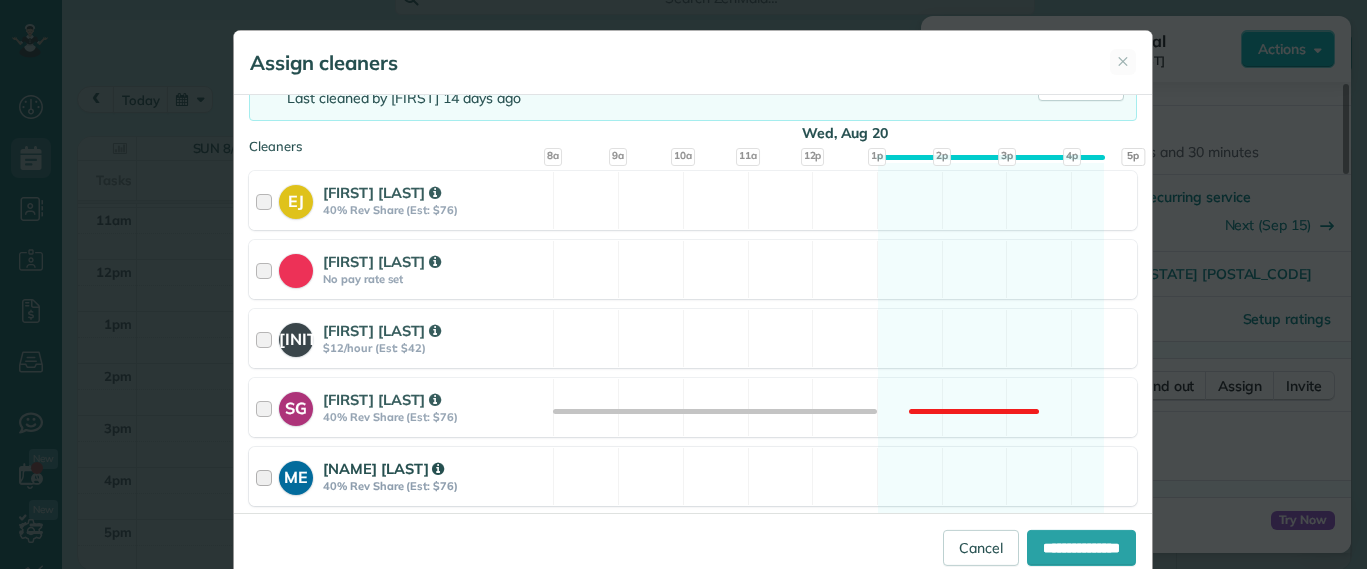 scroll, scrollTop: 375, scrollLeft: 0, axis: vertical 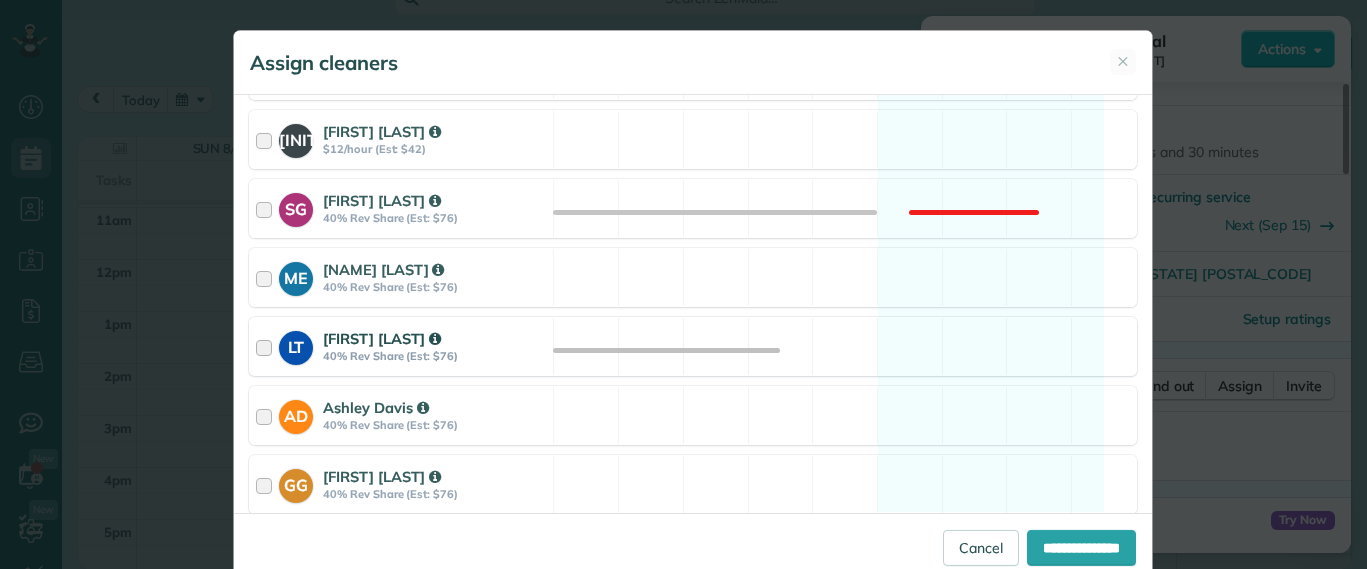 click on "LT
Laura Thaller
40% Rev Share (Est: $76)
Available" at bounding box center (693, 346) 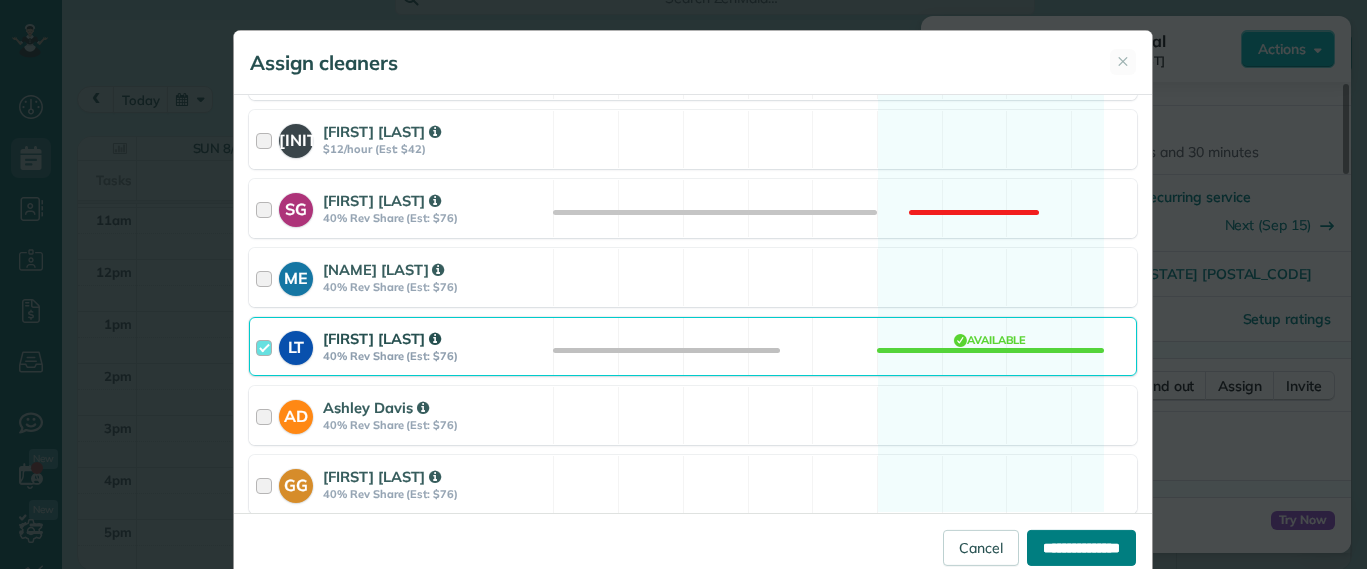 click on "**********" at bounding box center (1081, 548) 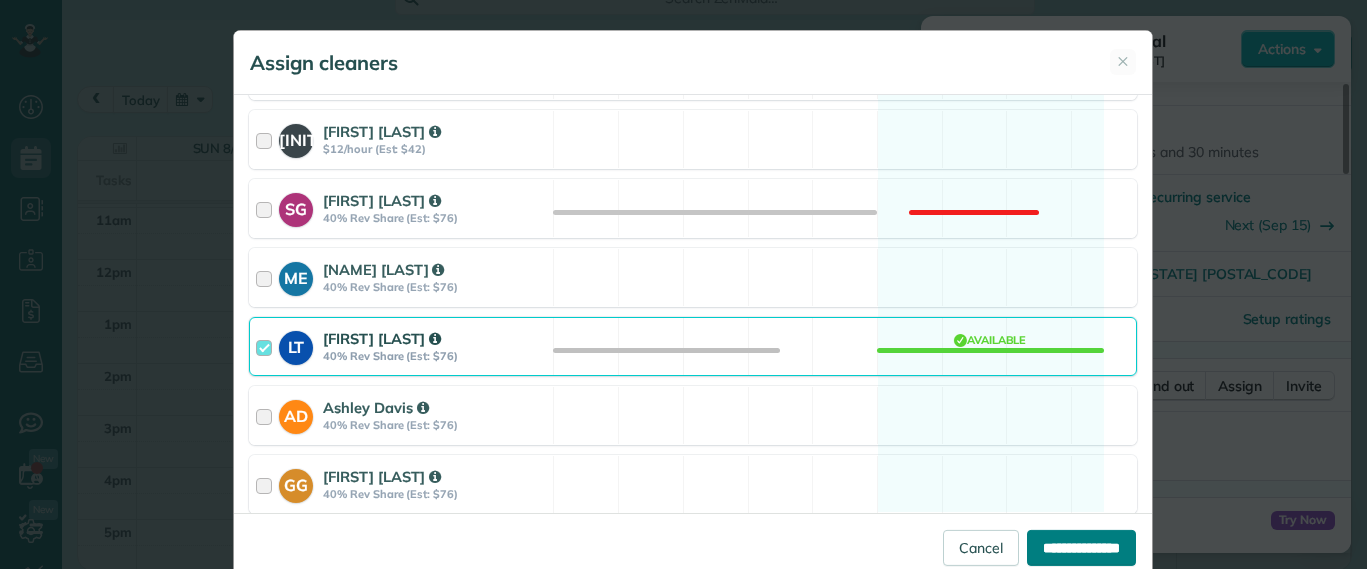 type on "**********" 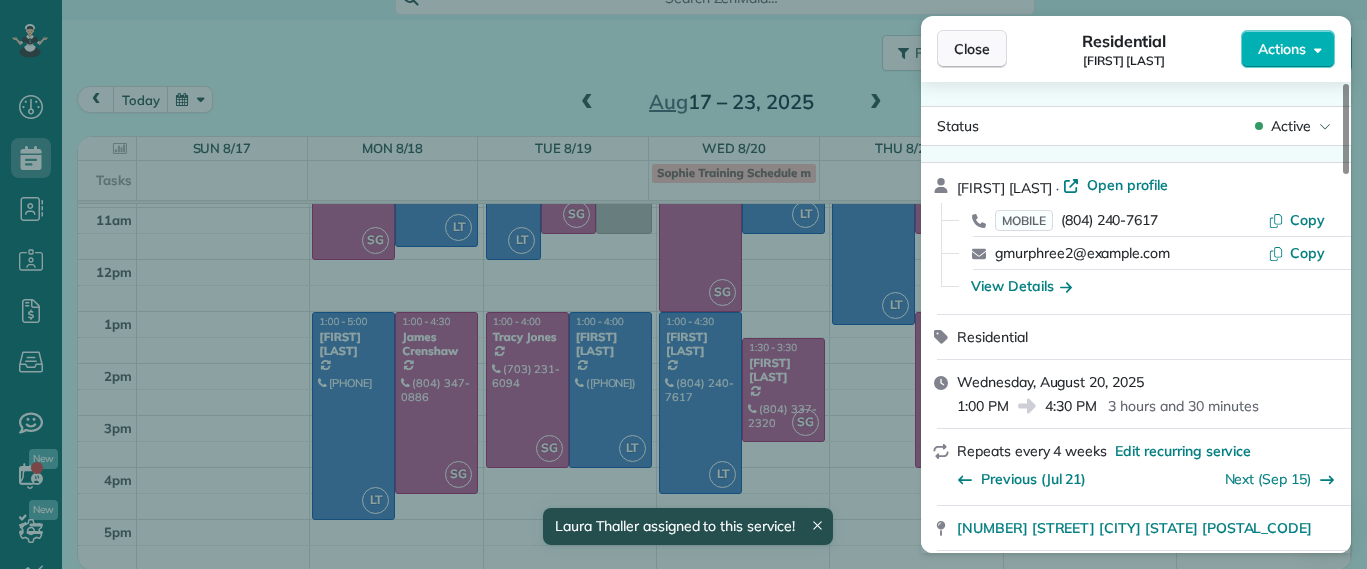 click on "Close" at bounding box center (972, 49) 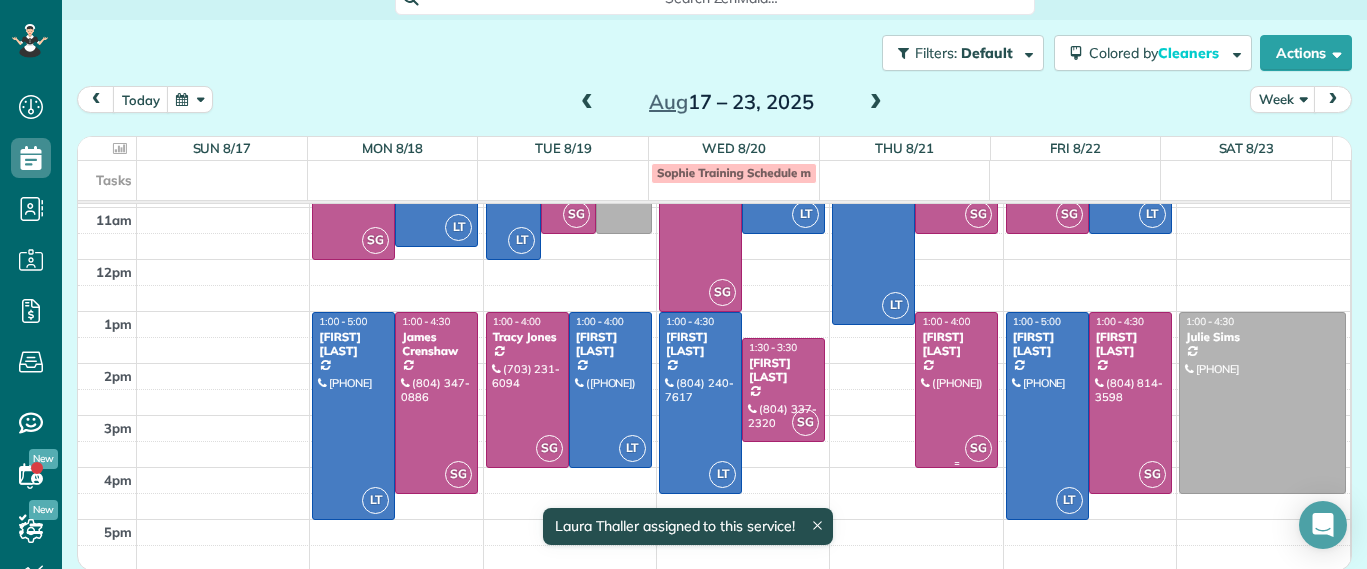 scroll, scrollTop: 26, scrollLeft: 0, axis: vertical 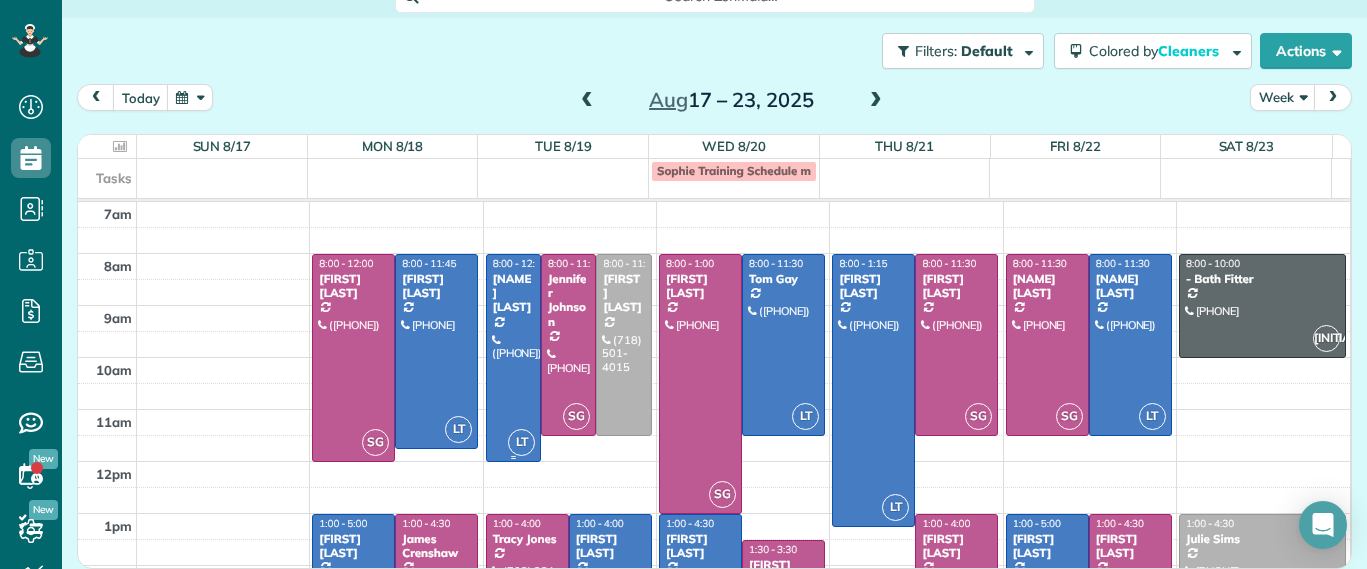 click at bounding box center [513, 358] 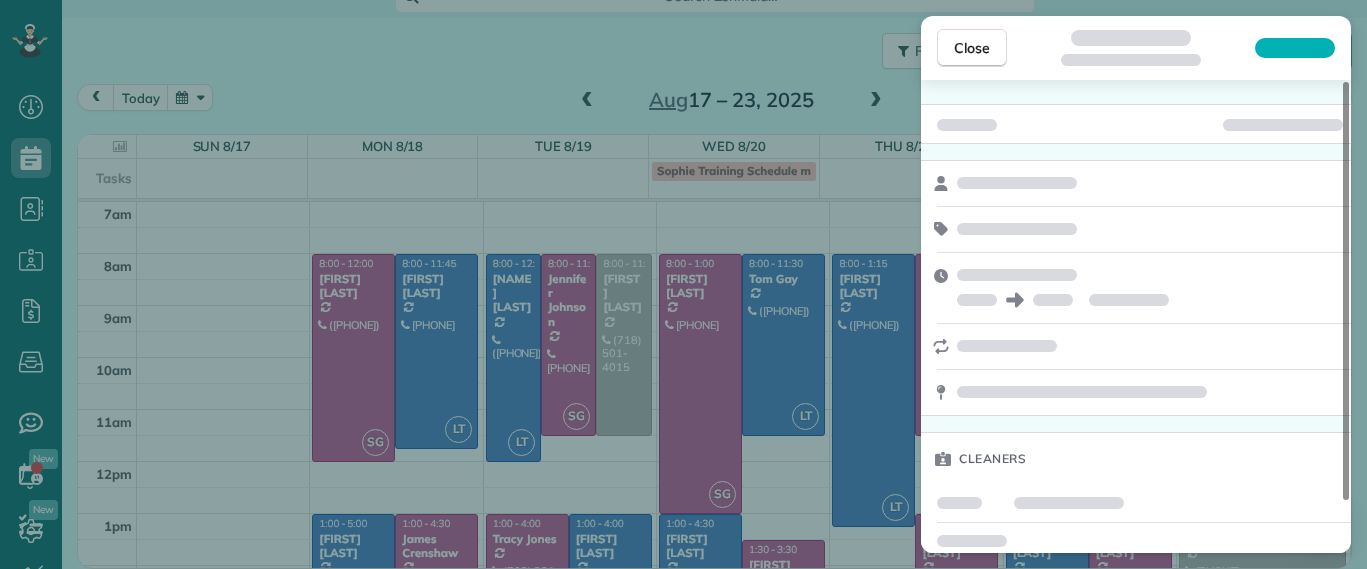 scroll, scrollTop: 0, scrollLeft: 0, axis: both 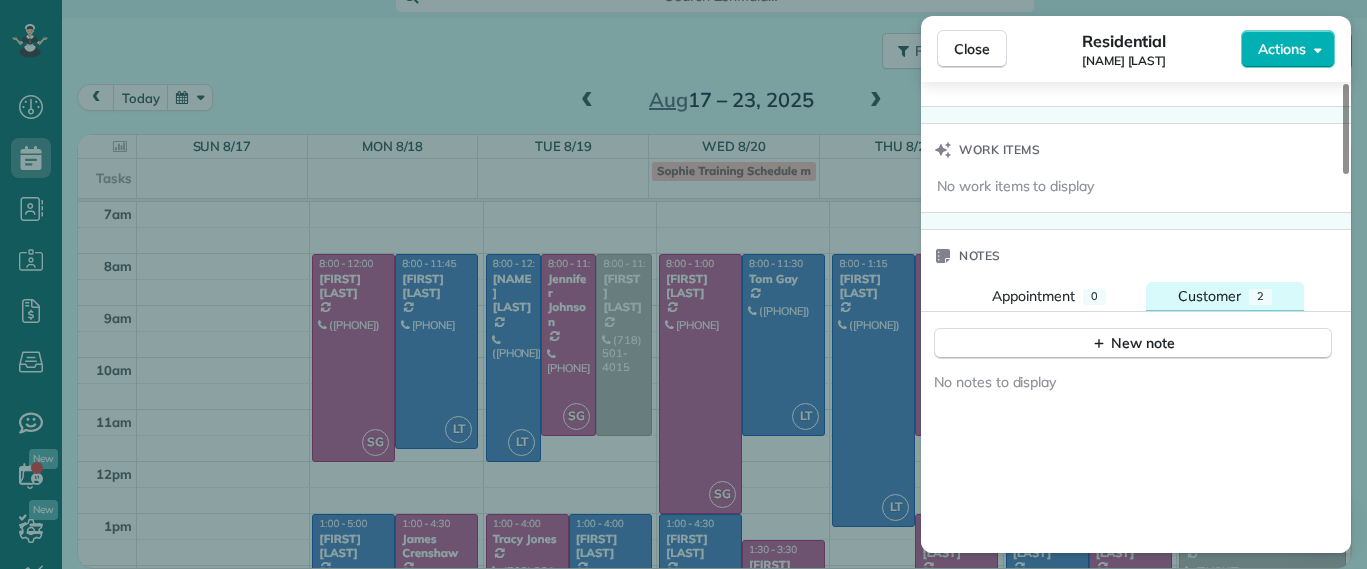 click on "Customer" at bounding box center [1209, 296] 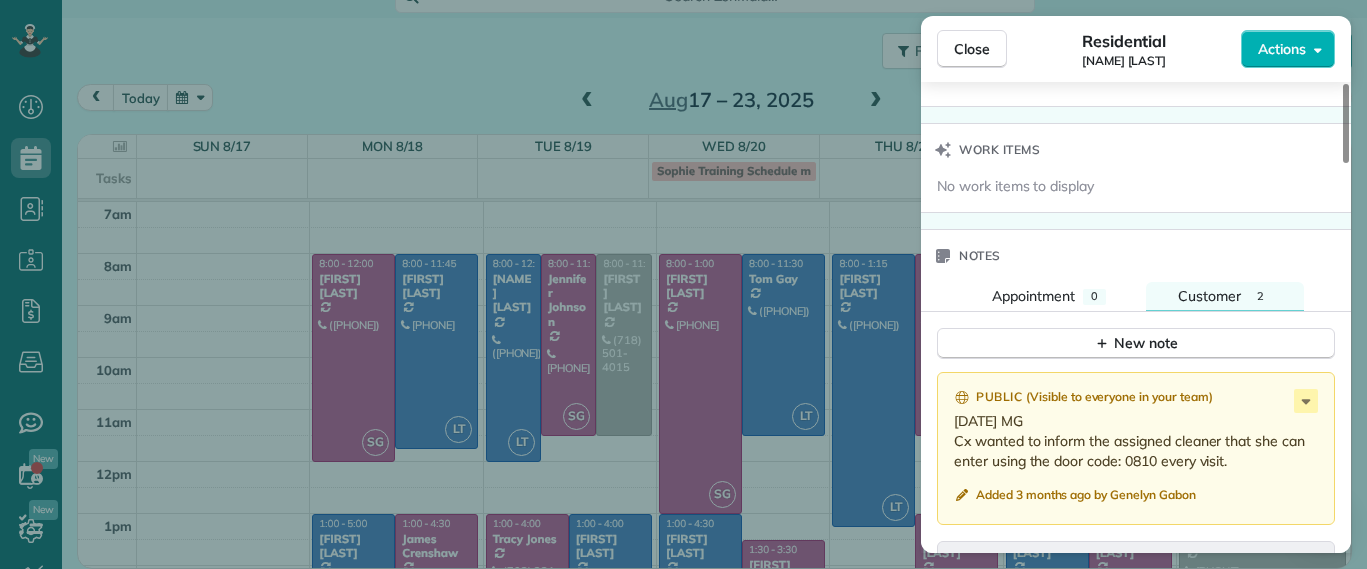 click on "Close Residential Hayley Morris Actions Status Active Hayley Morris · Open profile MOBILE (540) 908-0774 Copy hjhmorris@gmail.com Copy View Details Residential Tuesday, August 19, 2025 8:00 AM 12:00 PM 4 hours and 0 minutes Repeats every 2 weeks Edit recurring service Previous (Aug 05) Next (Sep 02) 5111 Forest Hill Avenue Richmond VA 23225 Service was not rated yet Setup ratings Cleaners Time in and out Assign Invite Cleaners Laura   Thaller 8:00 AM 12:00 PM Checklist Try Now Keep this appointment up to your standards. Stay on top of every detail, keep your cleaners organised, and your client happy. Assign a checklist Watch a 5 min demo Billing Billing actions Service Service Price (1x $160.00) $160.00 Add an item Overcharge $0.00 Discount $0.00 Coupon discount - Primary tax - Secondary tax - Total appointment price $160.00 Tips collected $0.00 Unpaid Mark as paid Total including tip $160.00 Get paid online in no-time! Send an invoice and reward your cleaners with tips Charge customer credit card Man Hours" at bounding box center [683, 284] 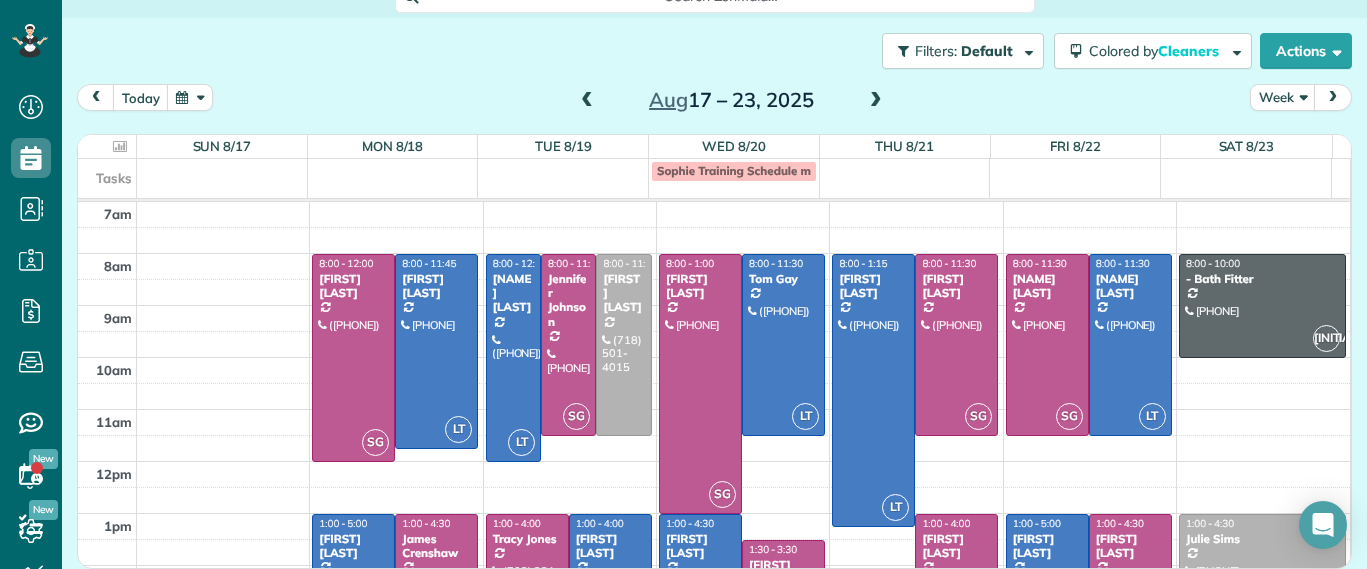click at bounding box center (587, 101) 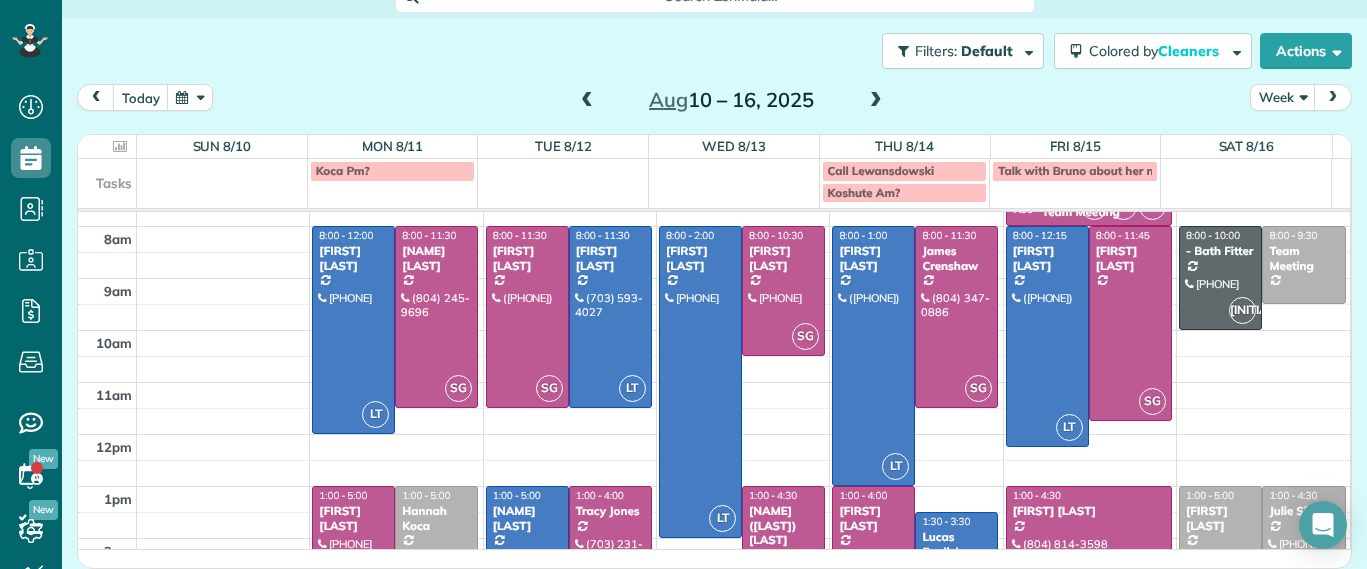 scroll, scrollTop: 0, scrollLeft: 0, axis: both 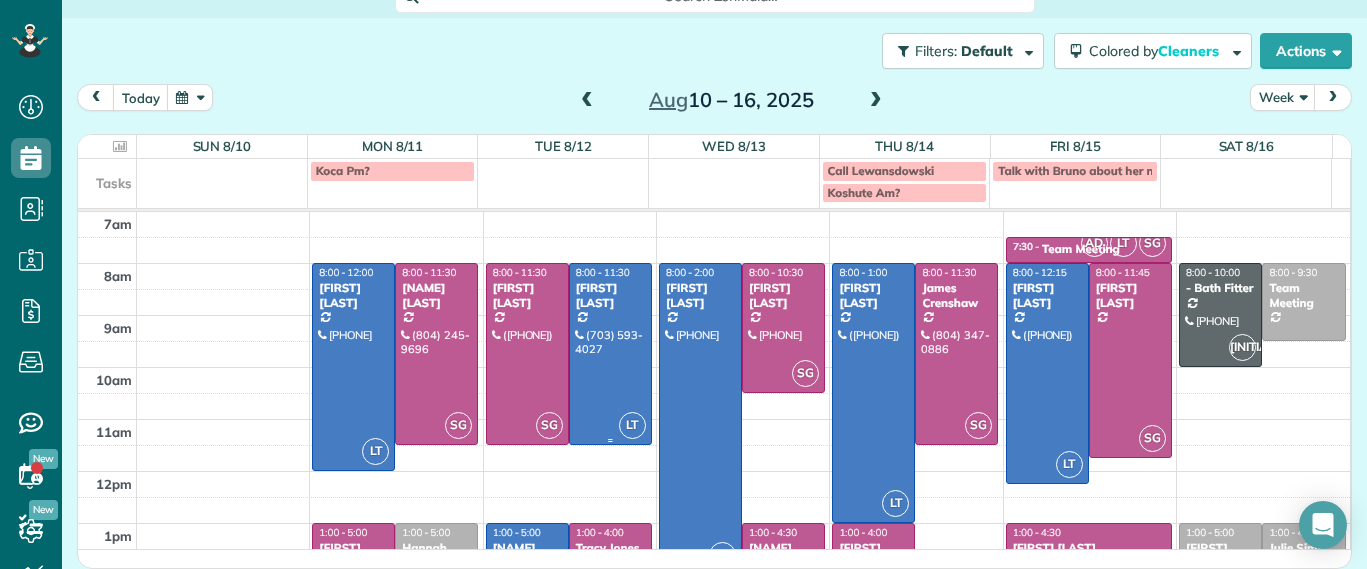 click at bounding box center [610, 354] 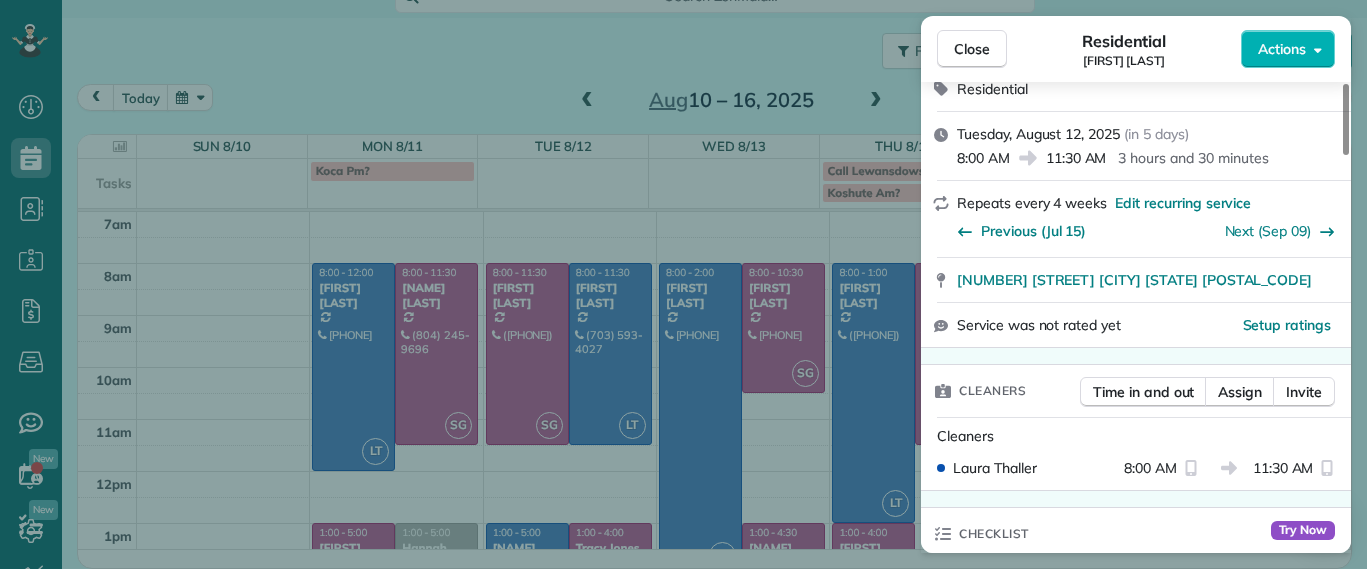 scroll, scrollTop: 0, scrollLeft: 0, axis: both 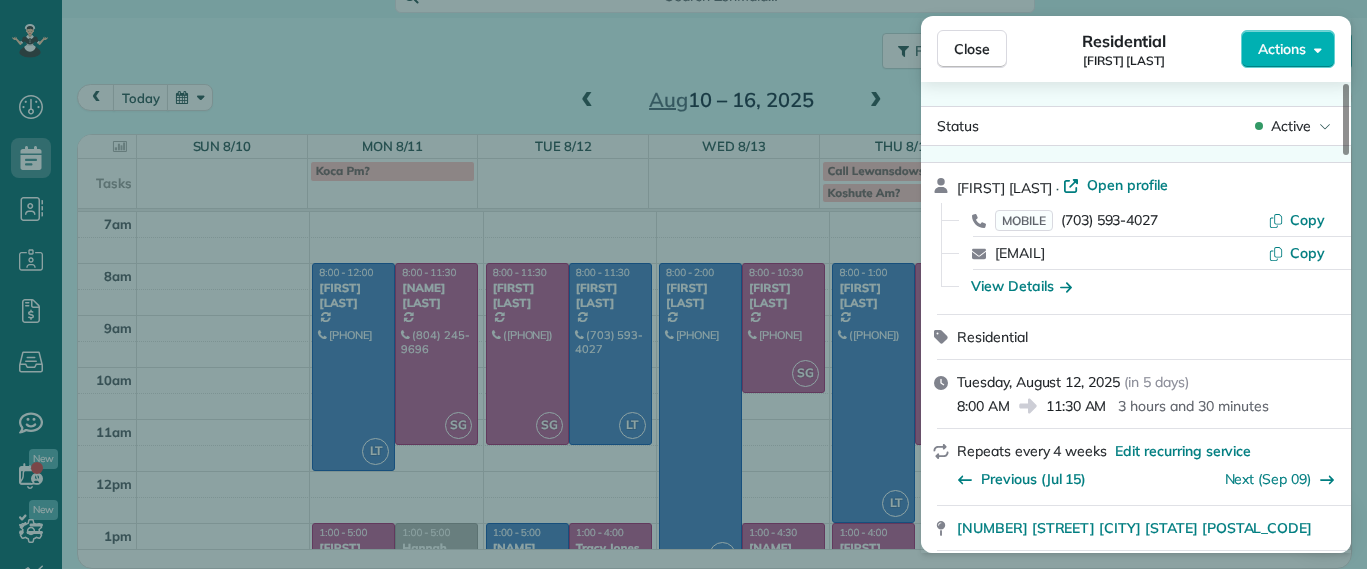 click on "Close Residential Galia Moran Actions Status Active Galia Moran · Open profile MOBILE (703) 593-4027 Copy galialmoran@gmail.com Copy View Details Residential Tuesday, August 12, 2025 ( in 5 days ) 8:00 AM 11:30 AM 3 hours and 30 minutes Repeats every 4 weeks Edit recurring service Previous (Jul 15) Next (Sep 09) 5937 Kings Crest Drive Chesterfield VA 23832 Service was not rated yet Setup ratings Cleaners Time in and out Assign Invite Cleaners Laura   Thaller 8:00 AM 11:30 AM Checklist Try Now Keep this appointment up to your standards. Stay on top of every detail, keep your cleaners organised, and your client happy. Assign a checklist Watch a 5 min demo Billing Billing actions Service Service Price (1x $188.00) $188.00 Add an item Overcharge $0.00 Discount $0.00 Coupon discount - Primary tax - Secondary tax - Total appointment price $188.00 Tips collected $0.00 Unpaid Mark as paid Total including tip $188.00 Get paid online in no-time! Send an invoice and reward your cleaners with tips Man Hours - Work items" at bounding box center (683, 284) 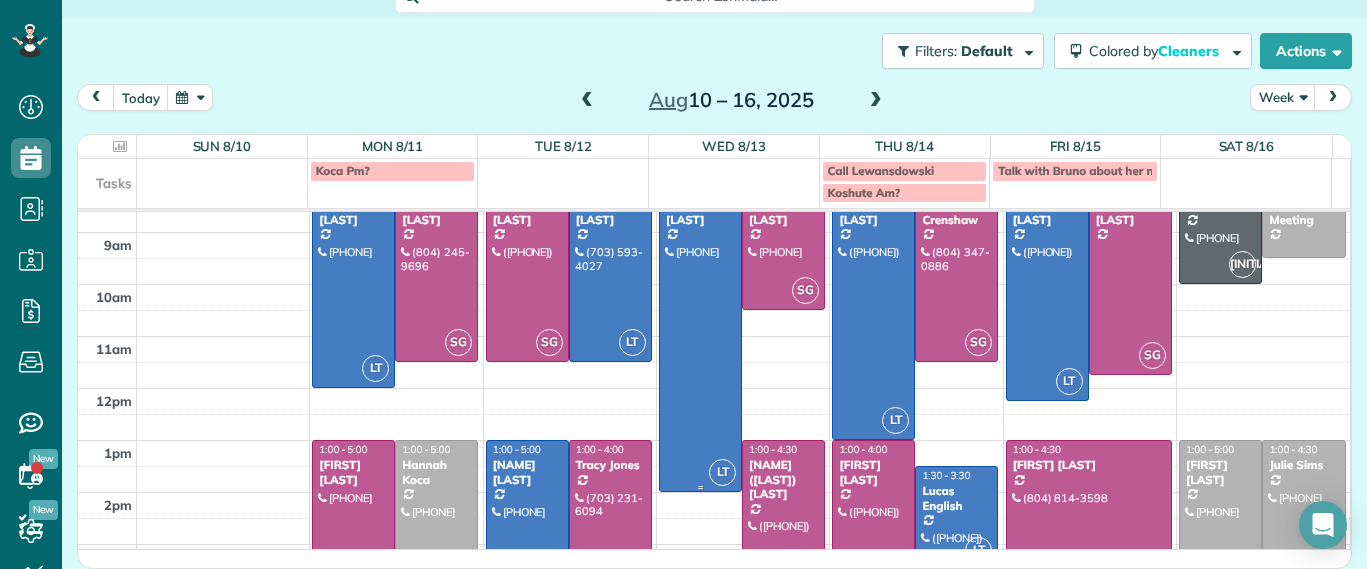 scroll, scrollTop: 125, scrollLeft: 0, axis: vertical 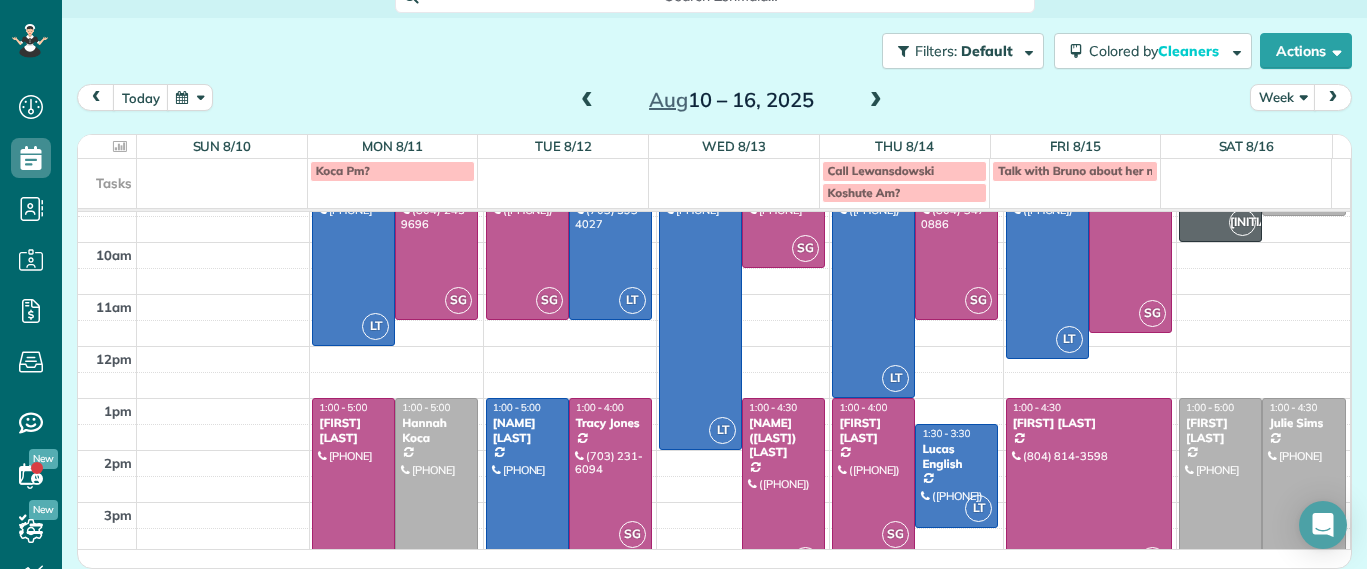 click at bounding box center (527, 502) 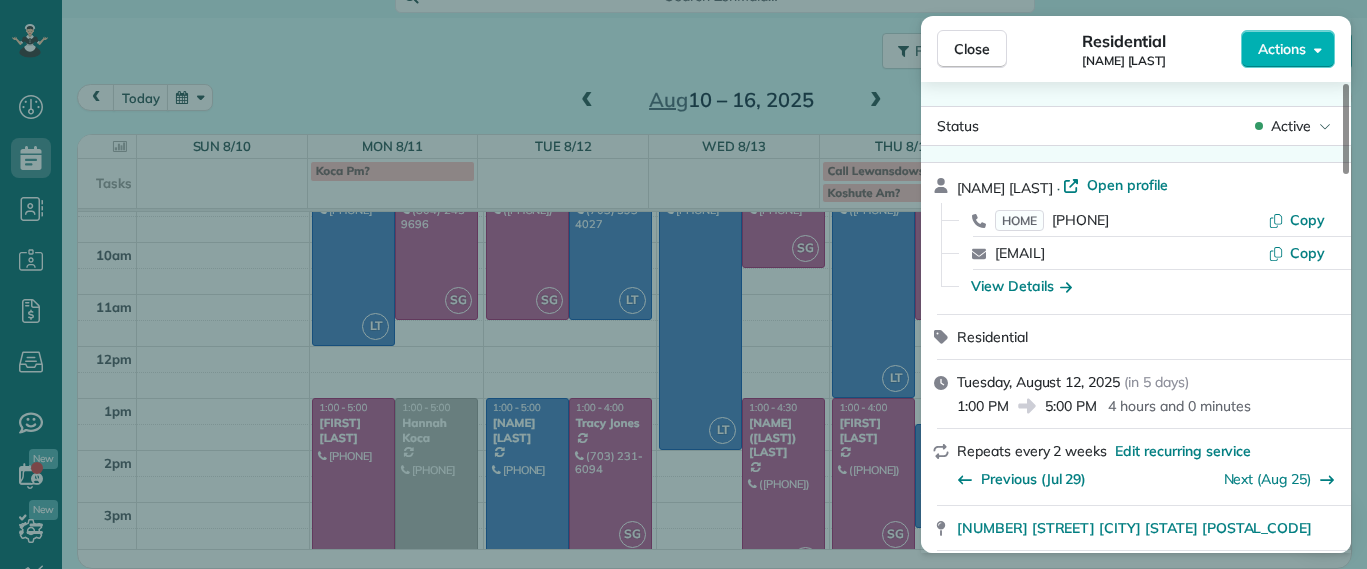 scroll, scrollTop: 127, scrollLeft: 0, axis: vertical 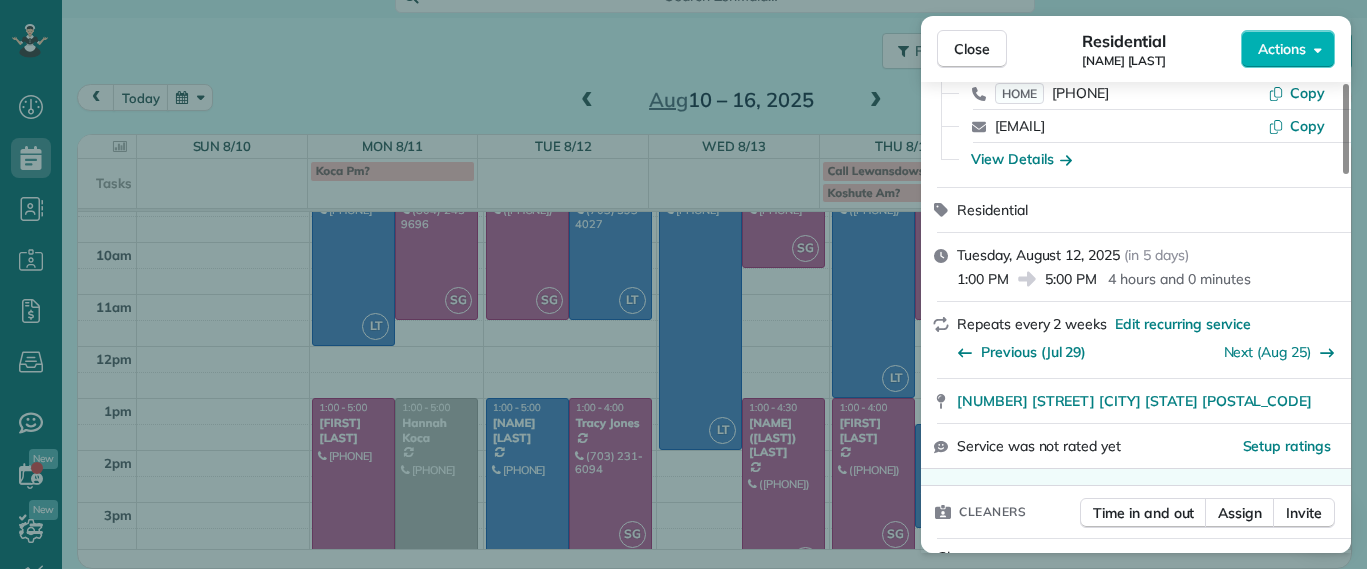 click on "Close Residential Alli Robbins Actions Status Active Alli Robbins · Open profile HOME (651) 792-6217 Copy schn0515@umn.edu Copy View Details Residential Tuesday, August 12, 2025 ( in 5 days ) 1:00 PM 5:00 PM 4 hours and 0 minutes Repeats every 2 weeks Edit recurring service Previous (Jul 29) Next (Aug 25) 2410 Bryan Park Avenue Richmond VA 23228 Service was not rated yet Setup ratings Cleaners Time in and out Assign Invite Cleaners Laura   Thaller 1:00 PM 5:00 PM Checklist Try Now Keep this appointment up to your standards. Stay on top of every detail, keep your cleaners organised, and your client happy. Assign a checklist Watch a 5 min demo Billing Billing actions Service Service Price (1x $87.45) $87.45 Add an item Overcharge $0.00 Discount $0.00 Coupon discount - Primary tax - Secondary tax - Total appointment price $87.45 Tips collected $0.00 Unpaid Mark as paid Total including tip $87.45 Get paid online in no-time! Send an invoice and reward your cleaners with tips Charge customer credit card Man Hours" at bounding box center (683, 284) 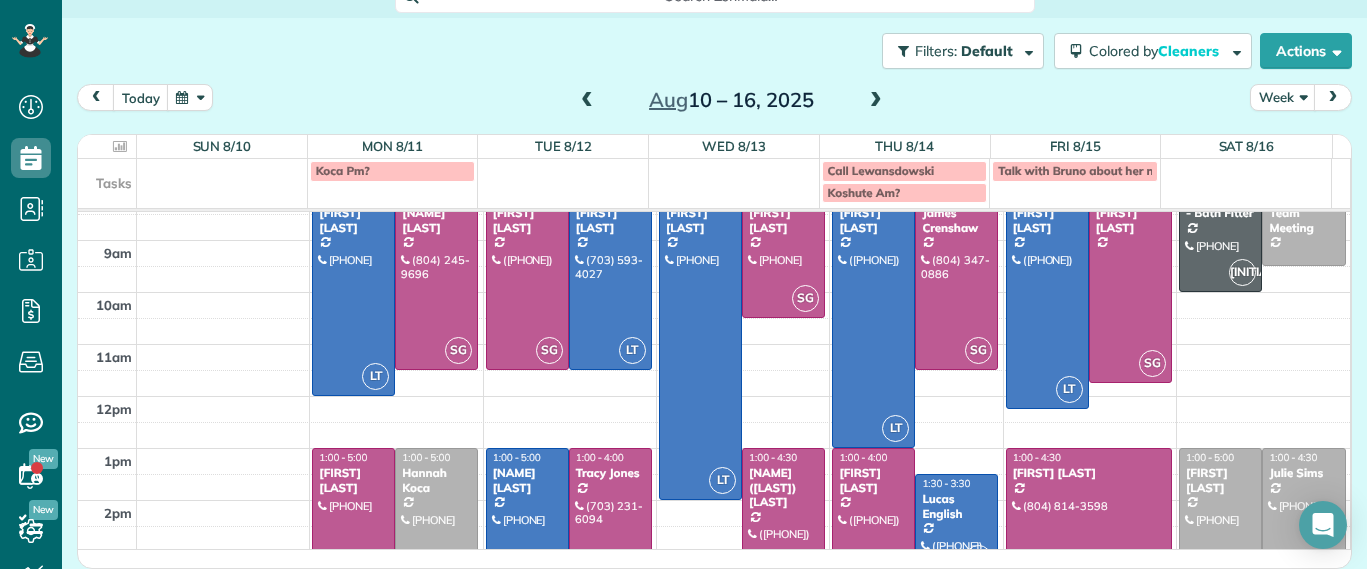 scroll, scrollTop: 0, scrollLeft: 0, axis: both 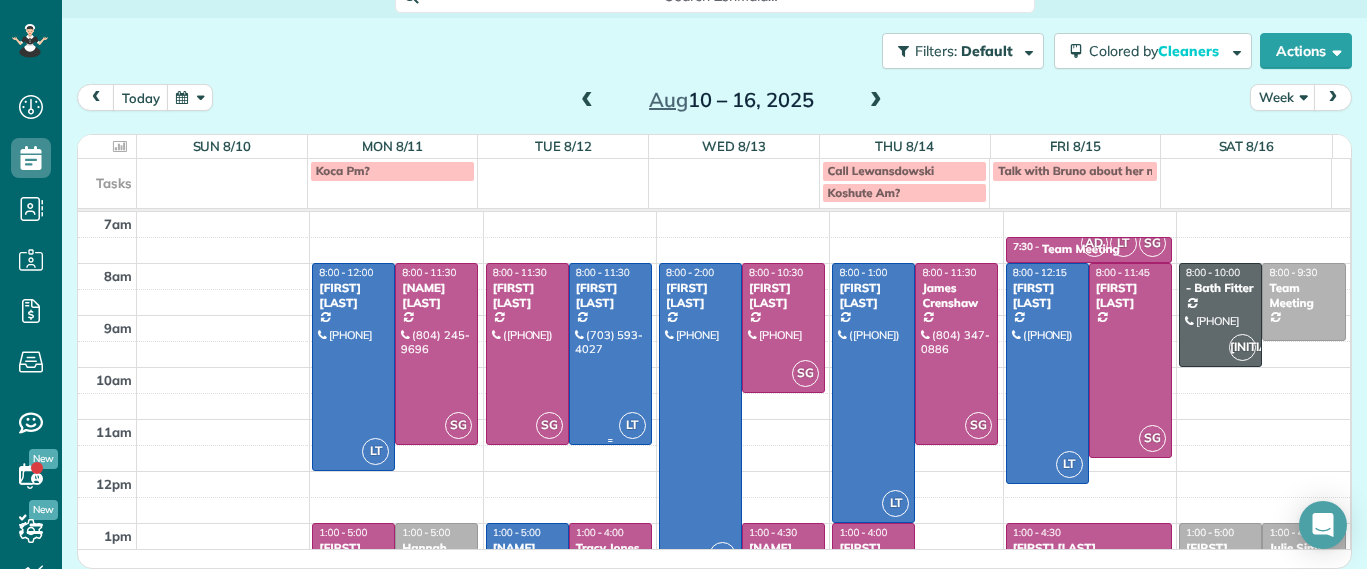 click at bounding box center [610, 354] 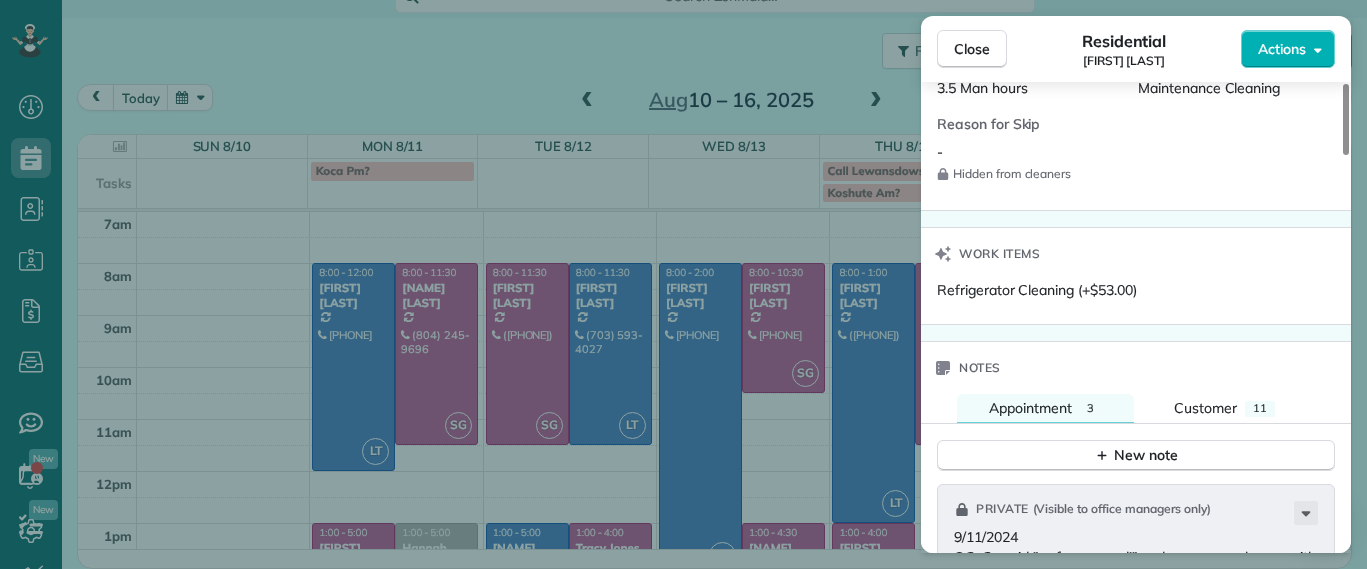 scroll, scrollTop: 1267, scrollLeft: 0, axis: vertical 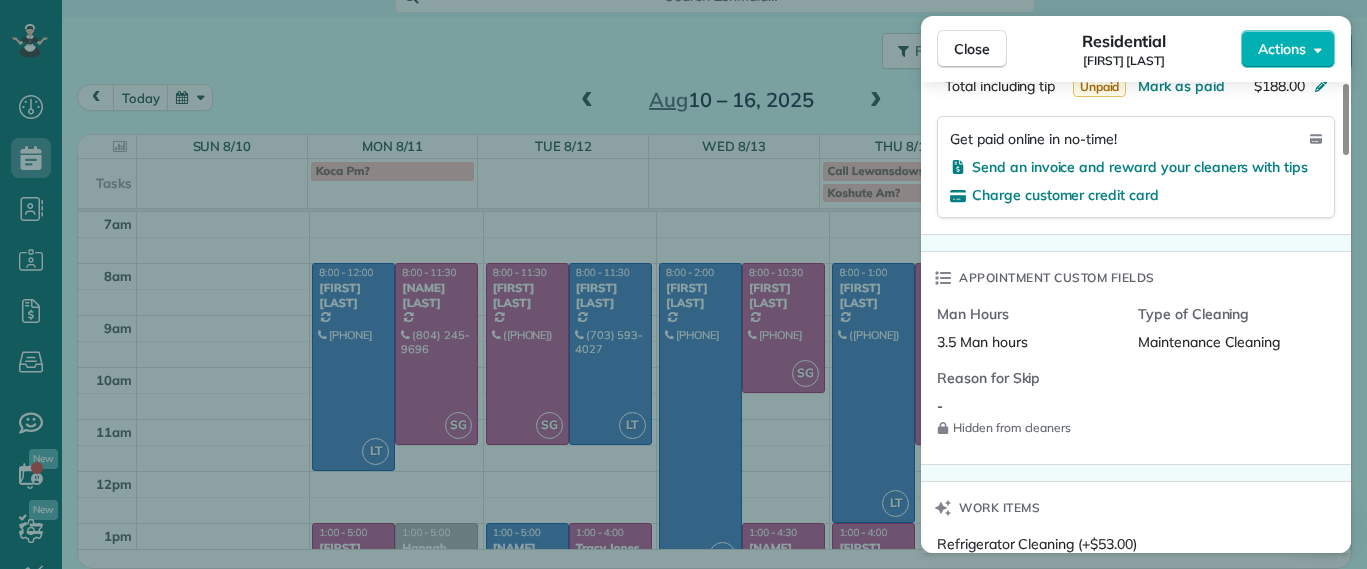 click on "Close Residential Galia Moran Actions Status Active Galia Moran · Open profile MOBILE (703) 593-4027 Copy galialmoran@gmail.com Copy View Details Residential Tuesday, August 12, 2025 ( in 5 days ) 8:00 AM 11:30 AM 3 hours and 30 minutes Repeats every 4 weeks Edit recurring service Previous (Jul 15) Next (Sep 09) 5937 Kings Crest Drive Chesterfield VA 23832 Service was not rated yet Setup ratings Cleaners Time in and out Assign Invite Cleaners Laura   Thaller 8:00 AM 11:30 AM Checklist Try Now Keep this appointment up to your standards. Stay on top of every detail, keep your cleaners organised, and your client happy. Assign a checklist Watch a 5 min demo Billing Billing actions Service Service Price (1x $188.00) $188.00 Add an item Overcharge $0.00 Discount $0.00 Coupon discount - Primary tax - Secondary tax - Total appointment price $188.00 Tips collected $0.00 Unpaid Mark as paid Total including tip $188.00 Get paid online in no-time! Send an invoice and reward your cleaners with tips Man Hours - Work items" at bounding box center [683, 284] 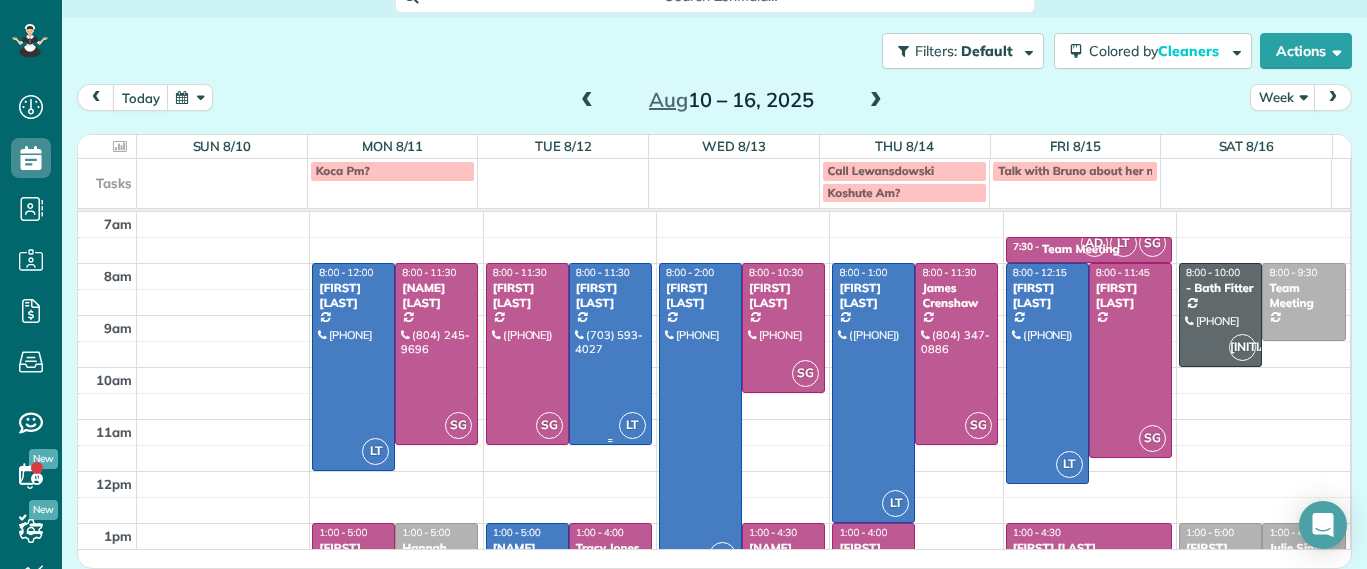 click at bounding box center [610, 354] 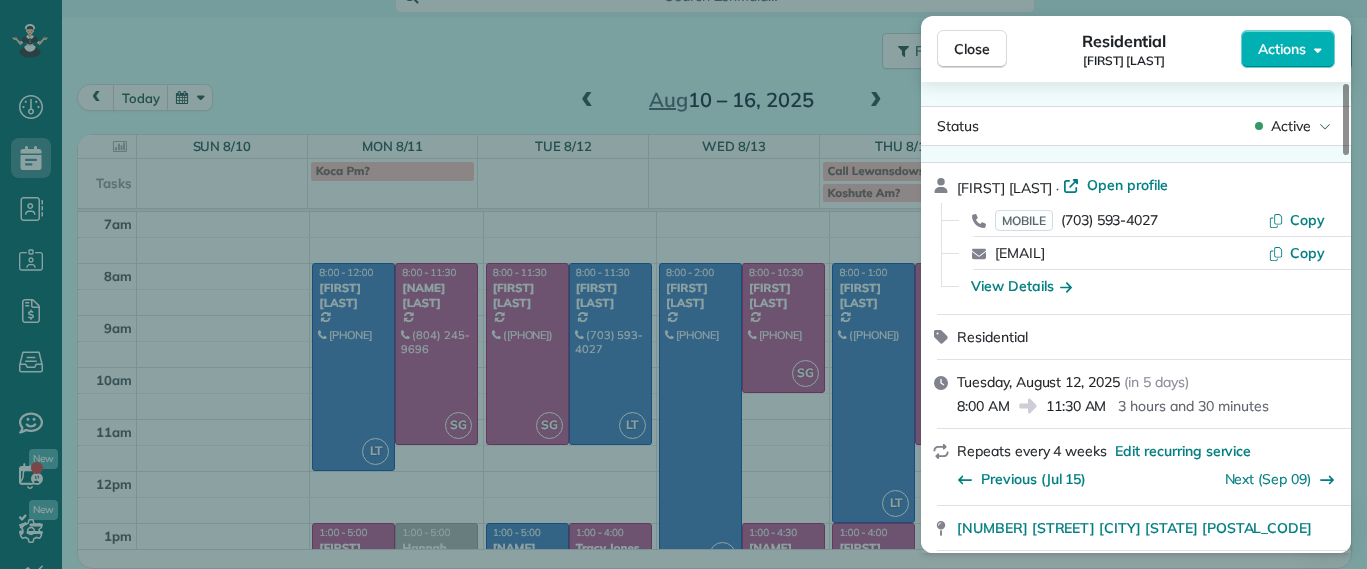 click on "Close Residential Galia Moran Actions Status Active Galia Moran · Open profile MOBILE (703) 593-4027 Copy galialmoran@gmail.com Copy View Details Residential Tuesday, August 12, 2025 ( in 5 days ) 8:00 AM 11:30 AM 3 hours and 30 minutes Repeats every 4 weeks Edit recurring service Previous (Jul 15) Next (Sep 09) 5937 Kings Crest Drive Chesterfield VA 23832 Service was not rated yet Setup ratings Cleaners Time in and out Assign Invite Cleaners Laura   Thaller 8:00 AM 11:30 AM Checklist Try Now Keep this appointment up to your standards. Stay on top of every detail, keep your cleaners organised, and your client happy. Assign a checklist Watch a 5 min demo Billing Billing actions Service Service Price (1x $188.00) $188.00 Add an item Overcharge $0.00 Discount $0.00 Coupon discount - Primary tax - Secondary tax - Total appointment price $188.00 Tips collected $0.00 Unpaid Mark as paid Total including tip $188.00 Get paid online in no-time! Send an invoice and reward your cleaners with tips Man Hours - Work items" at bounding box center [683, 284] 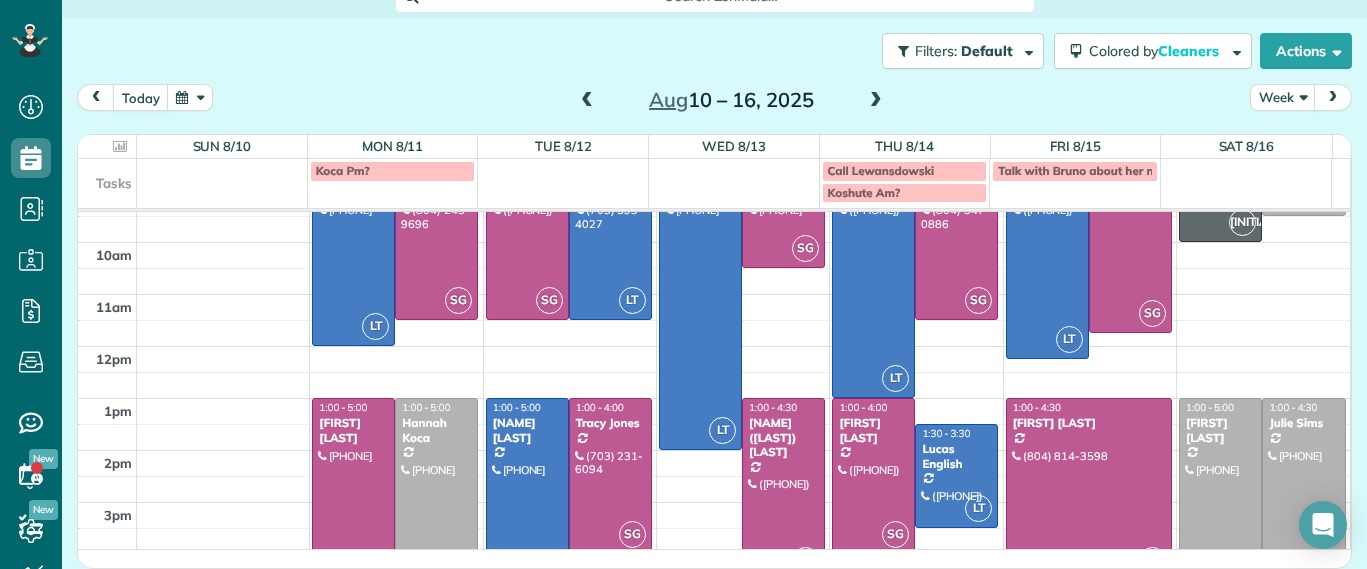 scroll, scrollTop: 0, scrollLeft: 0, axis: both 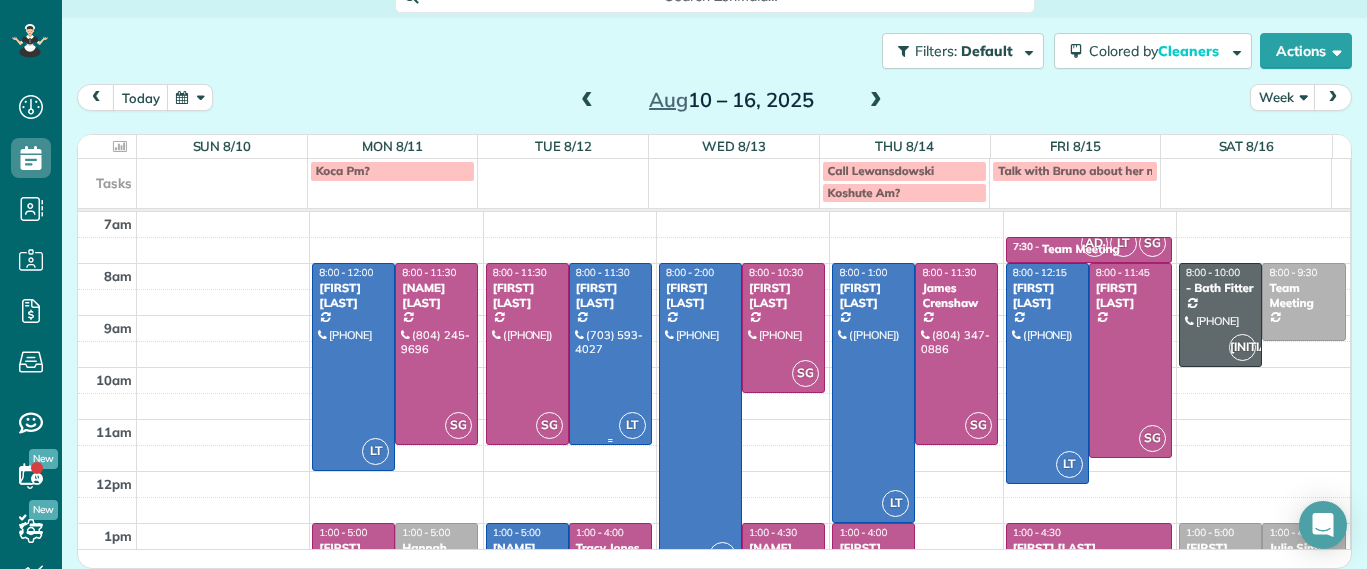click at bounding box center (610, 354) 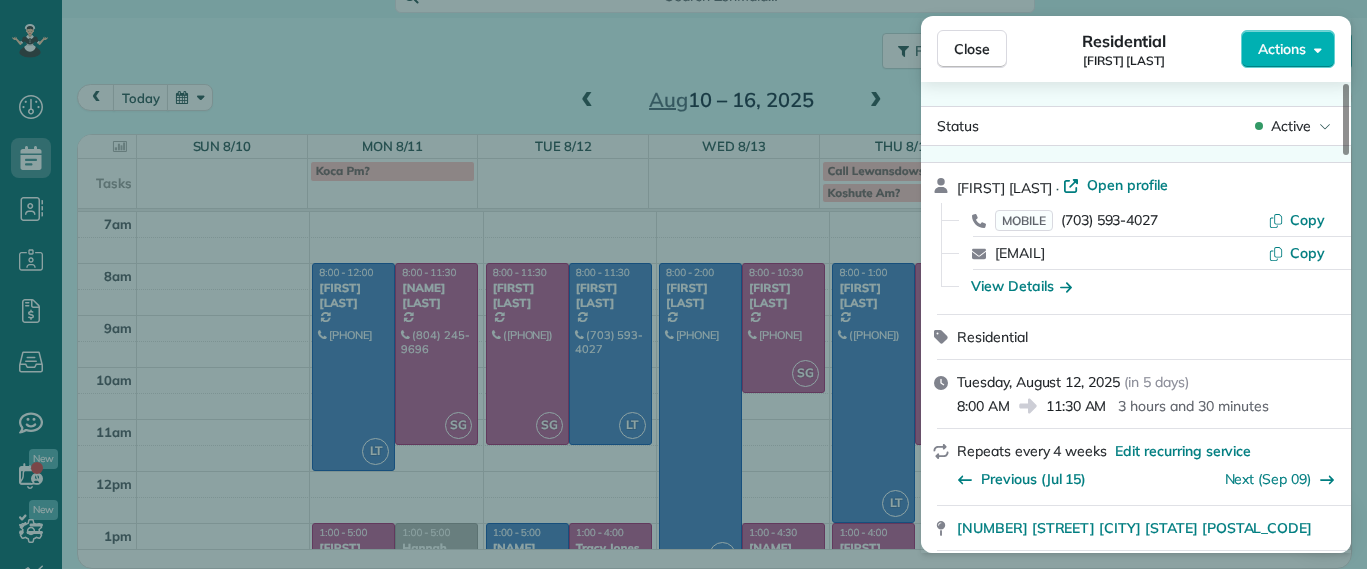 click on "Close Residential Galia Moran Actions Status Active Galia Moran · Open profile MOBILE (703) 593-4027 Copy galialmoran@gmail.com Copy View Details Residential Tuesday, August 12, 2025 ( in 5 days ) 8:00 AM 11:30 AM 3 hours and 30 minutes Repeats every 4 weeks Edit recurring service Previous (Jul 15) Next (Sep 09) 5937 Kings Crest Drive Chesterfield VA 23832 Service was not rated yet Setup ratings Cleaners Time in and out Assign Invite Cleaners Laura   Thaller 8:00 AM 11:30 AM Checklist Try Now Keep this appointment up to your standards. Stay on top of every detail, keep your cleaners organised, and your client happy. Assign a checklist Watch a 5 min demo Billing Billing actions Service Service Price (1x $188.00) $188.00 Add an item Overcharge $0.00 Discount $0.00 Coupon discount - Primary tax - Secondary tax - Total appointment price $188.00 Tips collected $0.00 Unpaid Mark as paid Total including tip $188.00 Get paid online in no-time! Send an invoice and reward your cleaners with tips Man Hours - Work items" at bounding box center [683, 284] 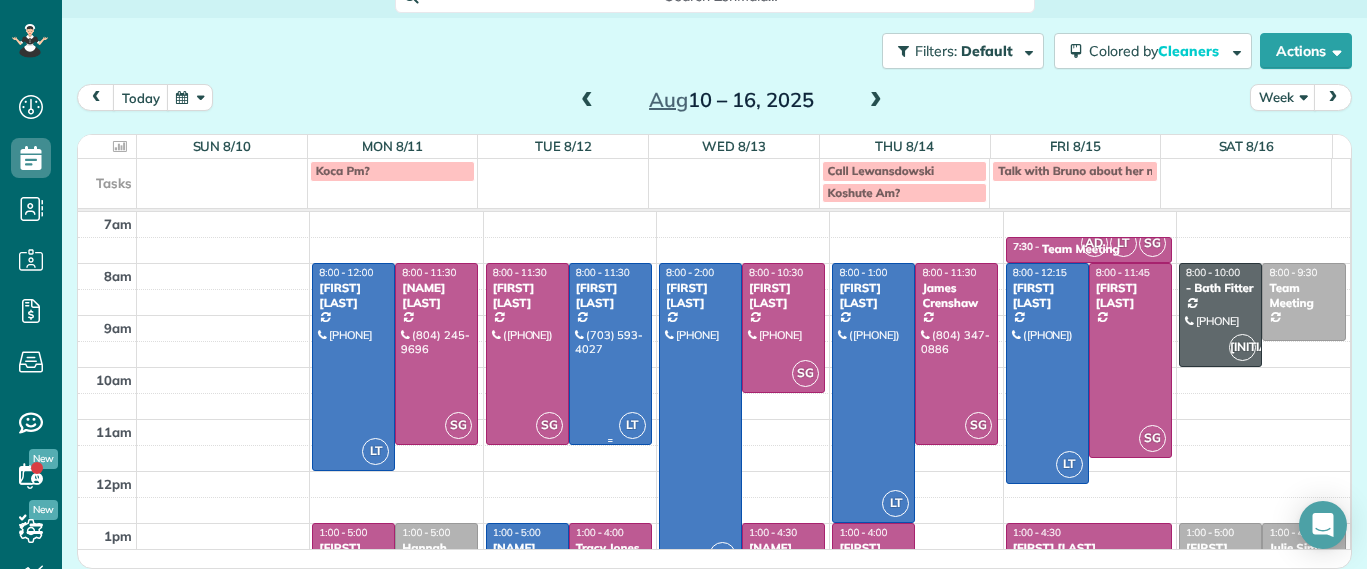 click at bounding box center [610, 354] 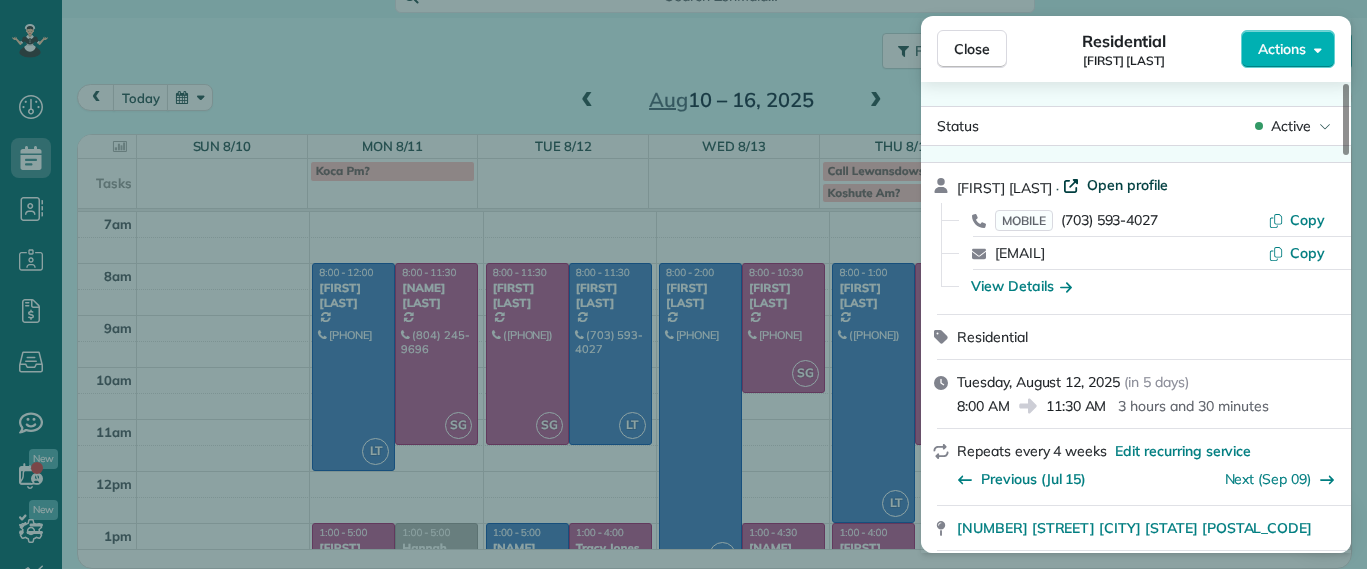 click on "Open profile" at bounding box center [1127, 185] 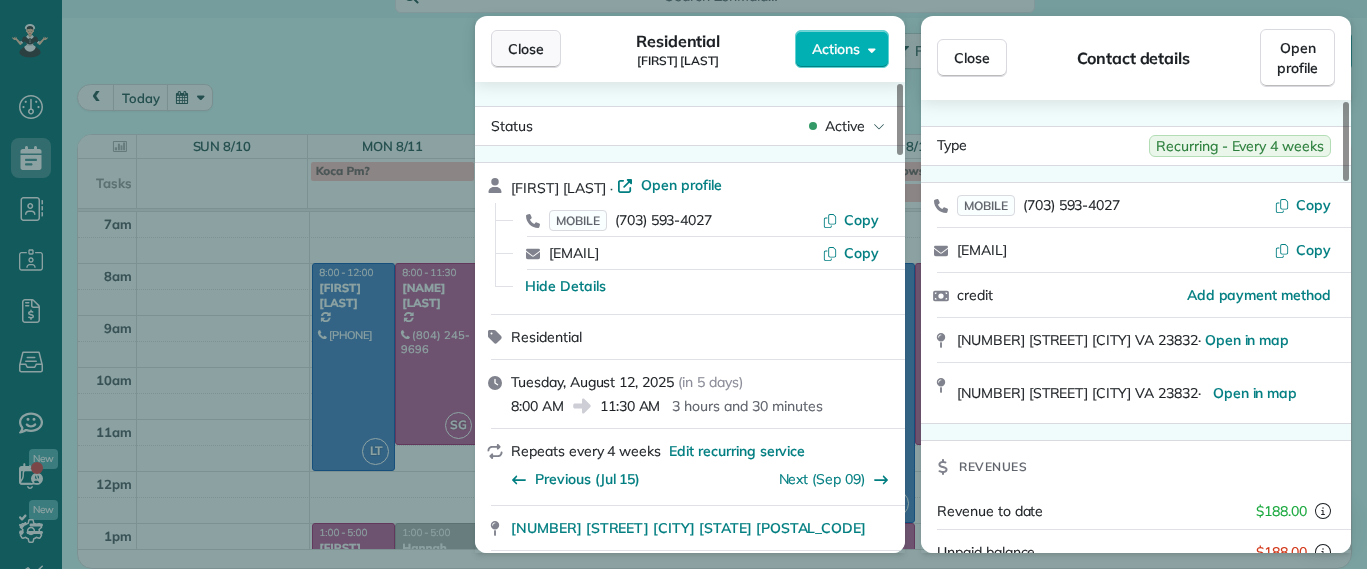 click on "Close Residential Galia Moran Actions" at bounding box center (690, 49) 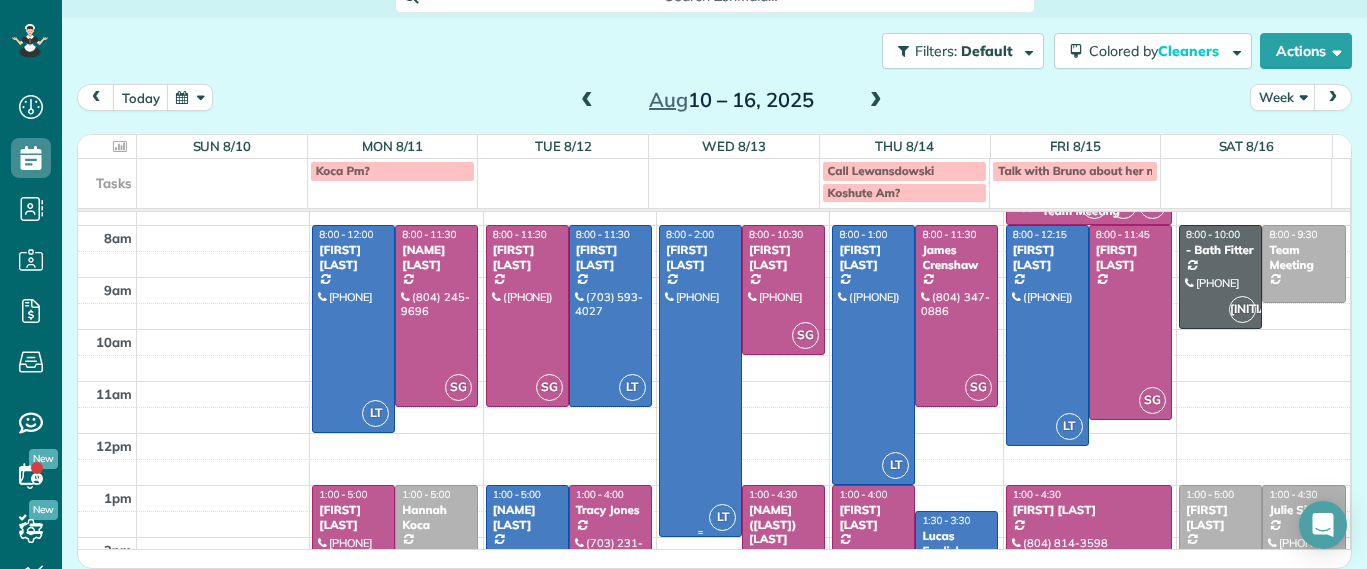 scroll, scrollTop: 0, scrollLeft: 0, axis: both 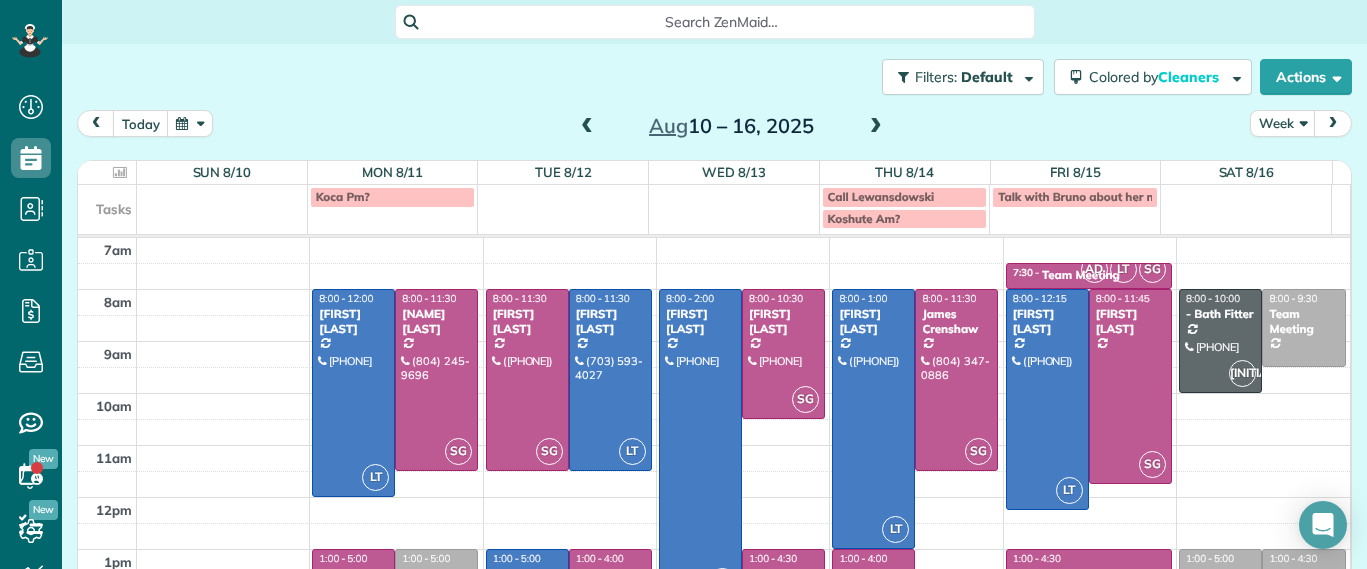 click on "Koca Pm?" at bounding box center (393, 197) 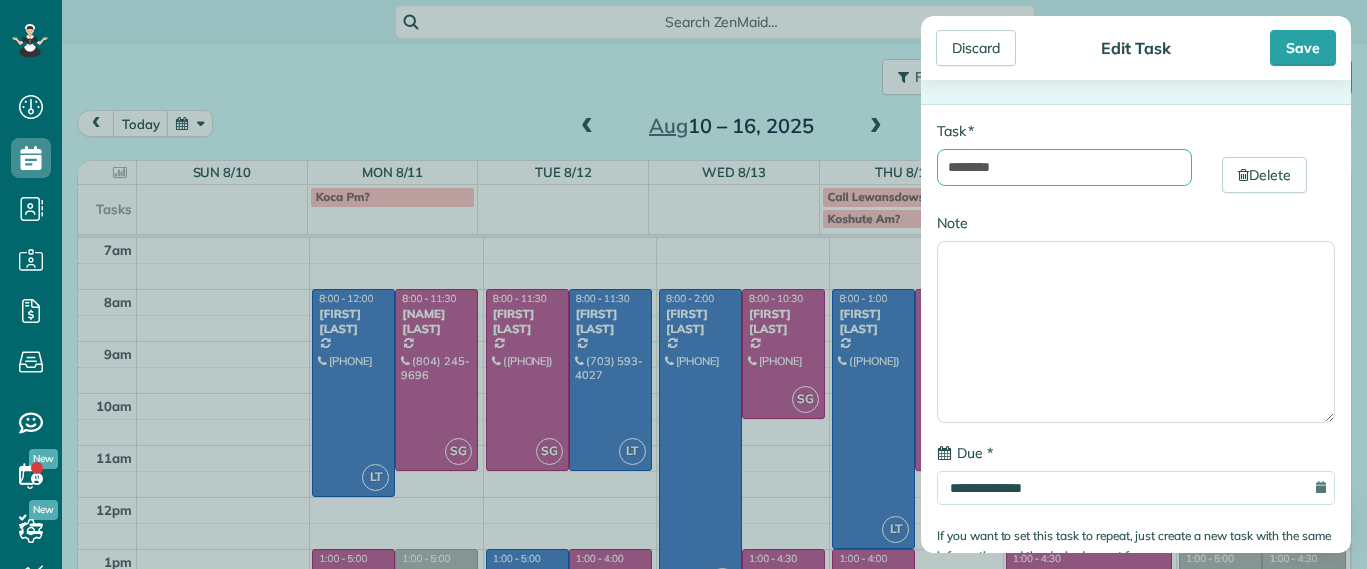 click on "********" at bounding box center [1064, 167] 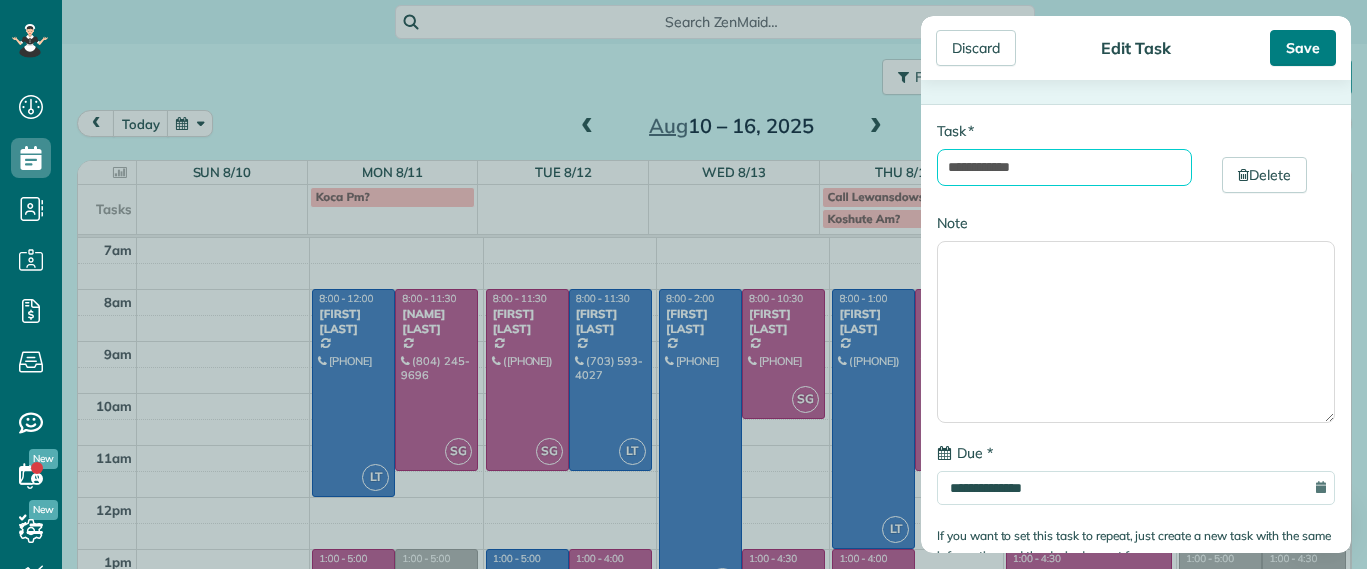 type on "**********" 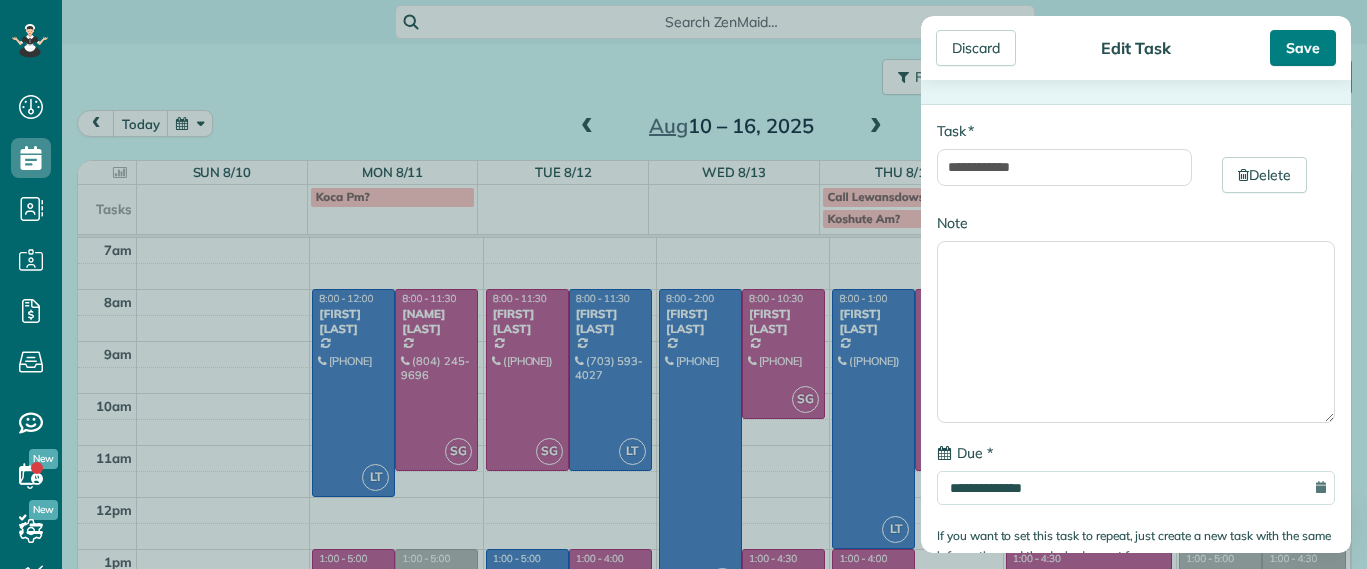 click on "Save" at bounding box center [1303, 48] 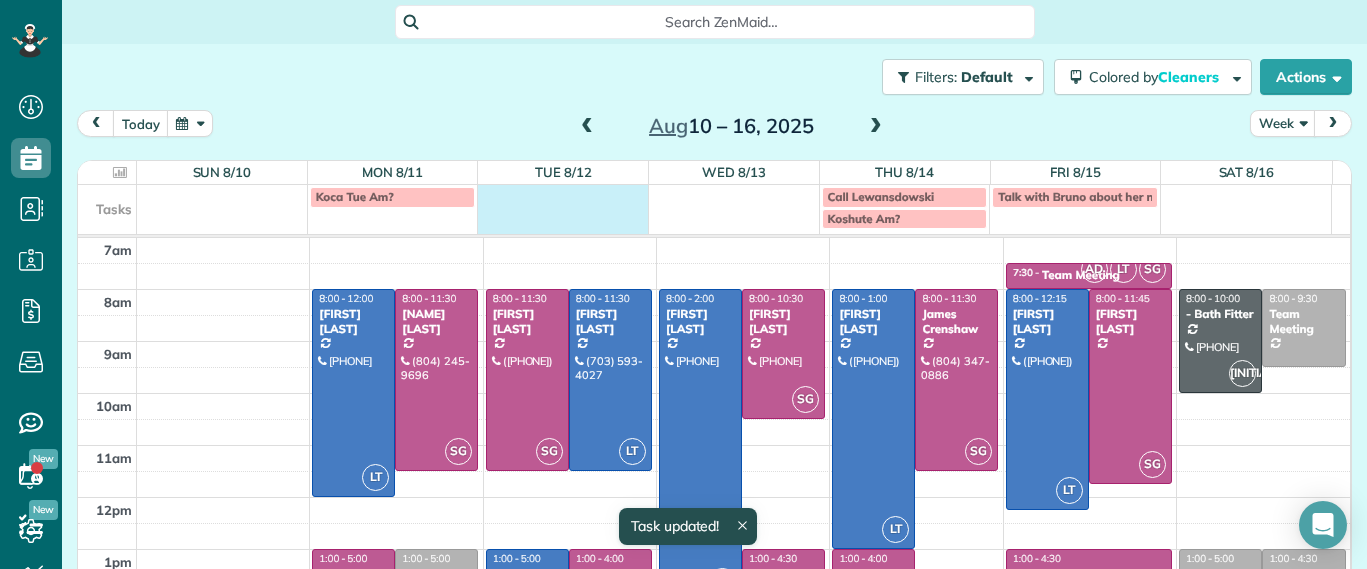 click at bounding box center [563, 207] 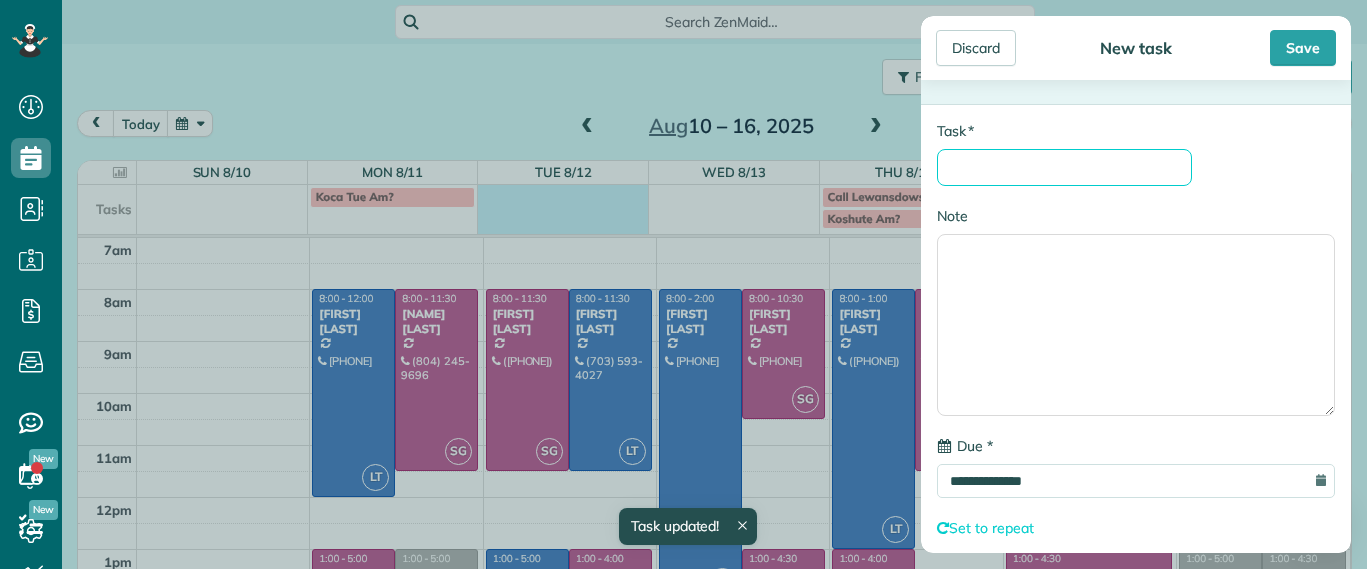 click on "*  Task" at bounding box center (1064, 167) 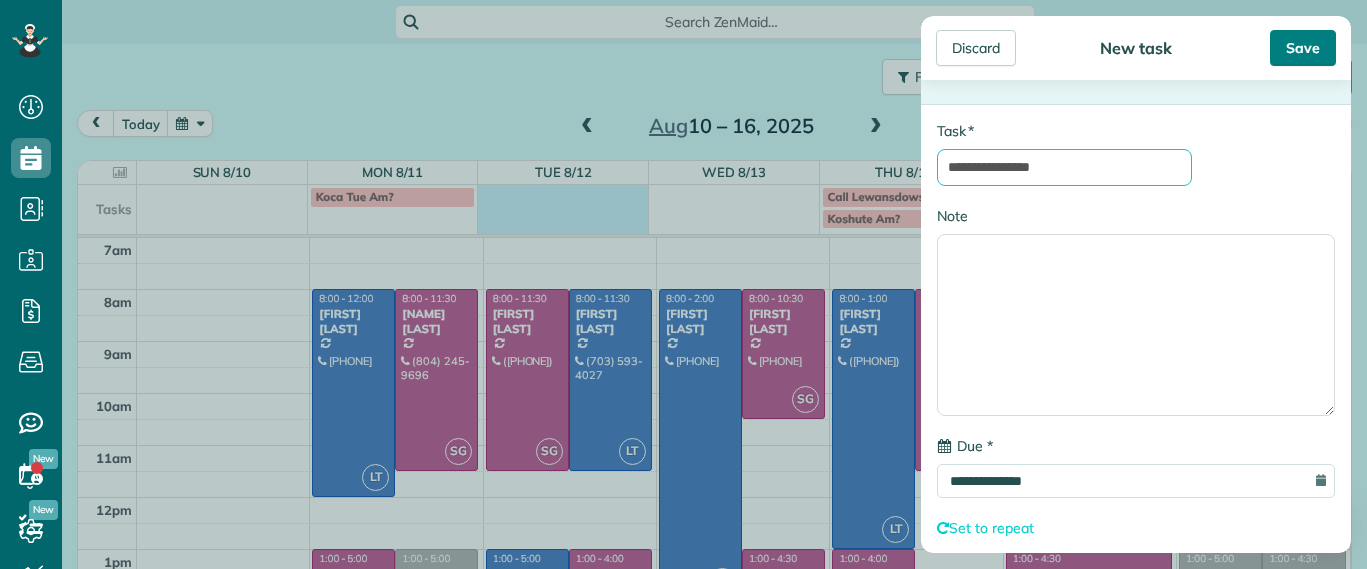 type on "**********" 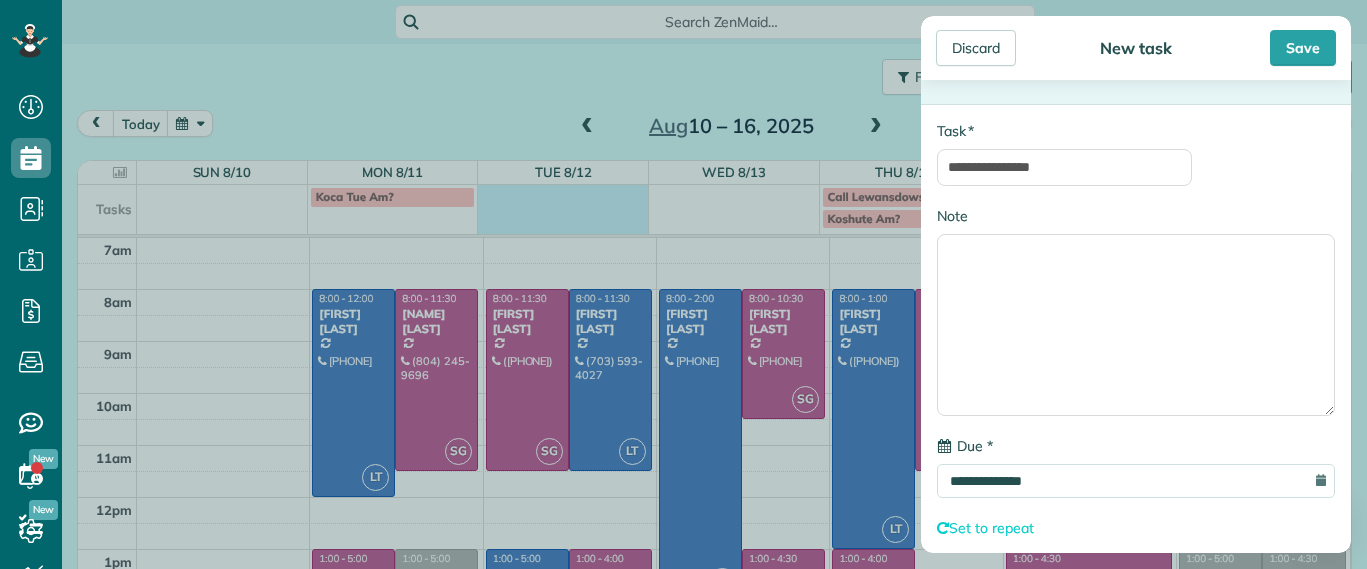 click on "Discard
New task
Save" at bounding box center [1136, 48] 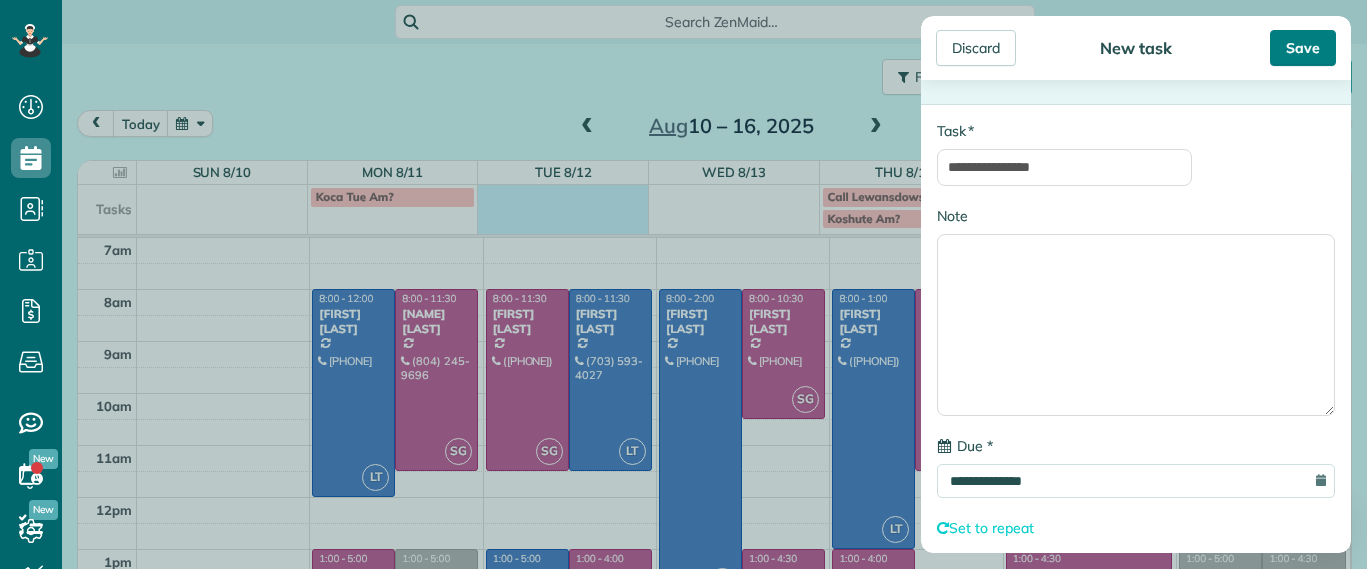 click on "Save" at bounding box center [1303, 48] 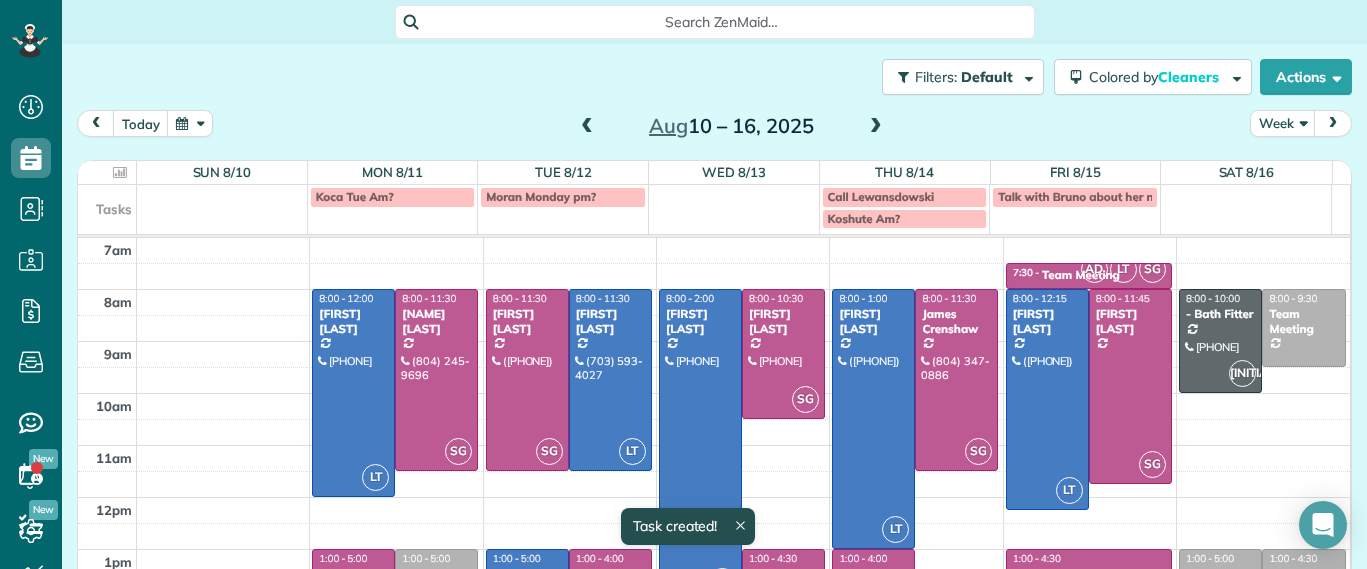 scroll, scrollTop: 26, scrollLeft: 0, axis: vertical 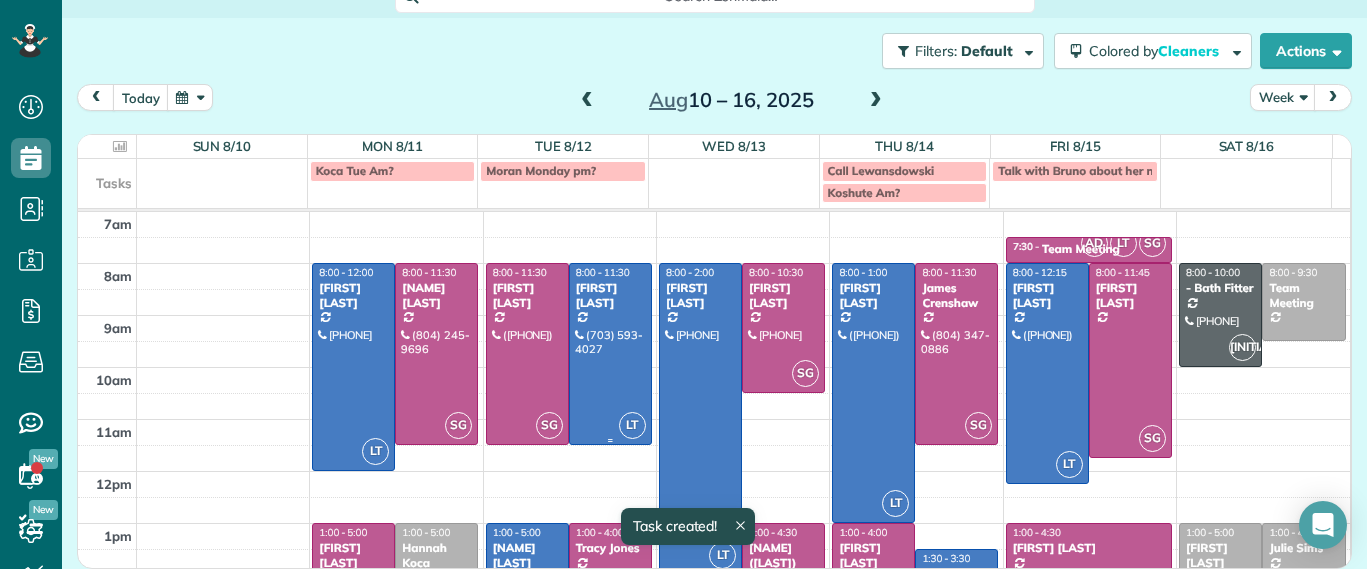 click at bounding box center [610, 354] 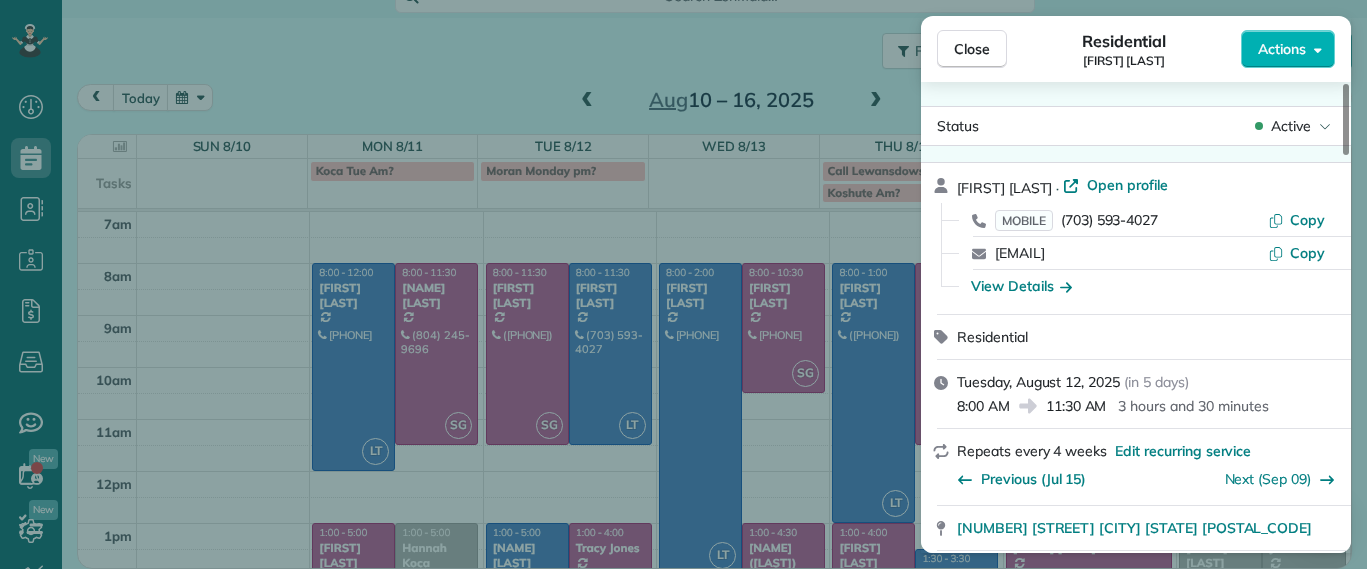 click on "Close Residential Galia Moran Actions Status Active Galia Moran · Open profile MOBILE (703) 593-4027 Copy galialmoran@gmail.com Copy View Details Residential Tuesday, August 12, 2025 ( in 5 days ) 8:00 AM 11:30 AM 3 hours and 30 minutes Repeats every 4 weeks Edit recurring service Previous (Jul 15) Next (Sep 09) 5937 Kings Crest Drive Chesterfield VA 23832 Service was not rated yet Setup ratings Cleaners Time in and out Assign Invite Cleaners Laura   Thaller 8:00 AM 11:30 AM Checklist Try Now Keep this appointment up to your standards. Stay on top of every detail, keep your cleaners organised, and your client happy. Assign a checklist Watch a 5 min demo Billing Billing actions Service Service Price (1x $188.00) $188.00 Add an item Overcharge $0.00 Discount $0.00 Coupon discount - Primary tax - Secondary tax - Total appointment price $188.00 Tips collected $0.00 Unpaid Mark as paid Total including tip $188.00 Get paid online in no-time! Send an invoice and reward your cleaners with tips Man Hours - Work items" at bounding box center (683, 284) 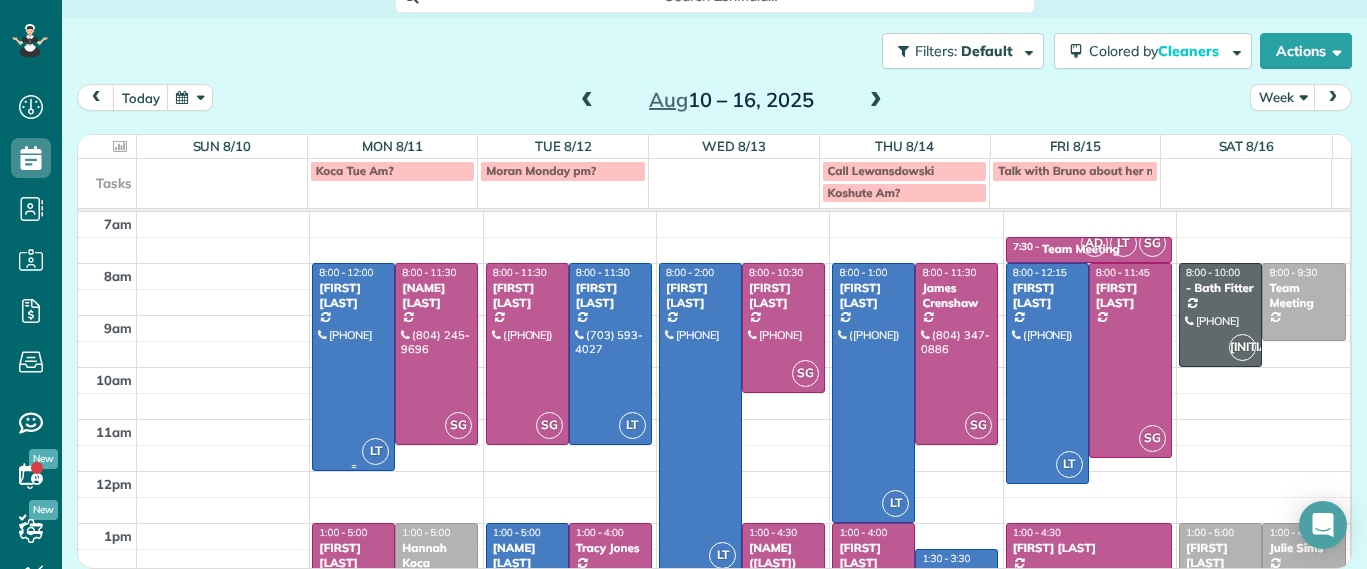 click at bounding box center (353, 367) 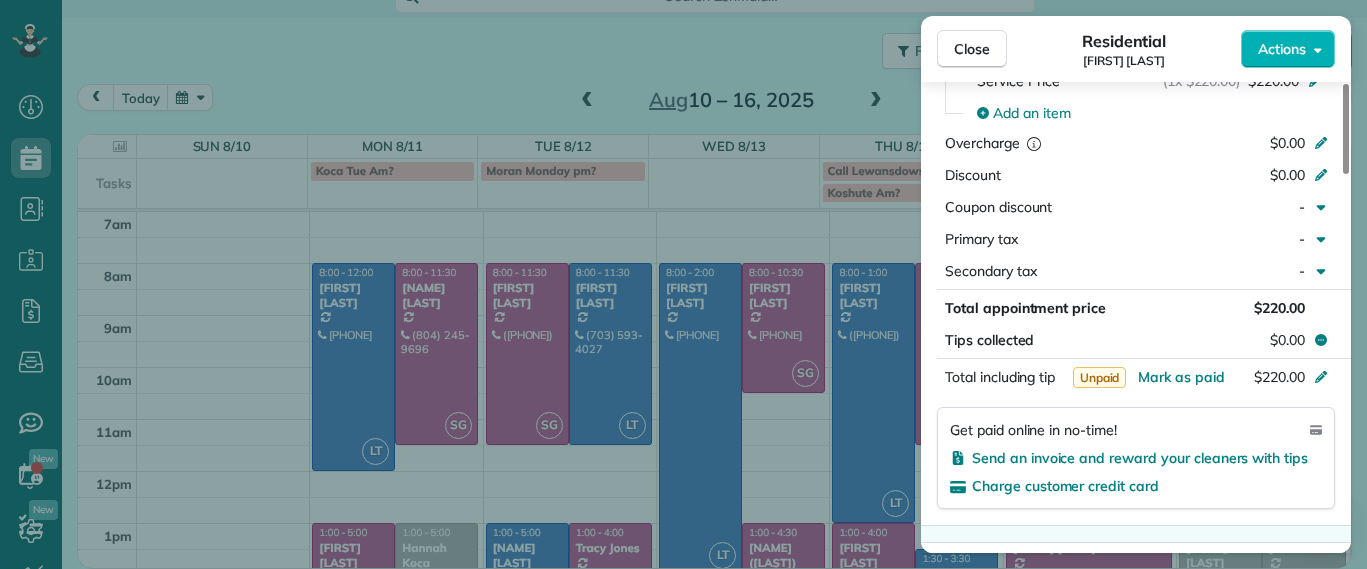 scroll, scrollTop: 1125, scrollLeft: 0, axis: vertical 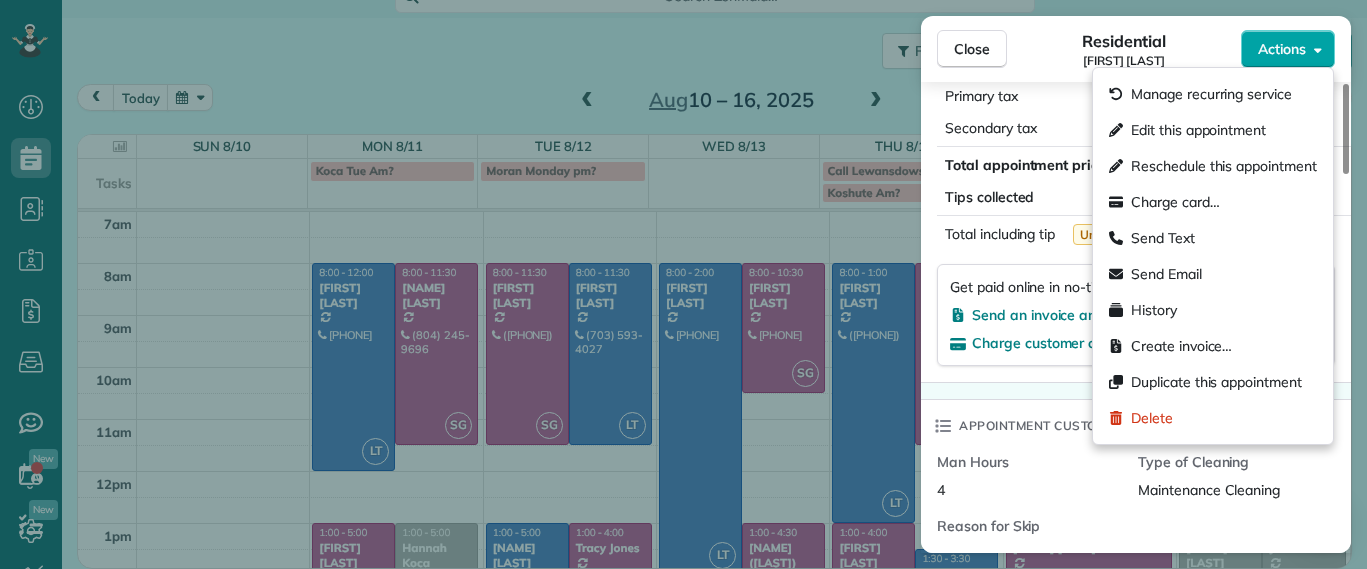 click on "Actions" at bounding box center [1282, 49] 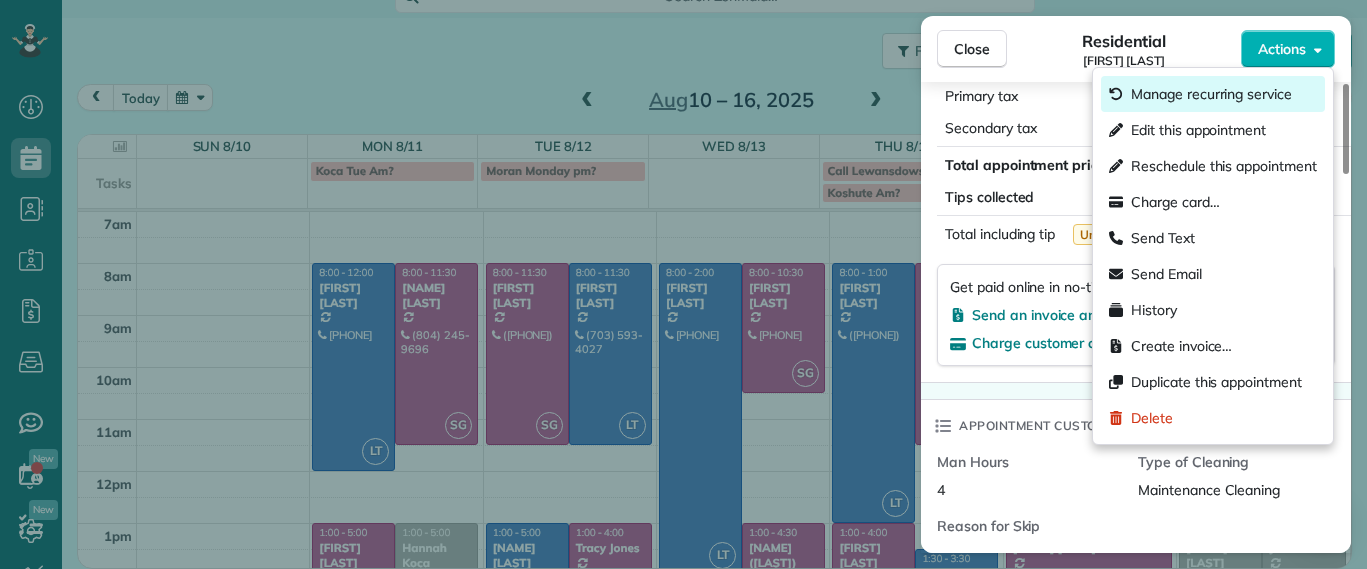 click on "Manage recurring service" at bounding box center [1211, 94] 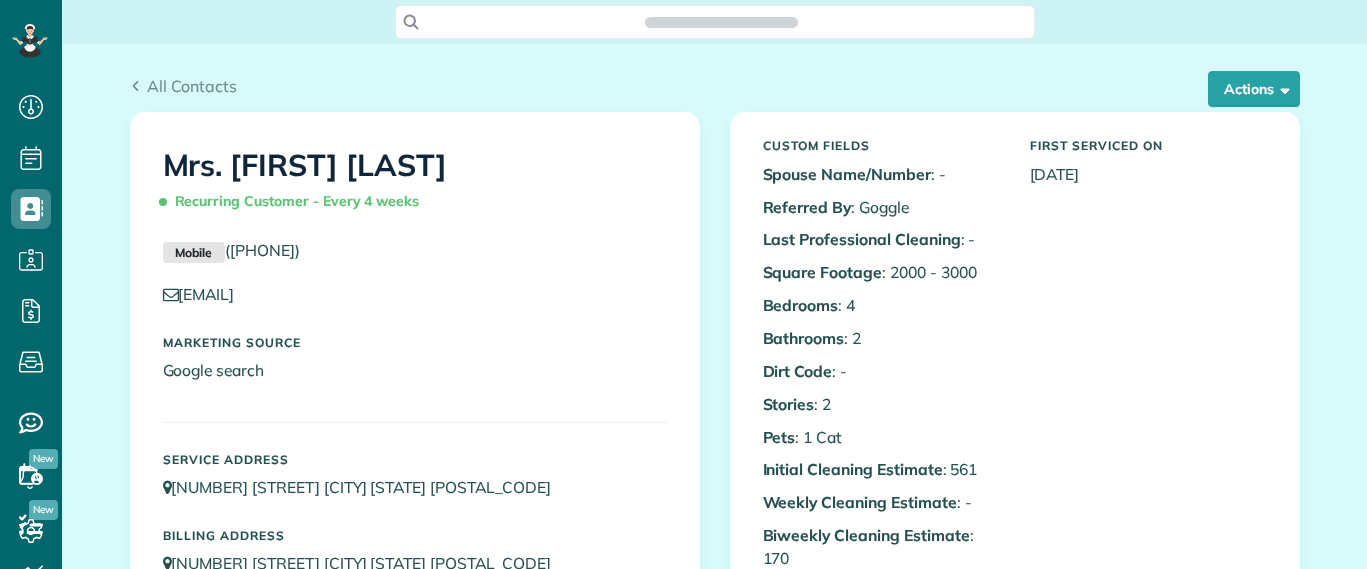 scroll, scrollTop: 0, scrollLeft: 0, axis: both 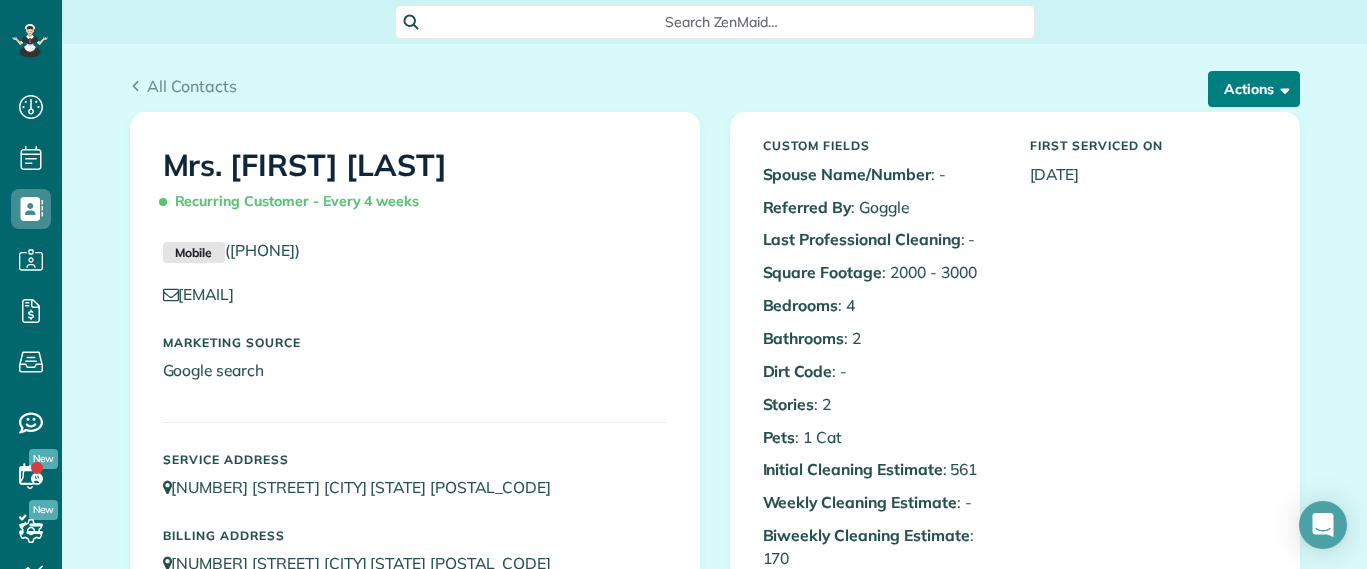 click on "Actions" at bounding box center [1254, 89] 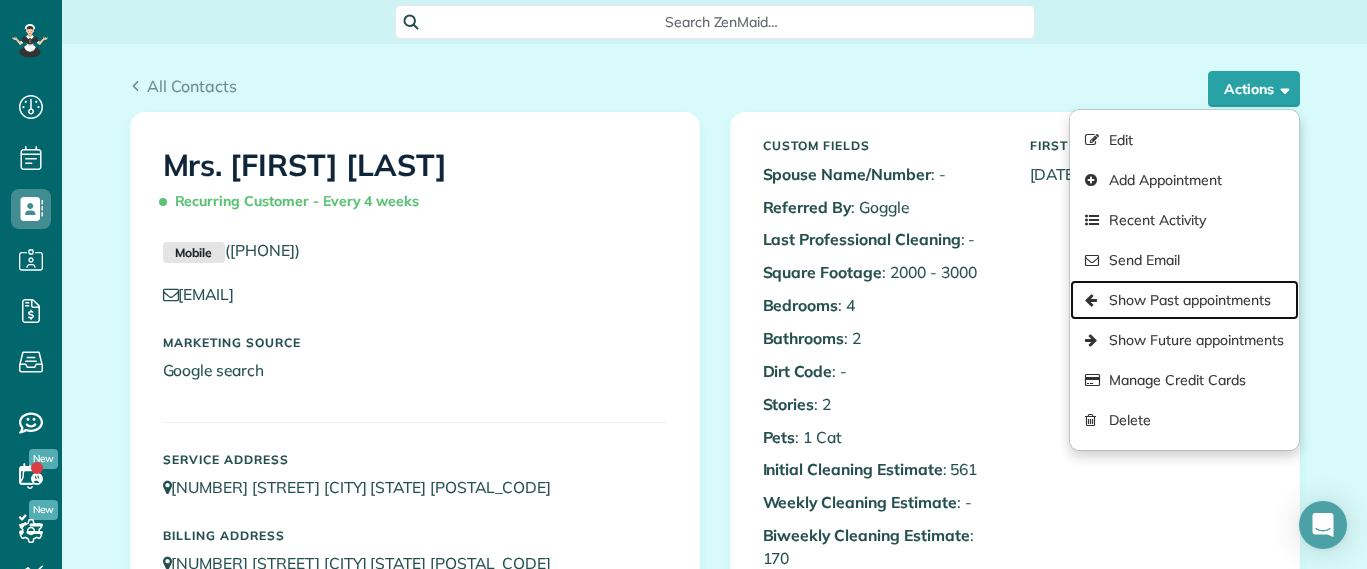 click on "Show Past appointments" at bounding box center [1184, 300] 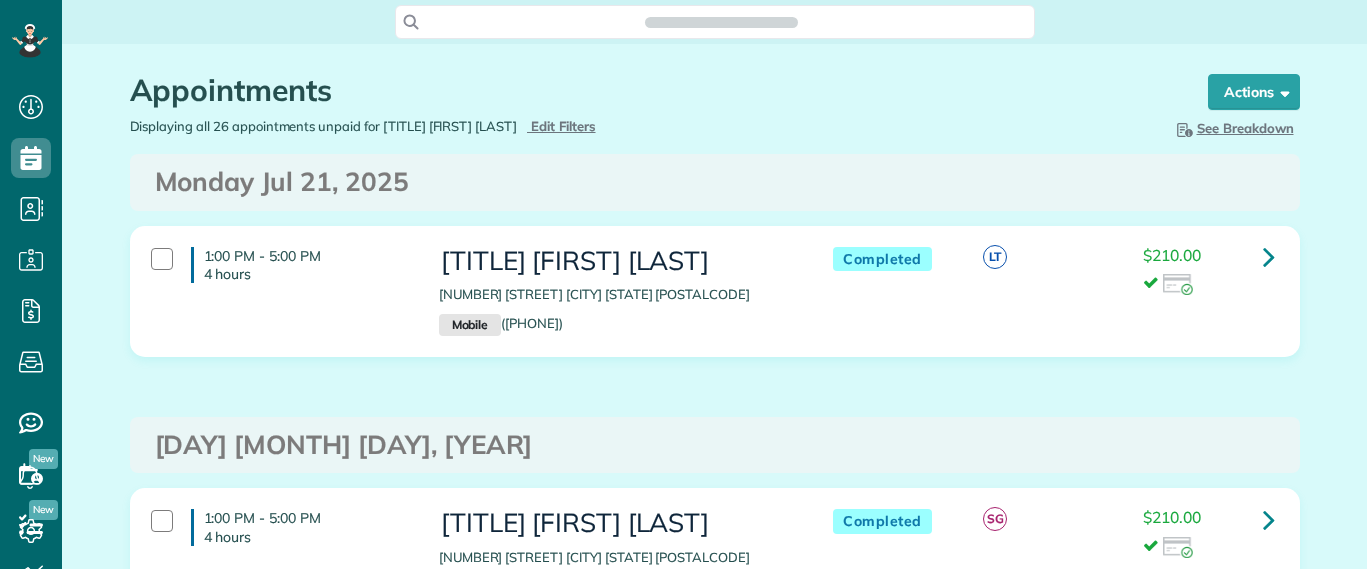 scroll, scrollTop: 0, scrollLeft: 0, axis: both 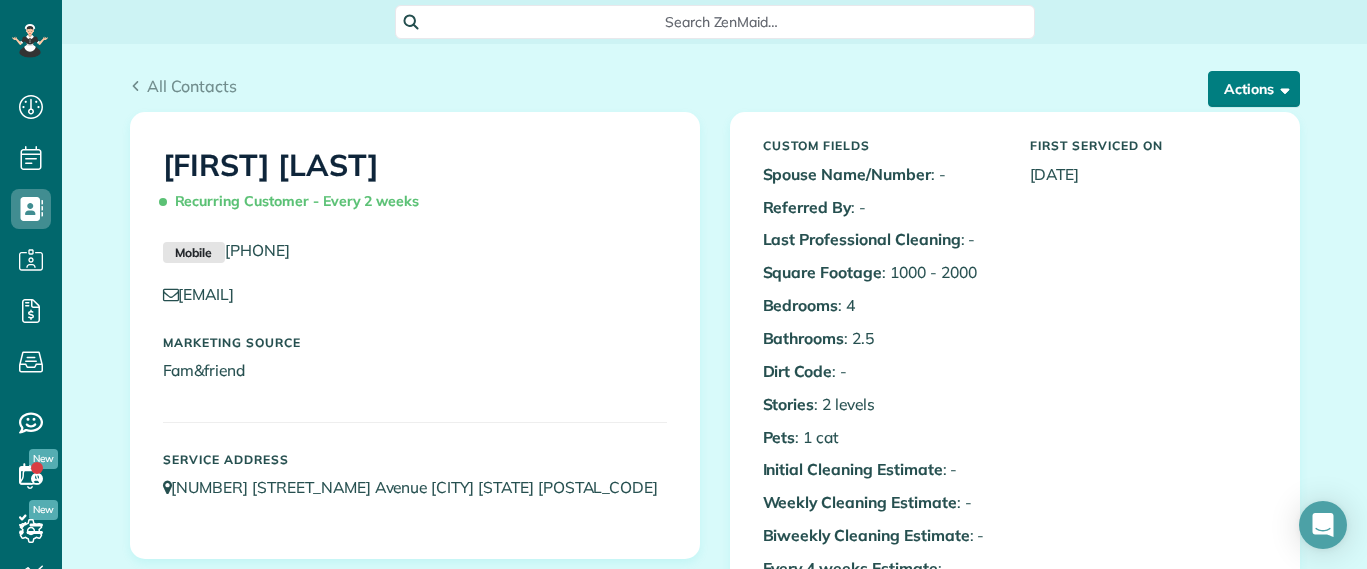 click on "Actions" at bounding box center [1254, 89] 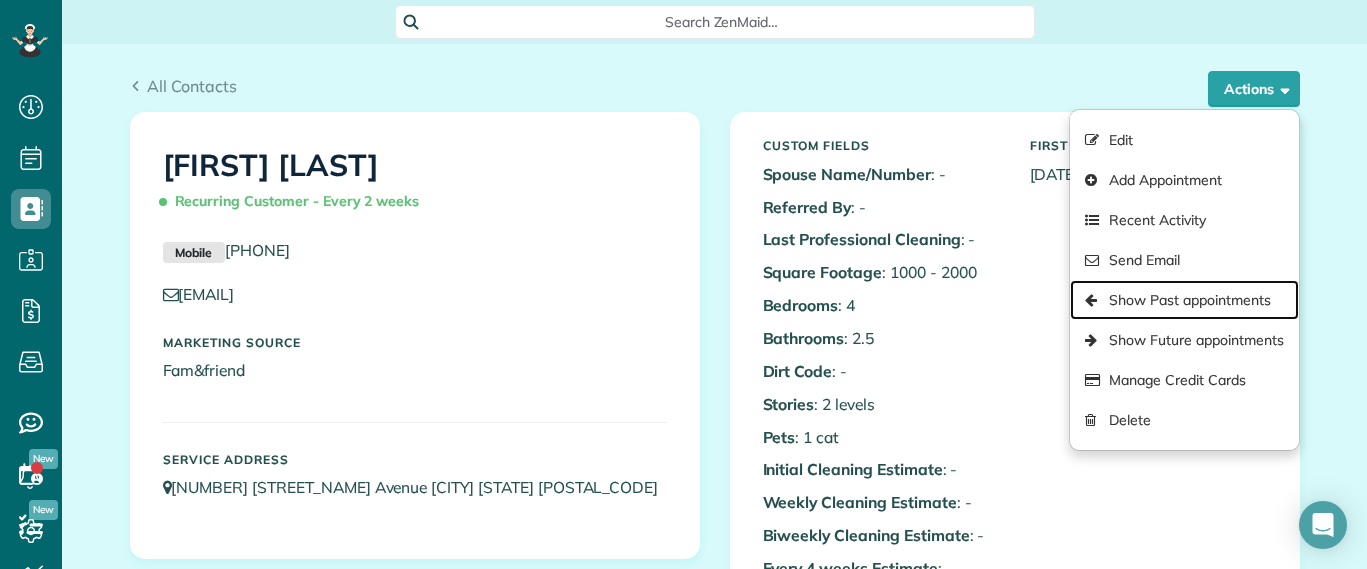 click on "Show Past appointments" at bounding box center (1184, 300) 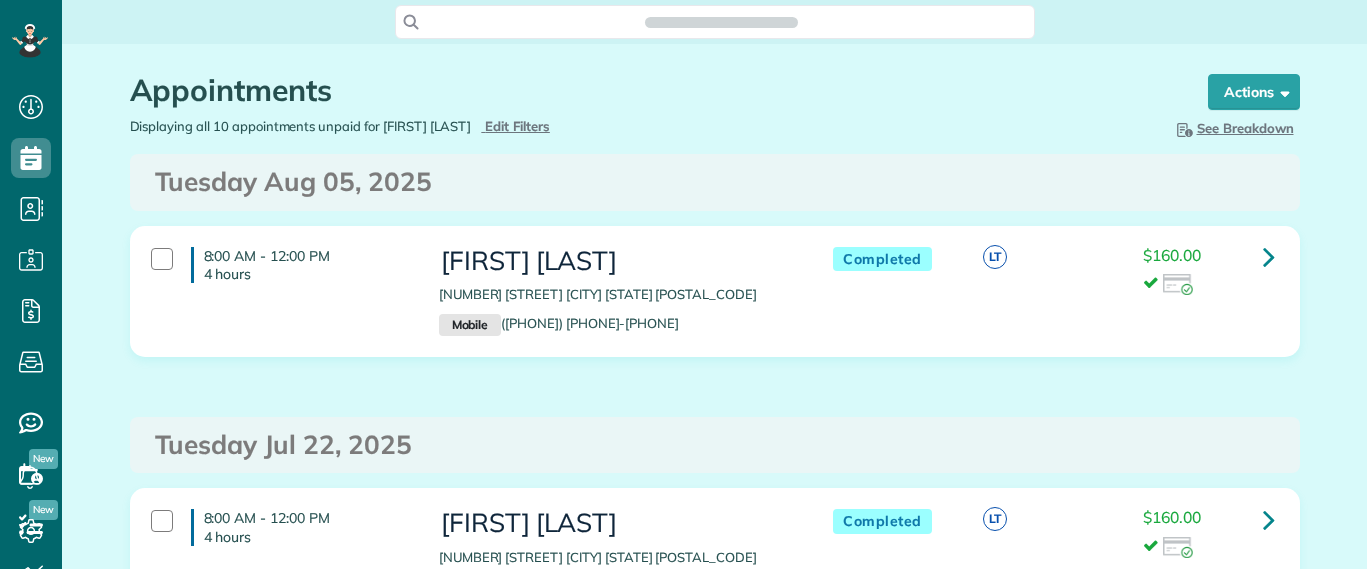 scroll, scrollTop: 0, scrollLeft: 0, axis: both 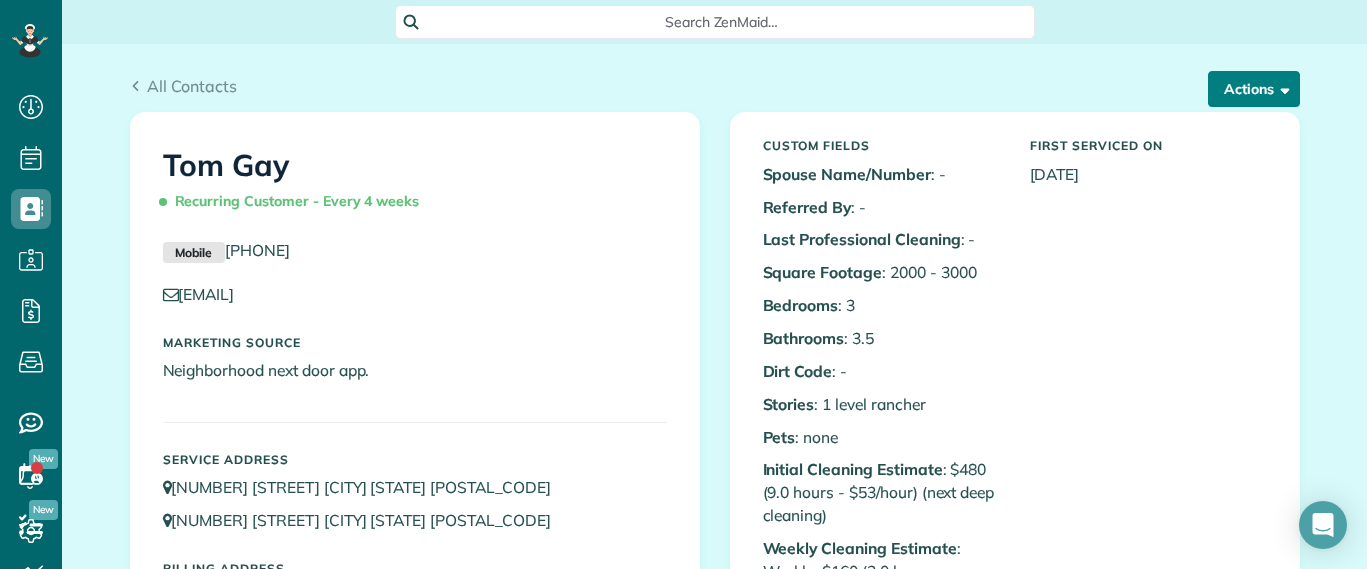 click on "Actions" at bounding box center [1254, 89] 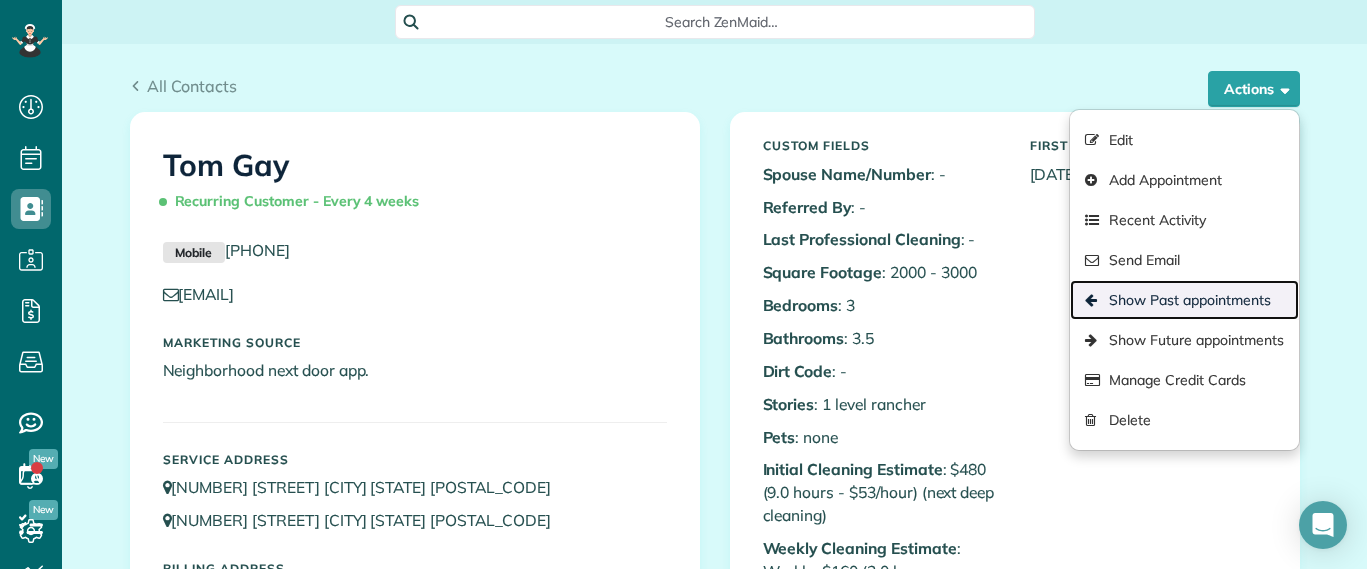 click on "Show Past appointments" at bounding box center [1184, 300] 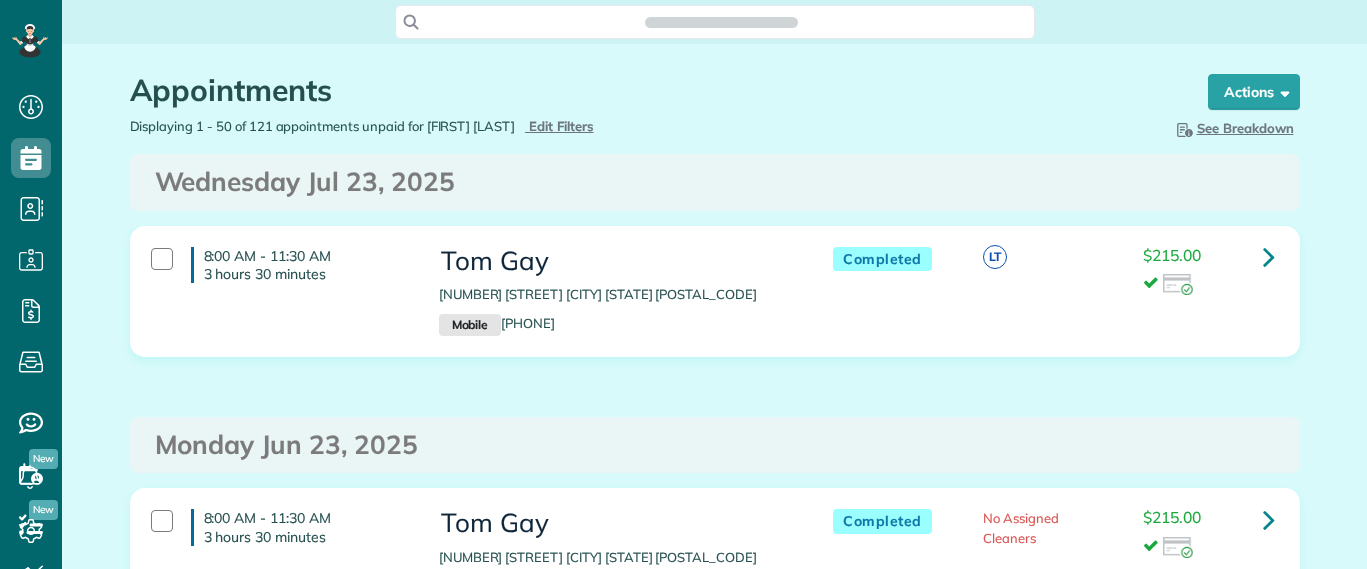 scroll, scrollTop: 0, scrollLeft: 0, axis: both 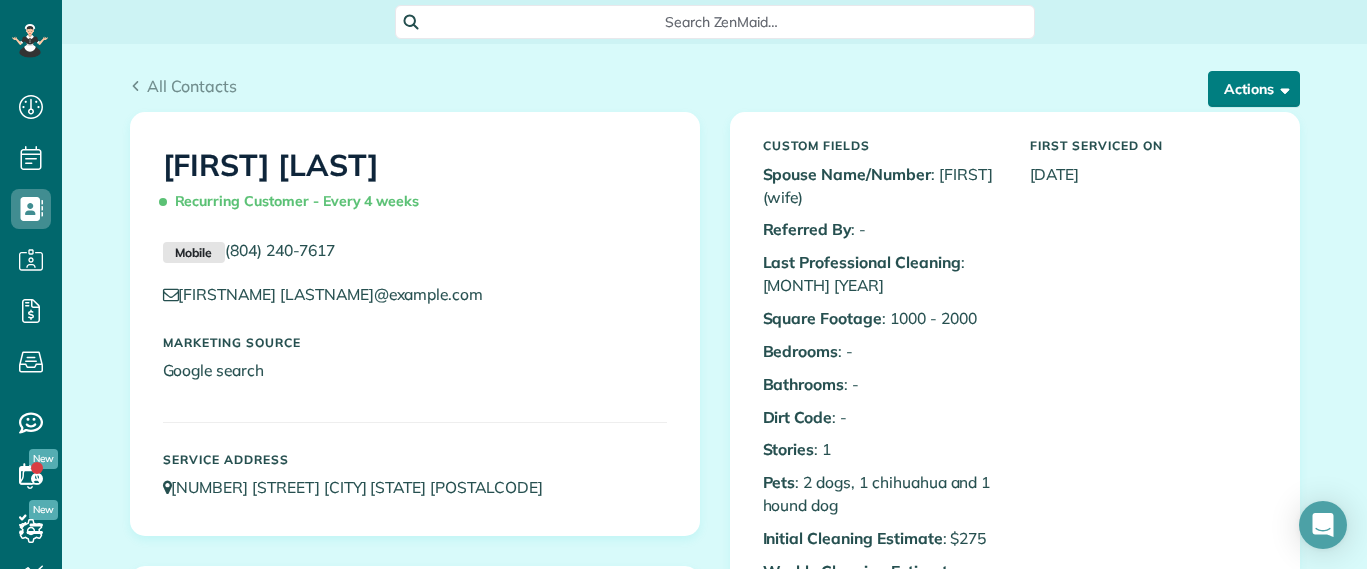 click on "Actions" at bounding box center [1254, 89] 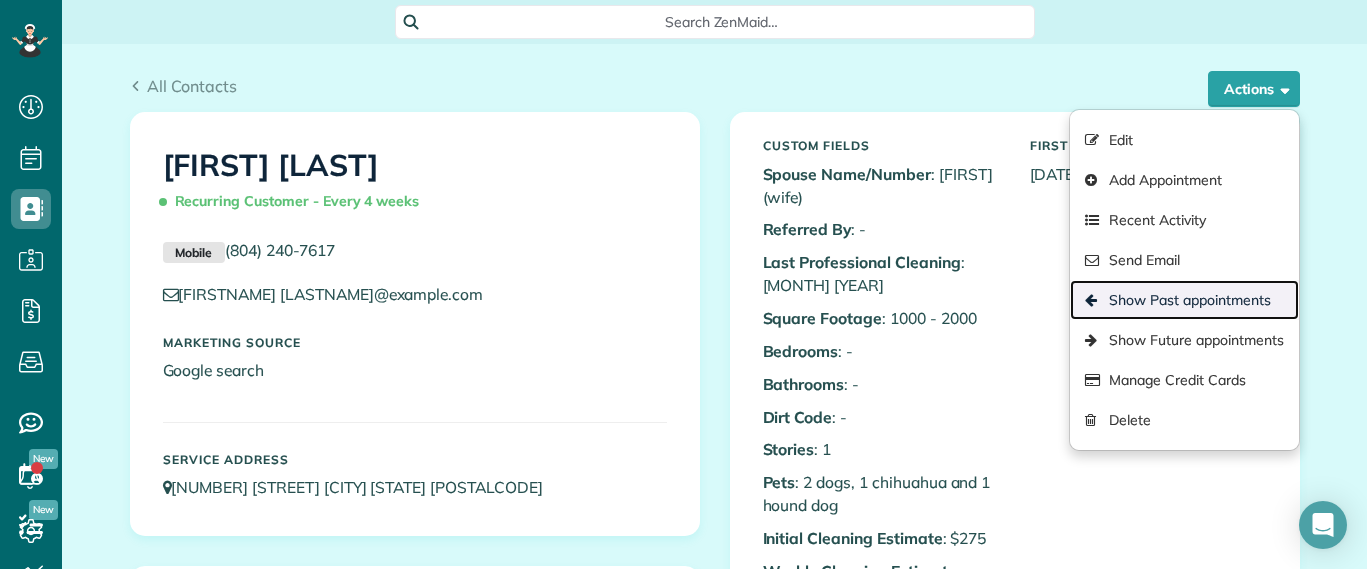 click on "Show Past appointments" at bounding box center (1184, 300) 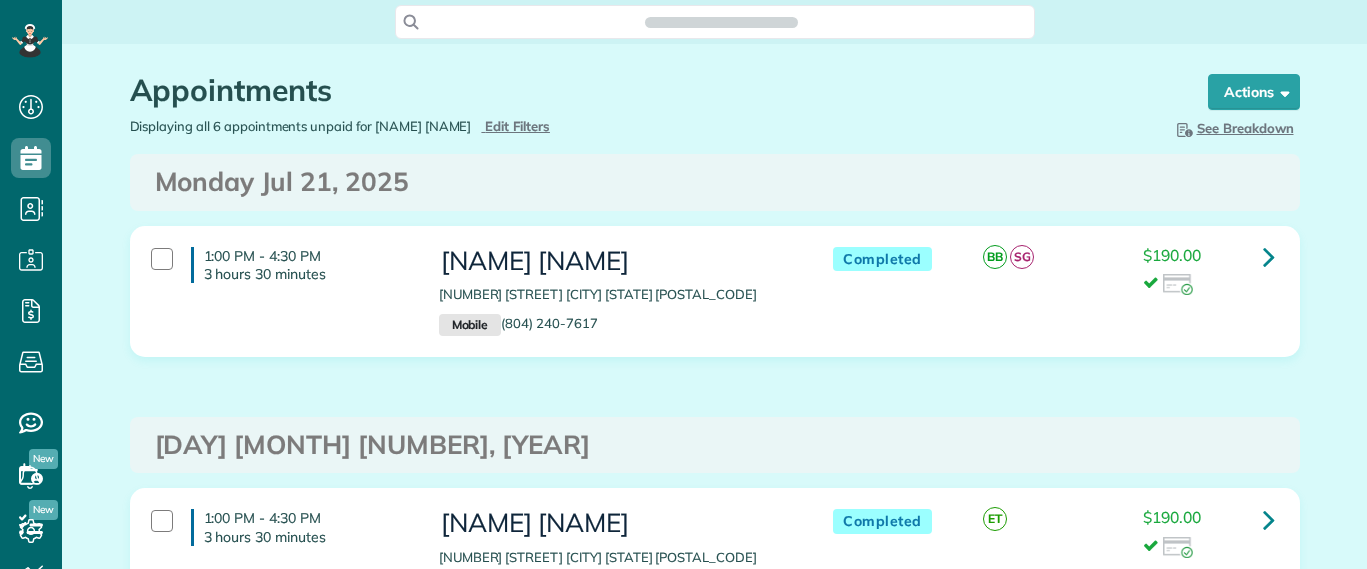 scroll, scrollTop: 0, scrollLeft: 0, axis: both 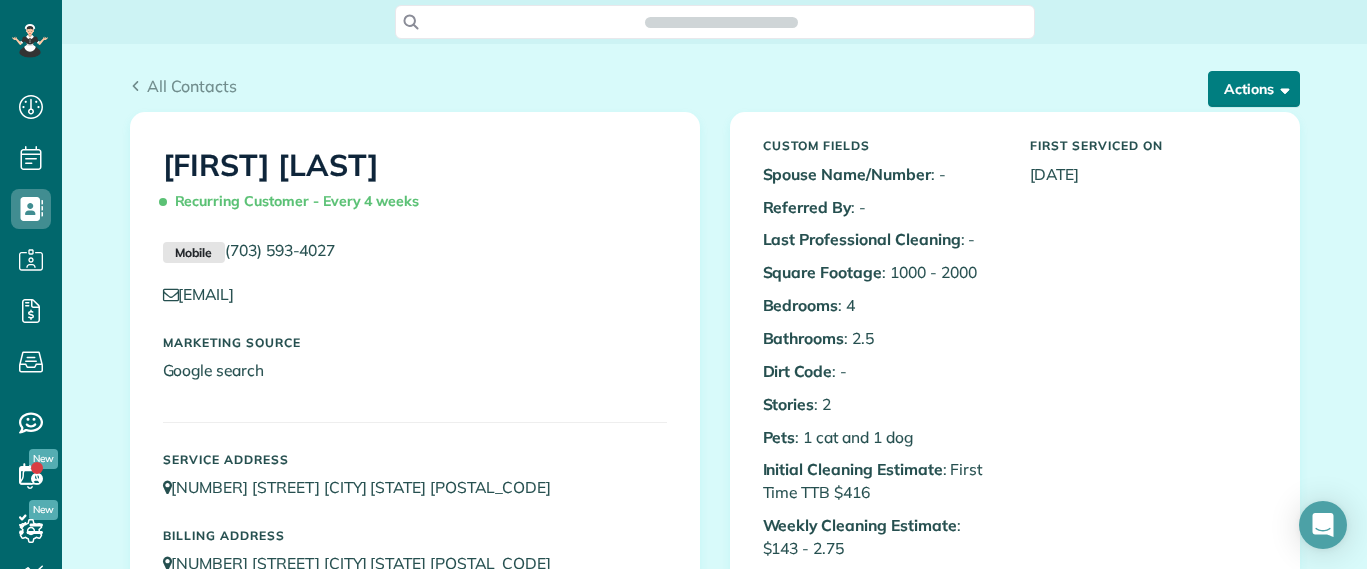 click on "Actions" at bounding box center [1254, 89] 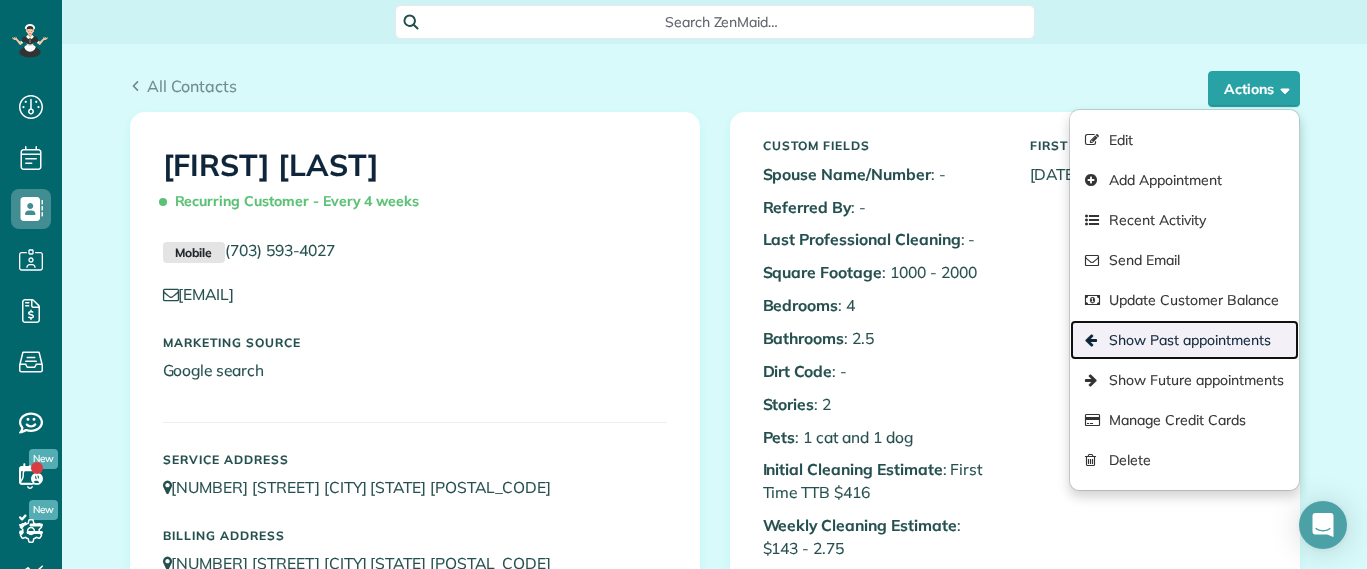 click on "Show Past appointments" at bounding box center [1184, 340] 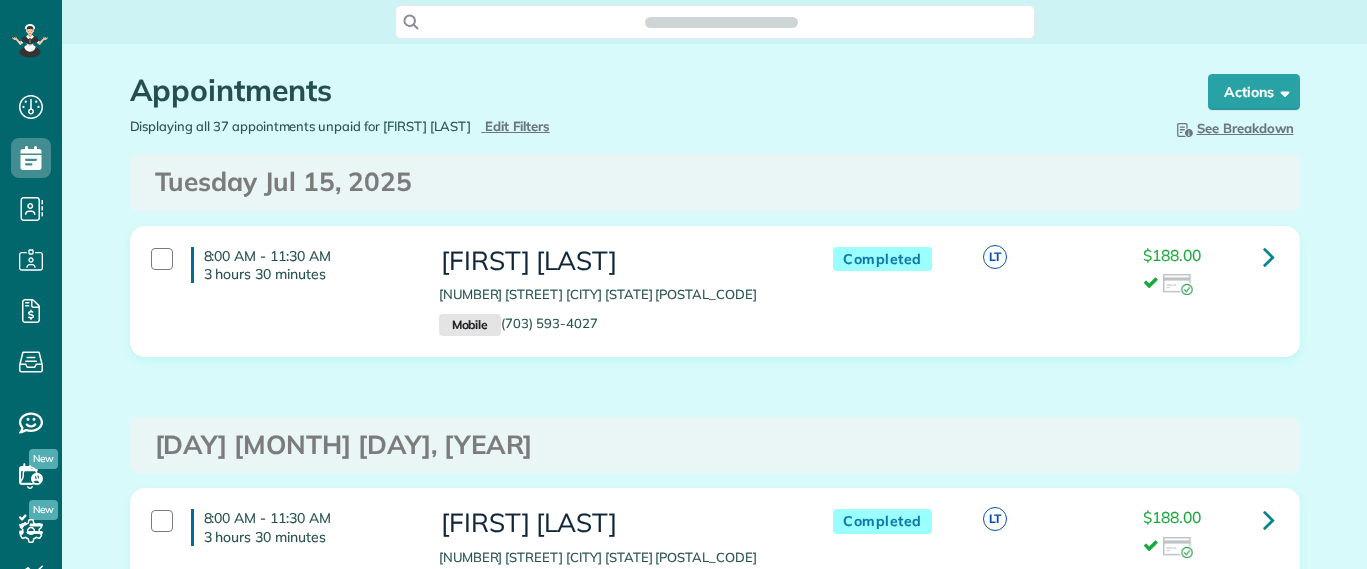 scroll, scrollTop: 0, scrollLeft: 0, axis: both 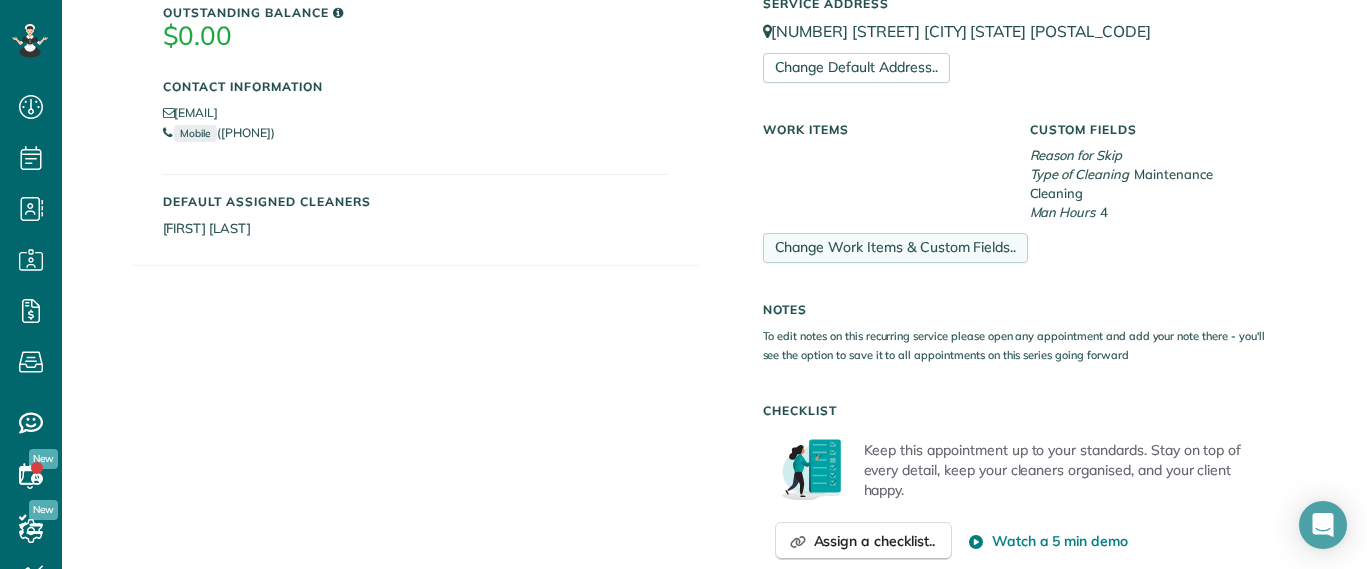 click on "Change Work Items & Custom Fields.." at bounding box center [896, 248] 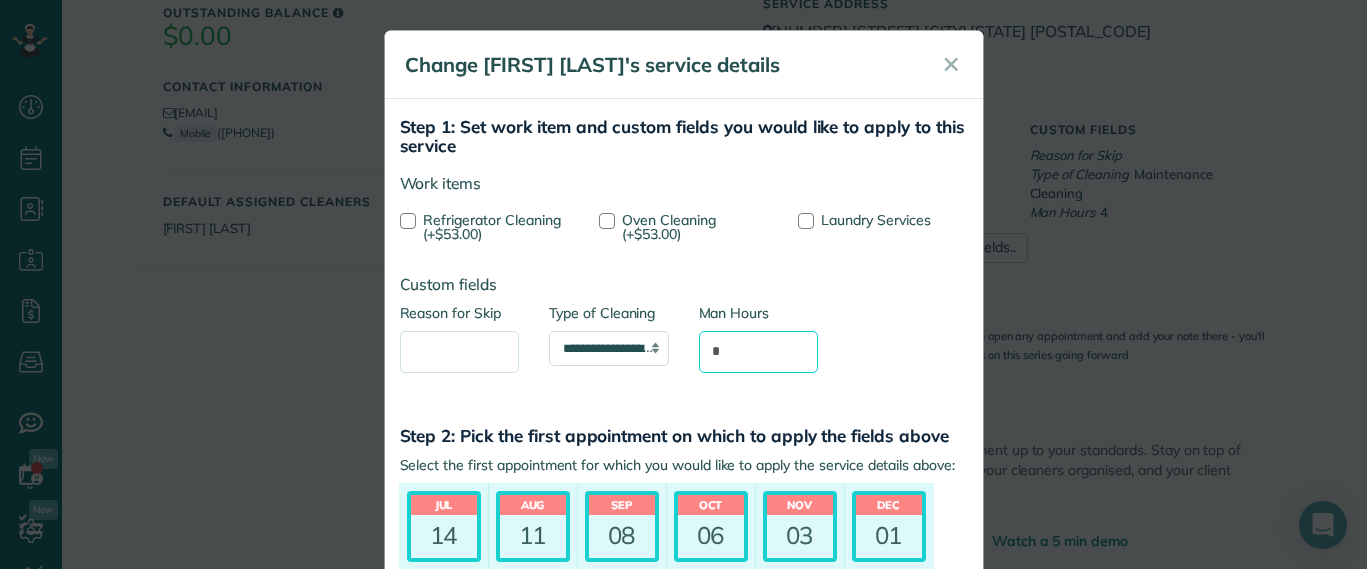 click on "*" at bounding box center (759, 352) 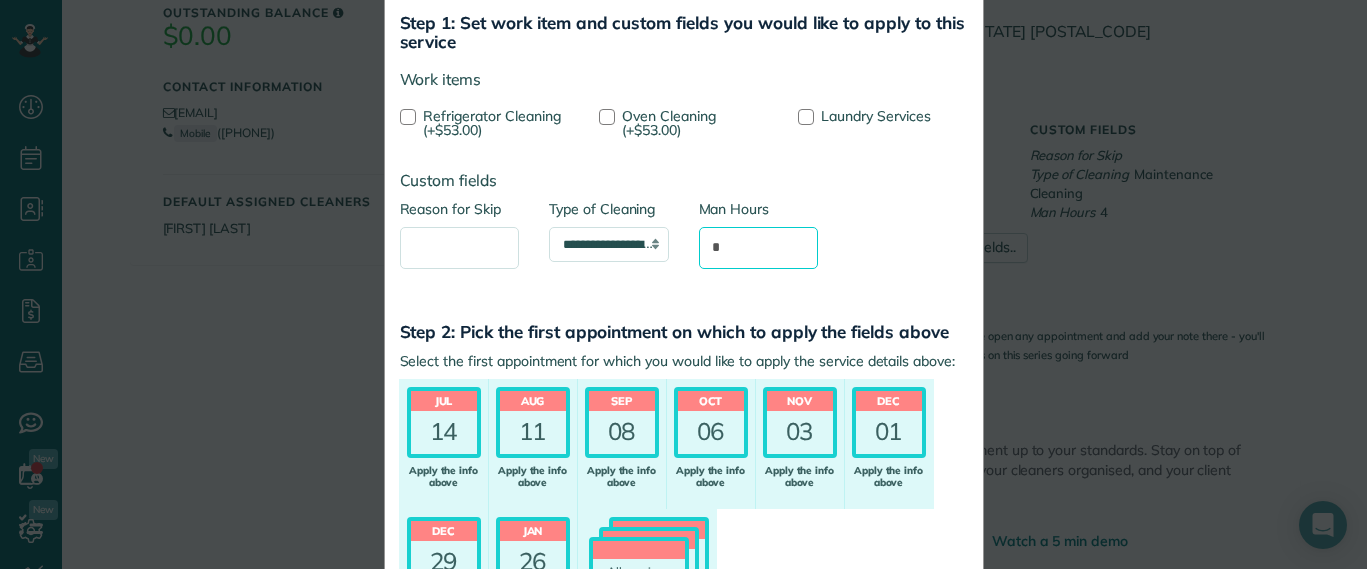 scroll, scrollTop: 290, scrollLeft: 0, axis: vertical 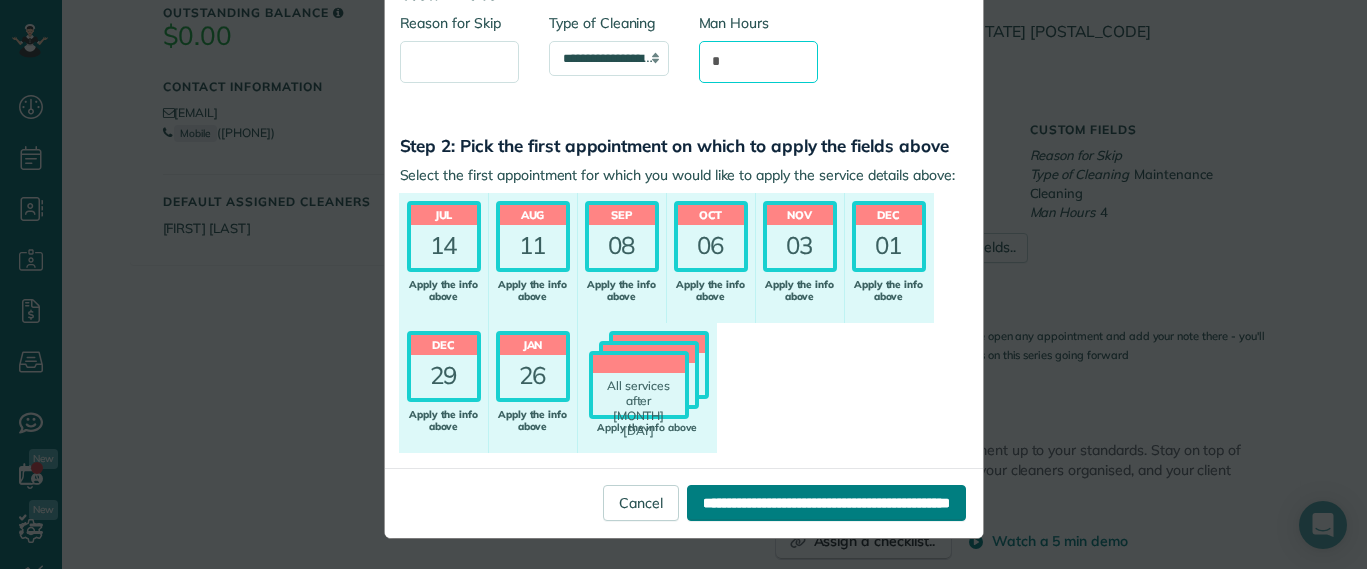 type on "*" 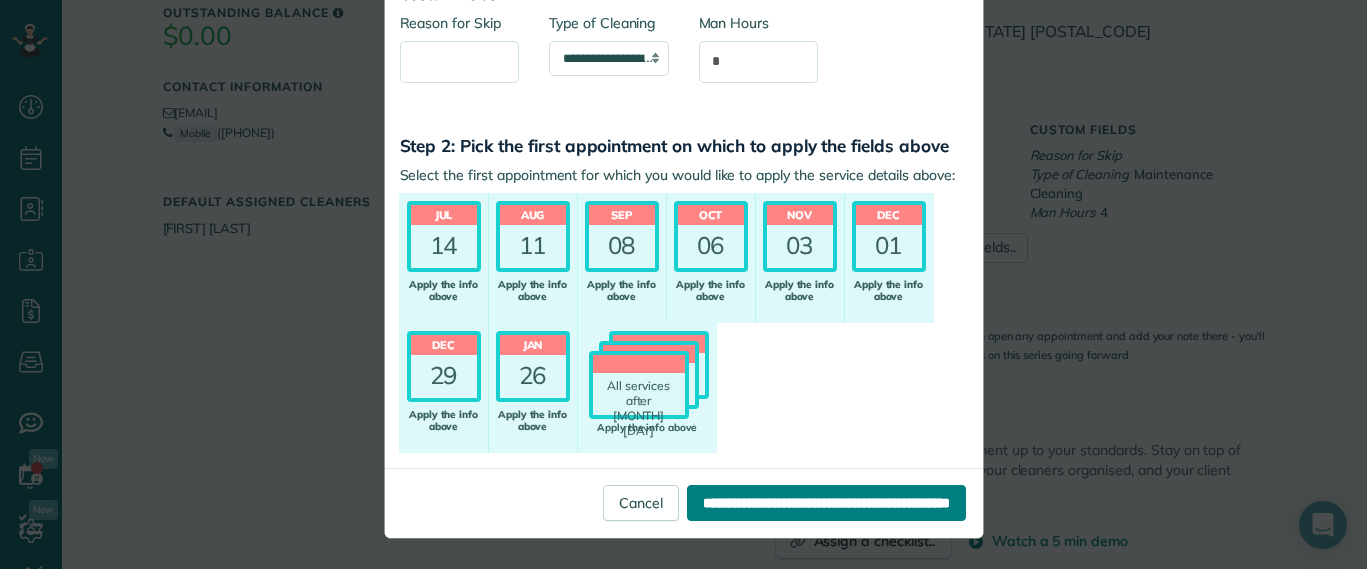 click on "**********" at bounding box center (826, 503) 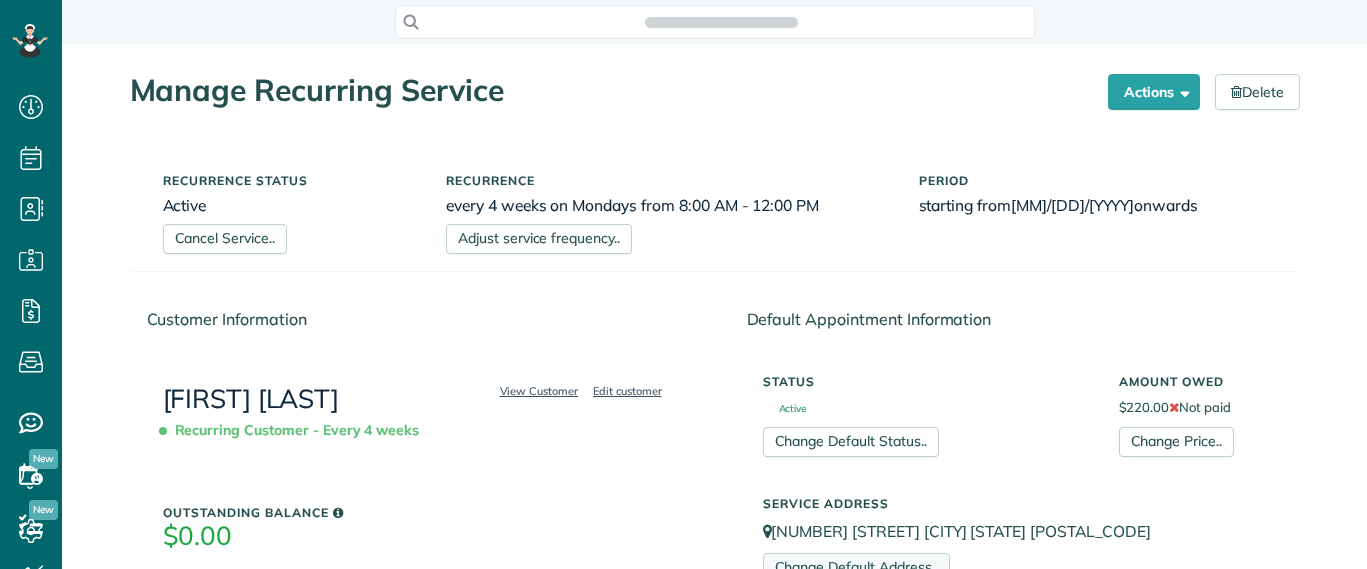 scroll, scrollTop: 0, scrollLeft: 0, axis: both 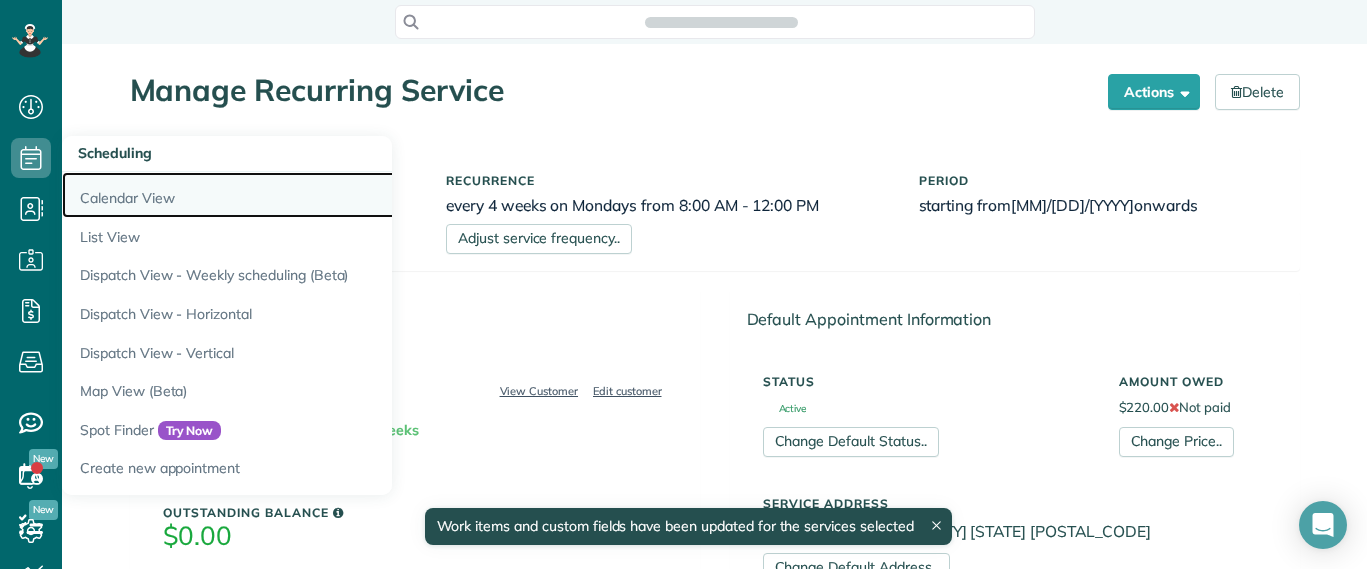 click on "Calendar View" at bounding box center [312, 195] 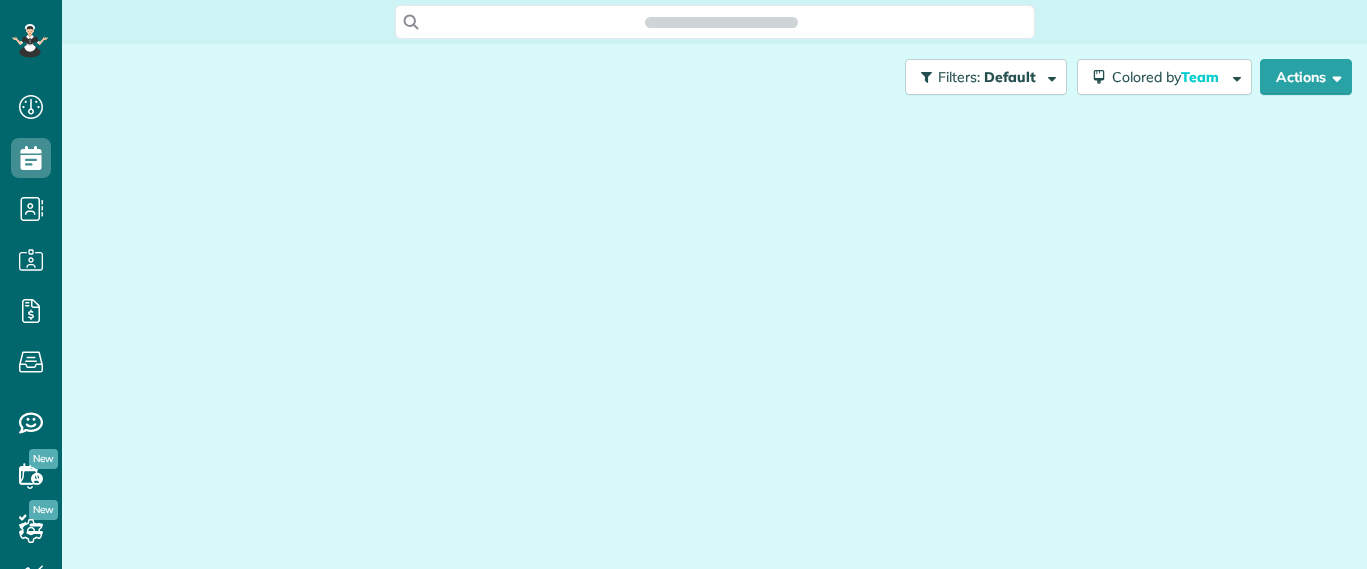 scroll, scrollTop: 0, scrollLeft: 0, axis: both 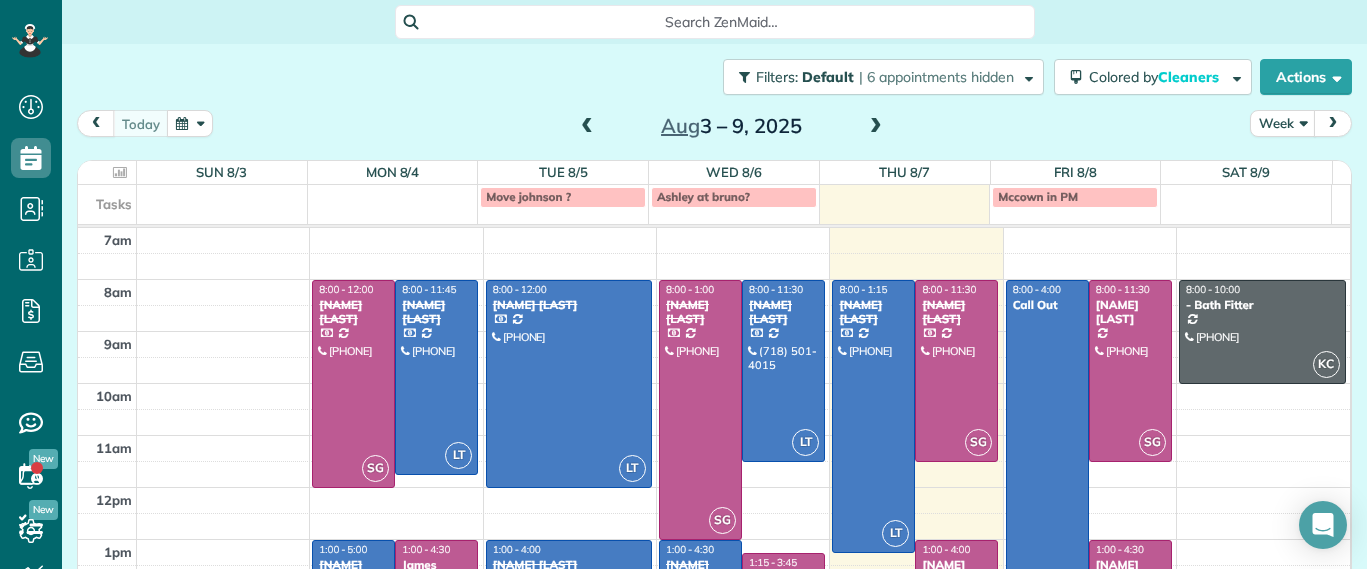 click at bounding box center (876, 127) 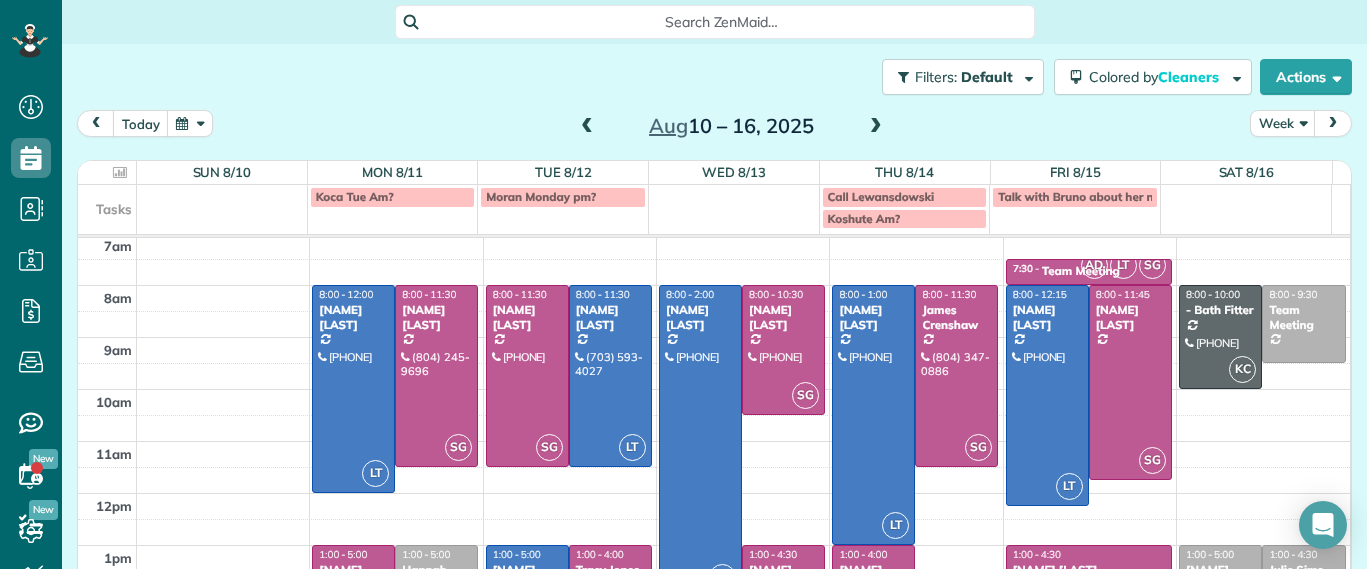 scroll, scrollTop: 0, scrollLeft: 0, axis: both 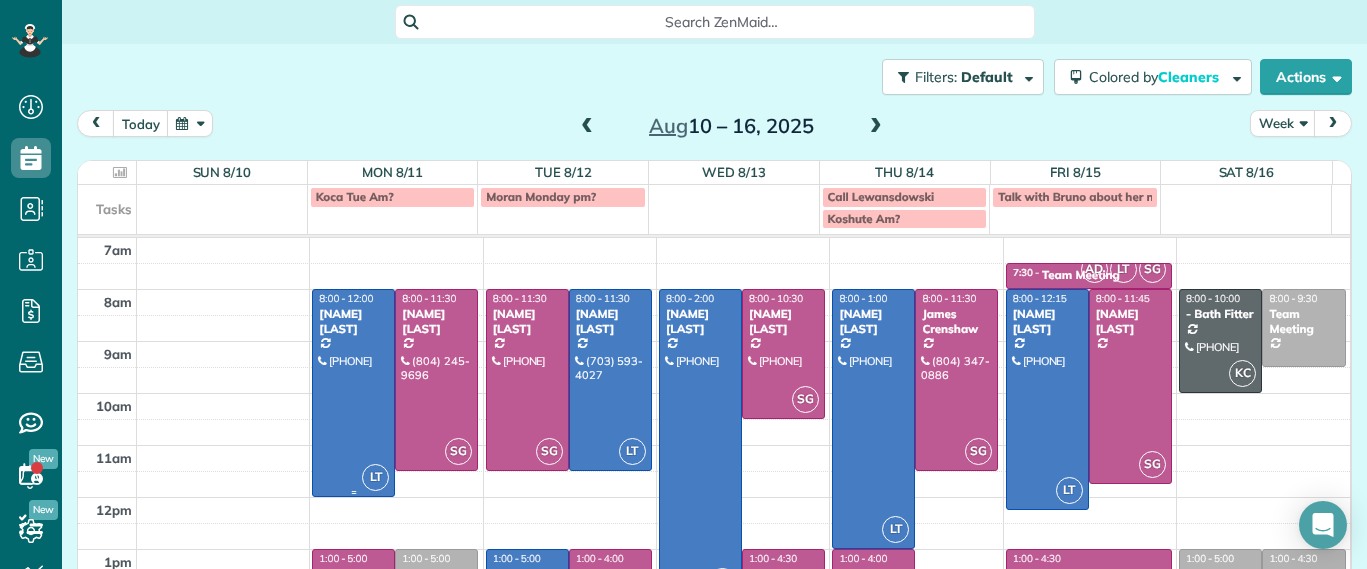 click at bounding box center (353, 393) 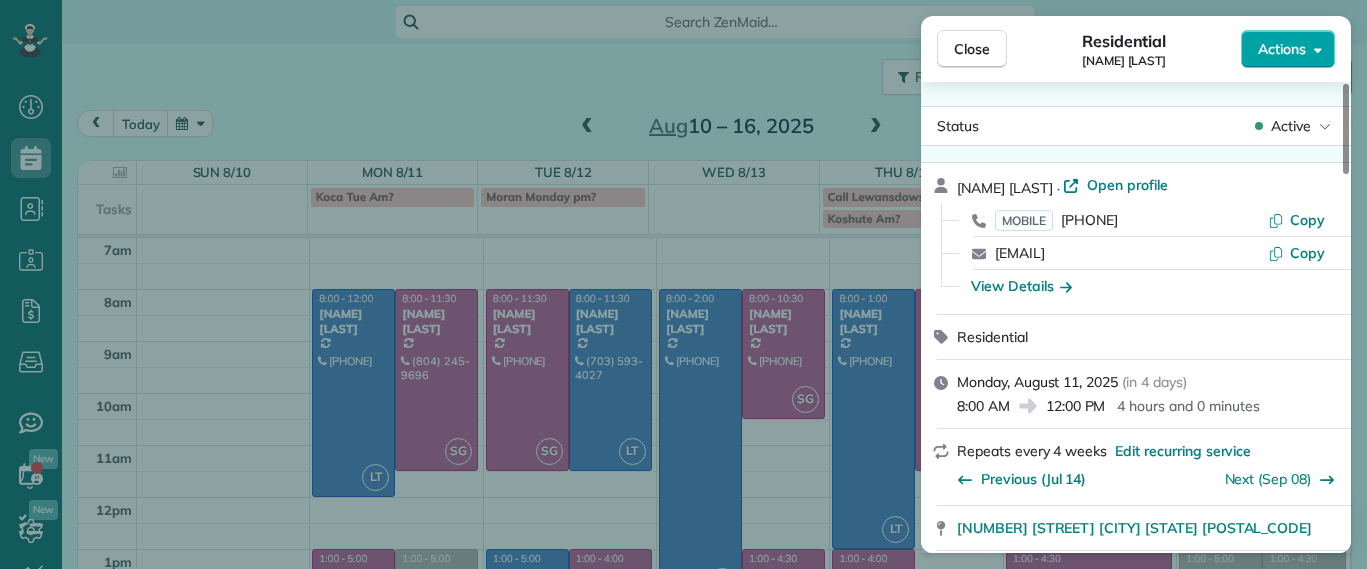 click on "Actions" at bounding box center (1282, 49) 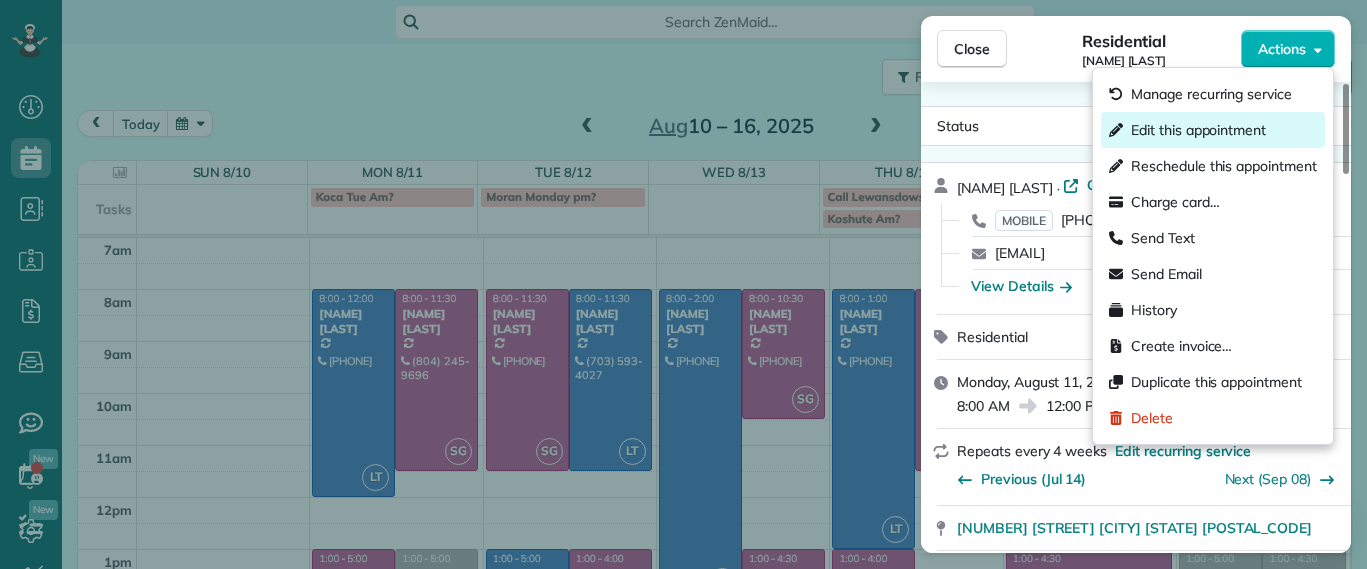 click on "Edit this appointment" at bounding box center [1198, 130] 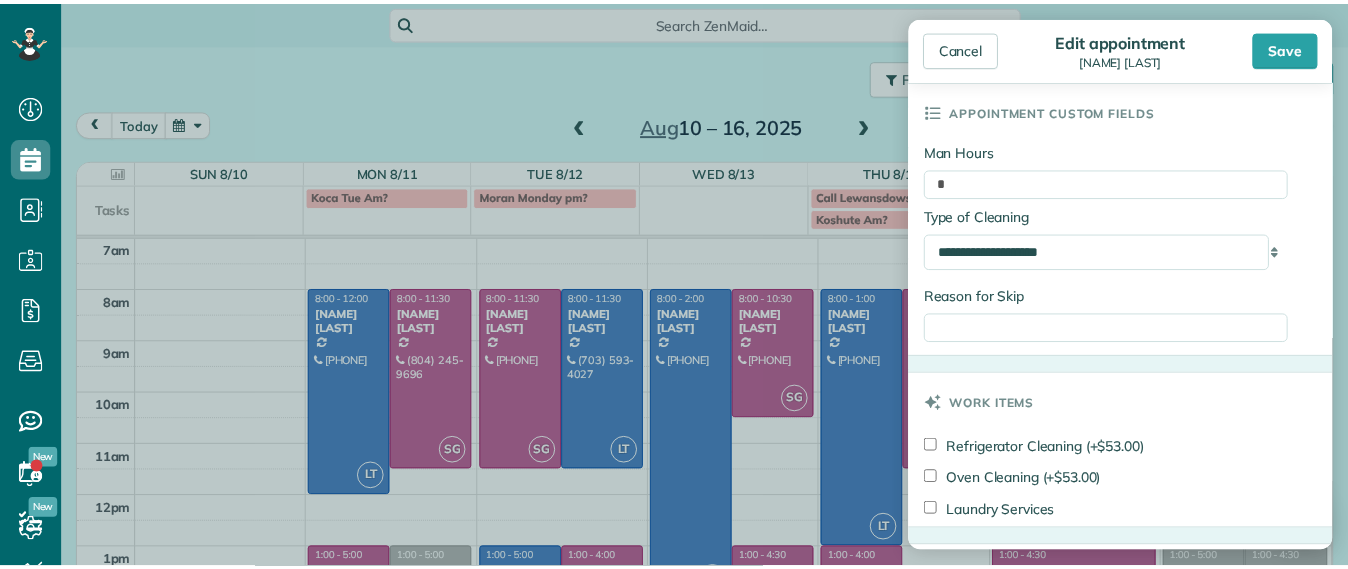 scroll, scrollTop: 875, scrollLeft: 0, axis: vertical 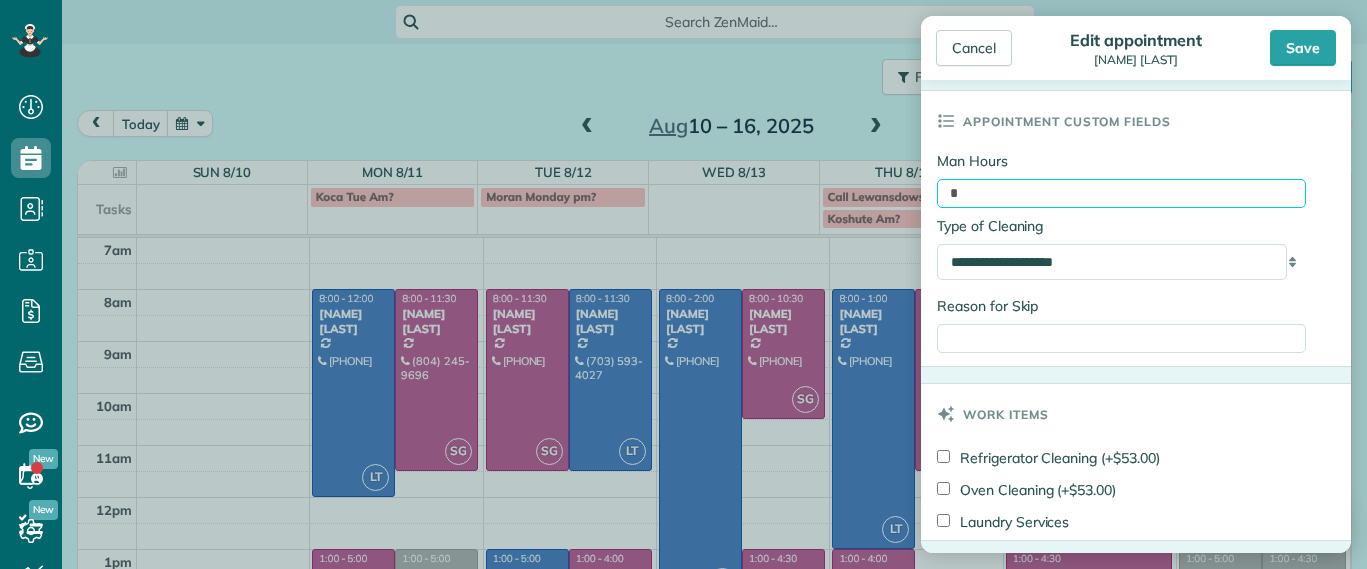 click on "*" at bounding box center (1121, 193) 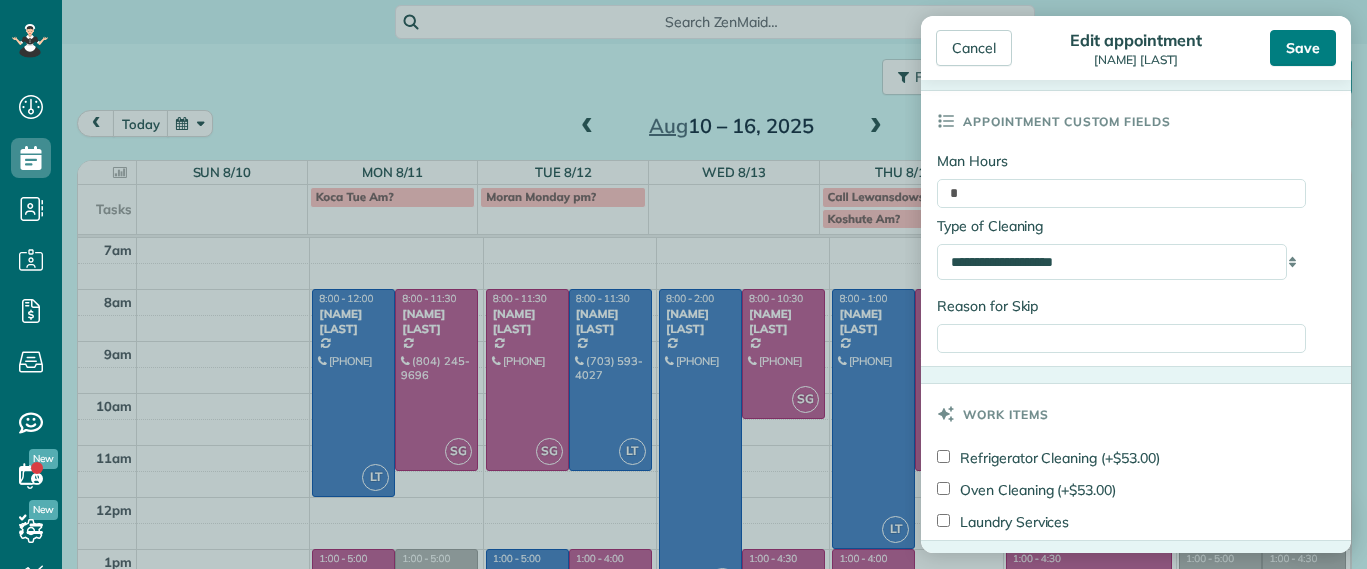 click on "Save" at bounding box center (1303, 48) 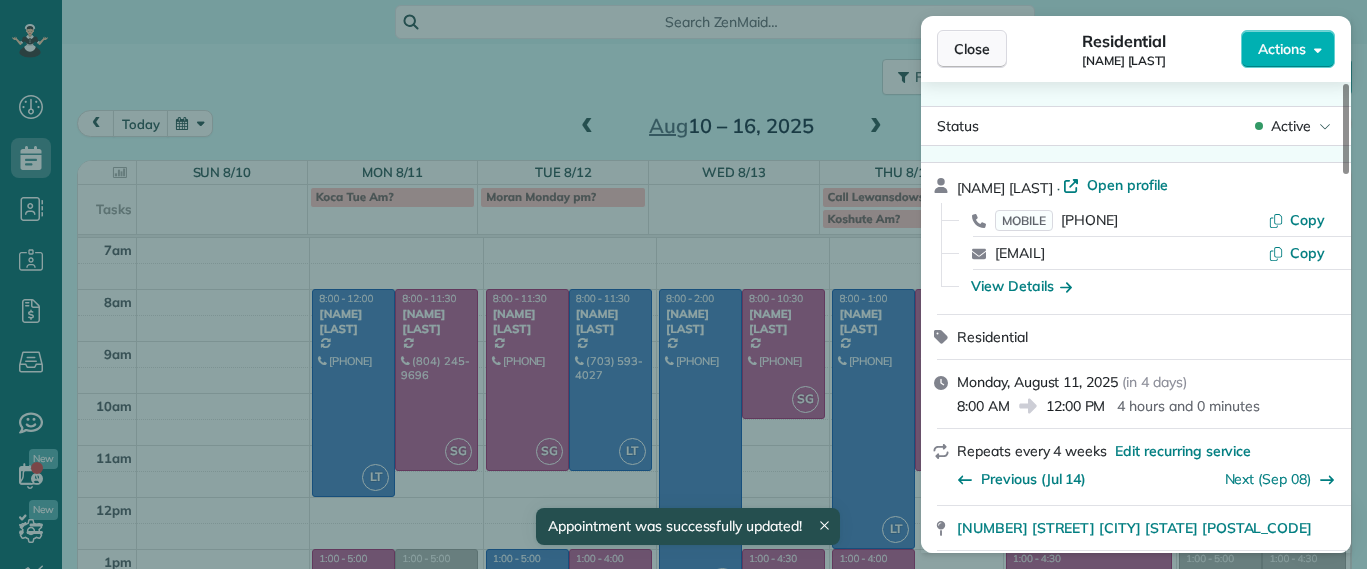 click on "Close" at bounding box center [972, 49] 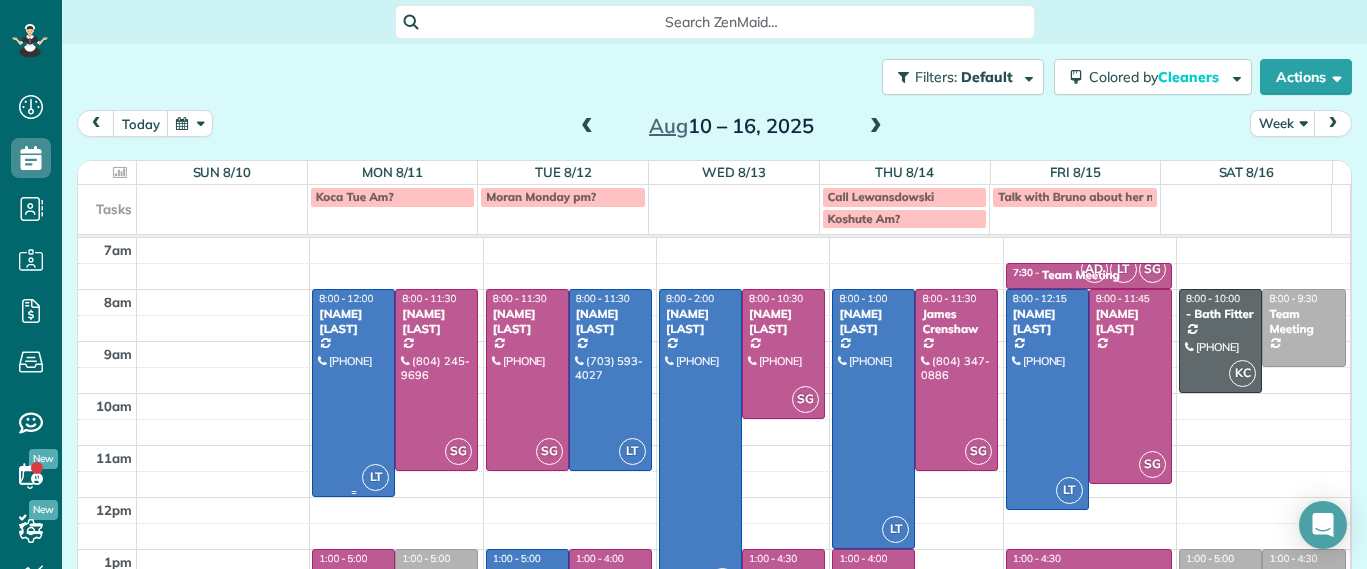 click at bounding box center [353, 393] 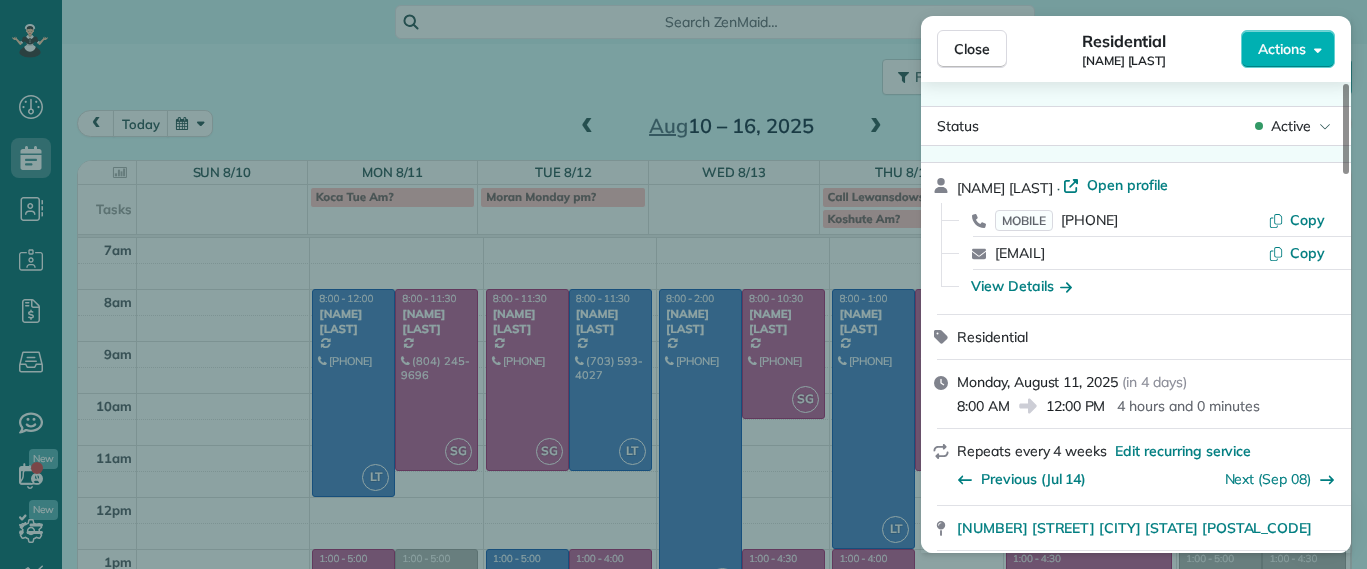 drag, startPoint x: 1220, startPoint y: 455, endPoint x: 1273, endPoint y: 356, distance: 112.29426 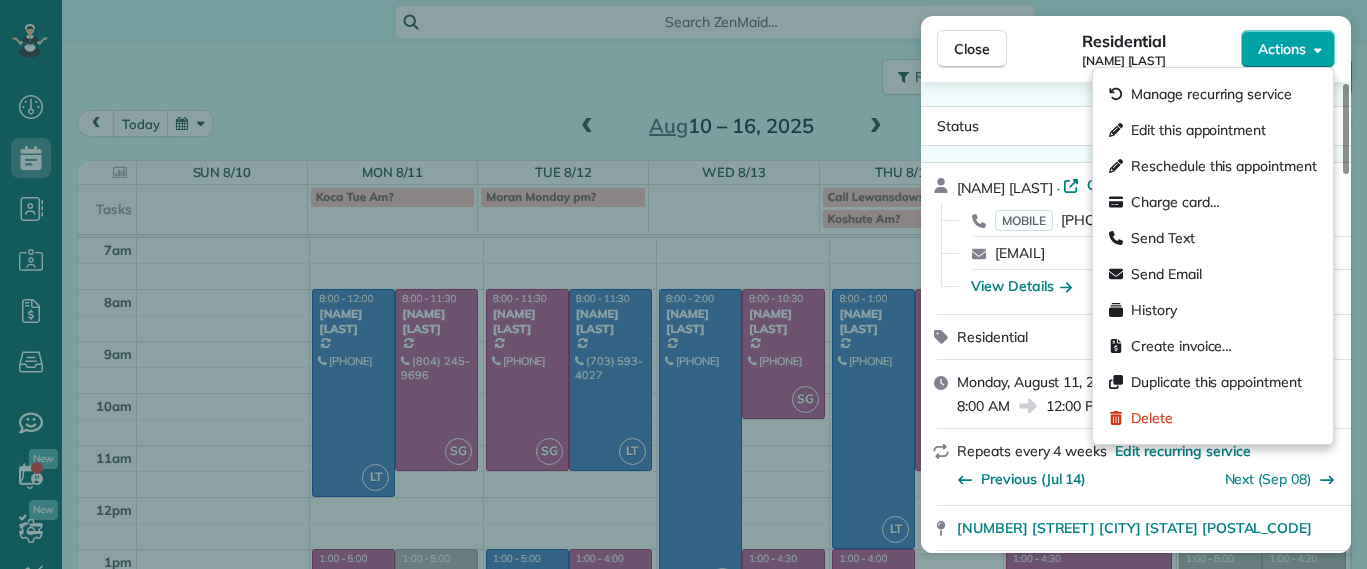 click on "Actions" at bounding box center [1282, 49] 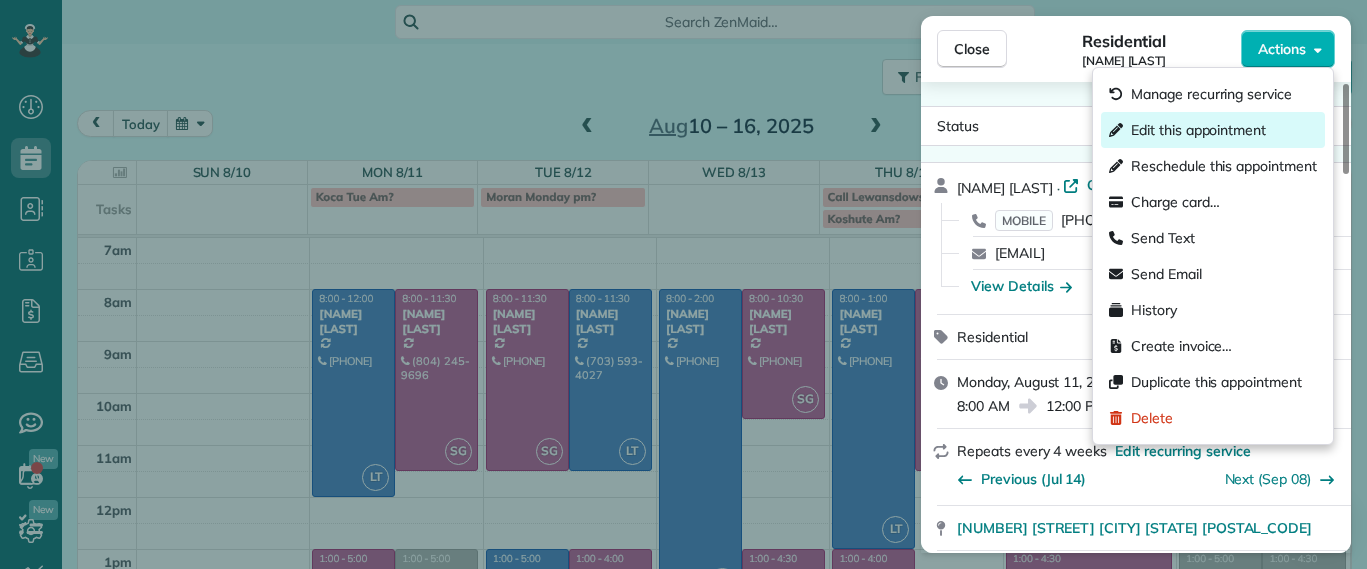click on "Edit this appointment" at bounding box center [1198, 130] 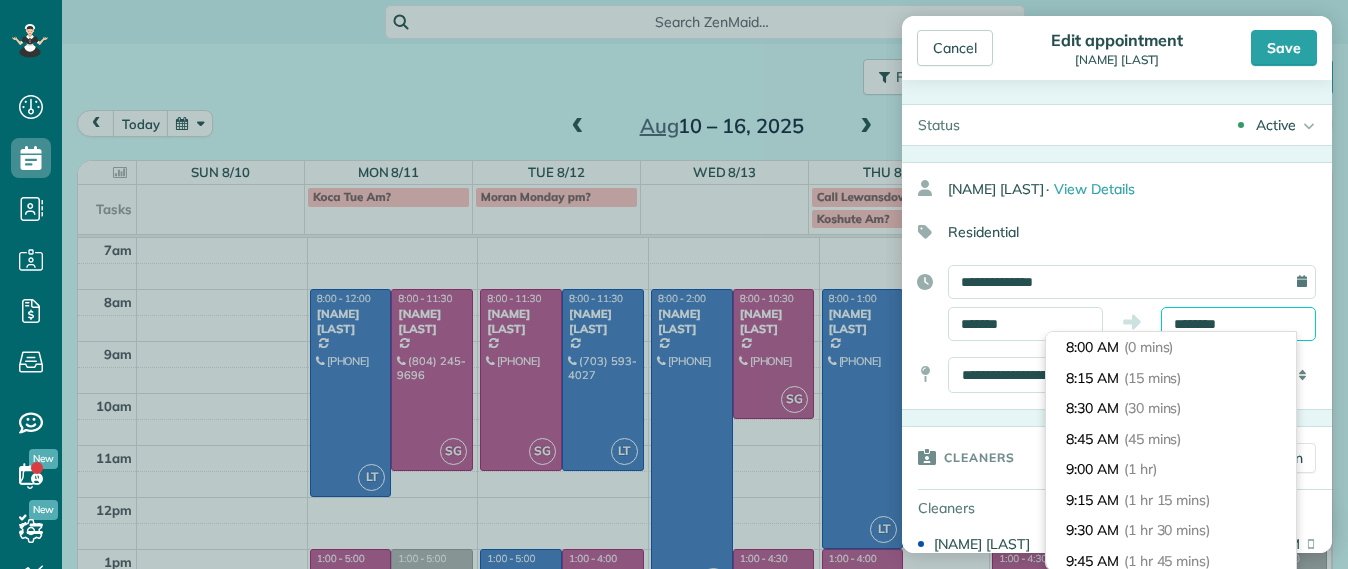 click on "********" at bounding box center [1238, 324] 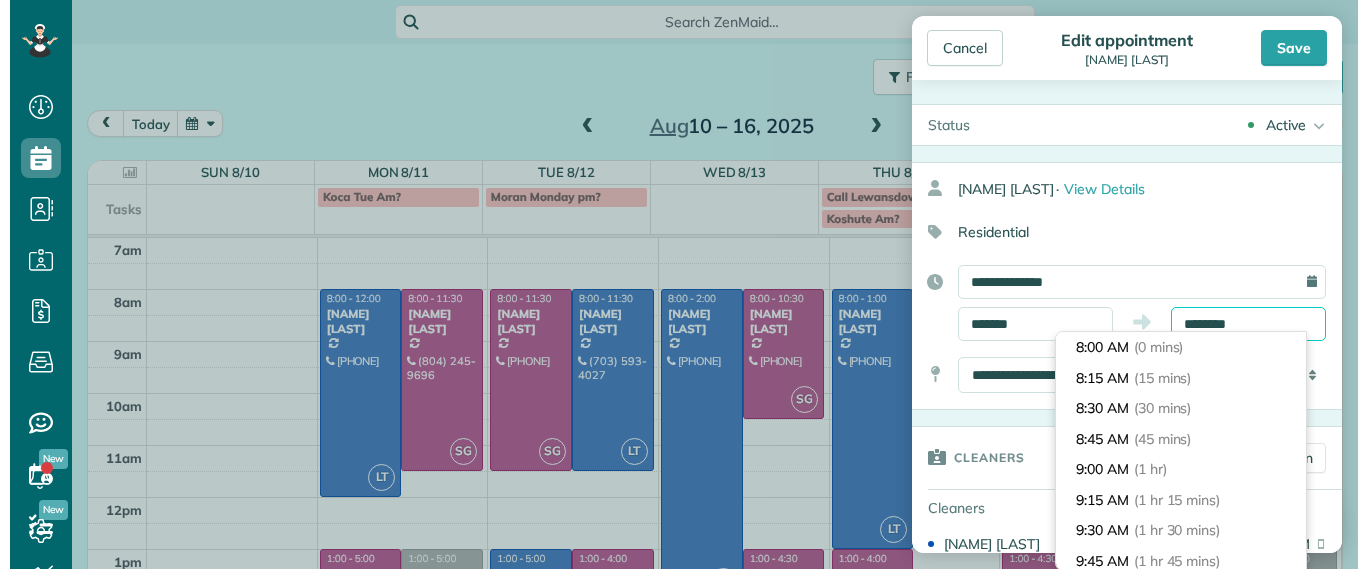 scroll, scrollTop: 457, scrollLeft: 0, axis: vertical 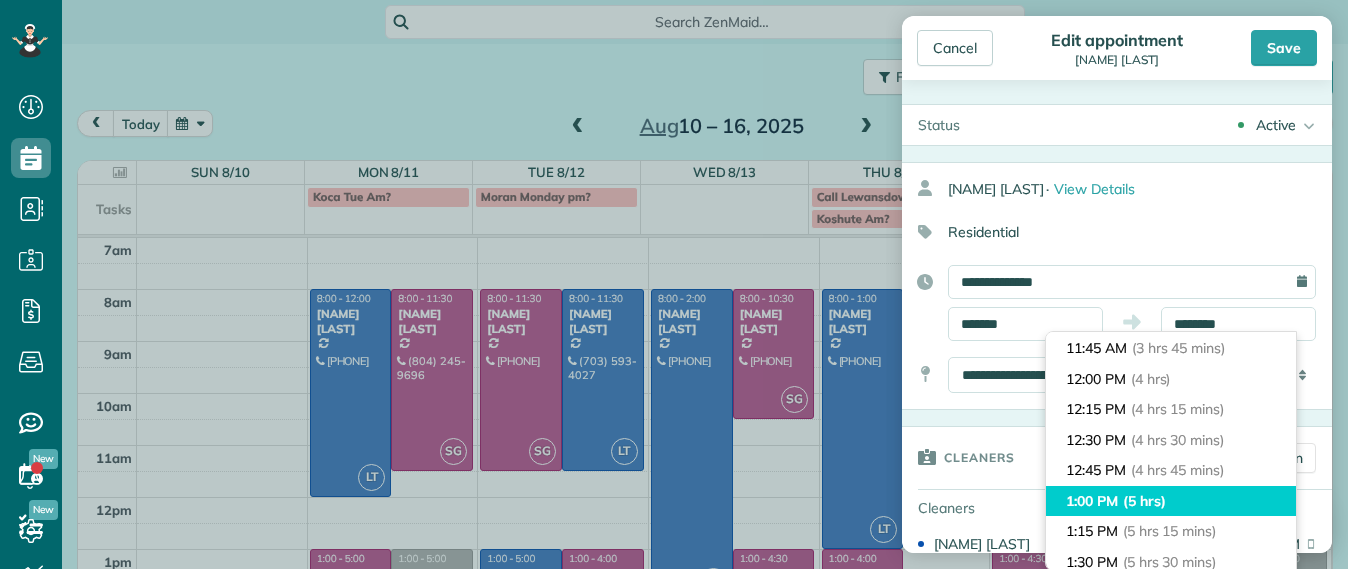 type on "*******" 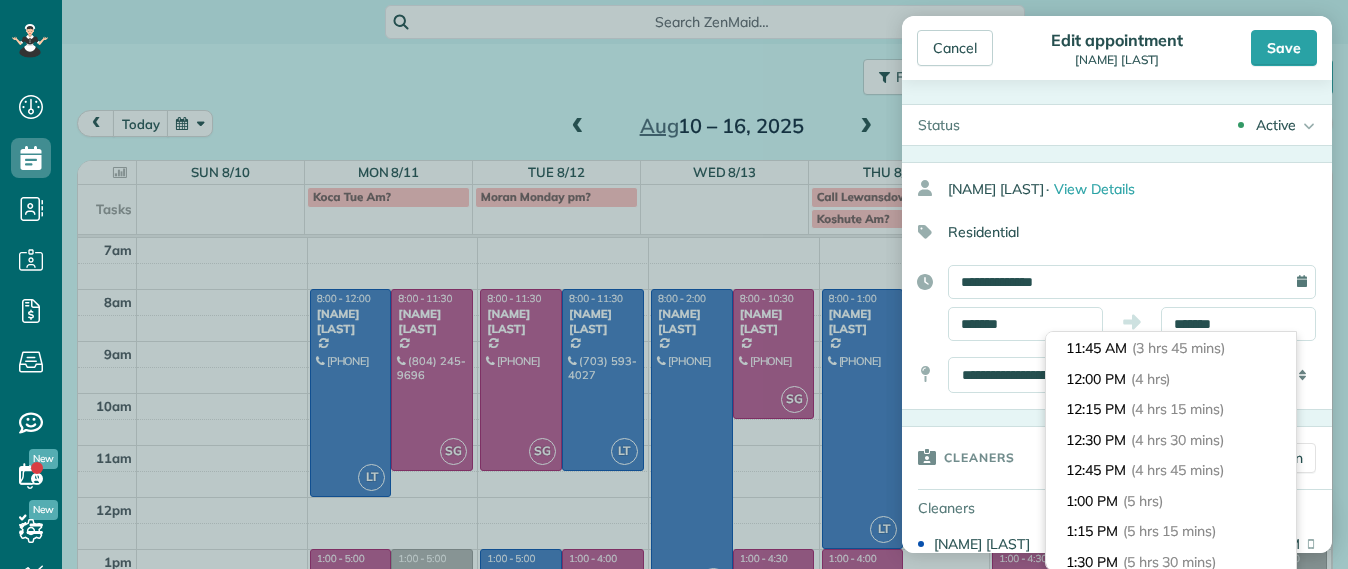 click on "(5 hrs)" at bounding box center [1143, 501] 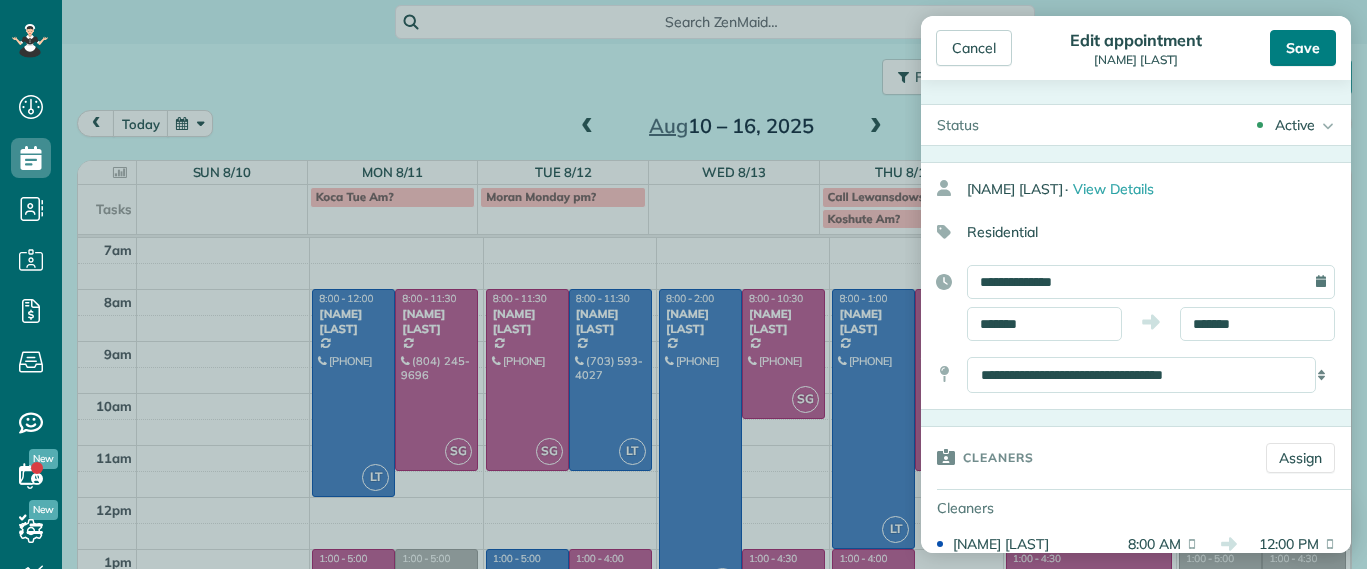 click on "Save" at bounding box center [1303, 48] 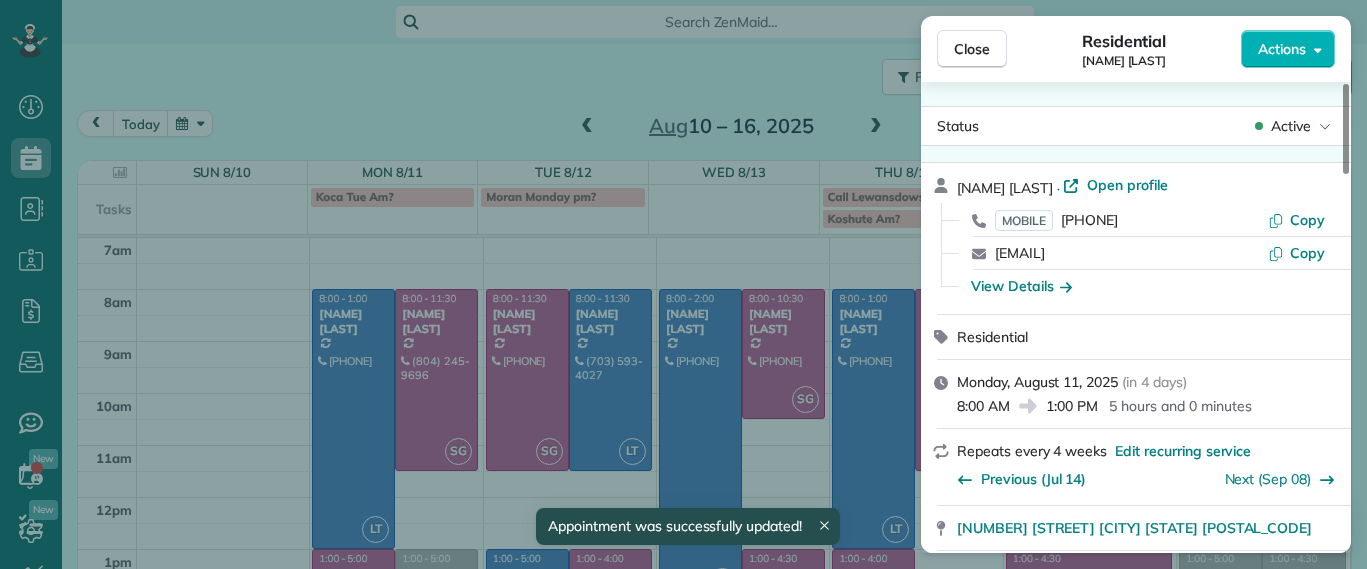click on "Close Residential Danielle Leek Actions Status Active Danielle Leek · Open profile MOBILE (616) 322-8093 Copy danielle.r.leek@gmail.com Copy View Details Residential Monday, August 11, 2025 ( in 4 days ) 8:00 AM 1:00 PM 5 hours and 0 minutes Repeats every 4 weeks Edit recurring service Previous (Jul 14) Next (Sep 08) 3506 Enslow Avenue Richmond VA 23222 Service was not rated yet Setup ratings Cleaners Time in and out Assign Invite Cleaners Laura   Thaller 8:00 AM 1:00 PM Checklist Try Now Keep this appointment up to your standards. Stay on top of every detail, keep your cleaners organised, and your client happy. Assign a checklist Watch a 5 min demo Billing Billing actions Service Service Price (1x $220.00) $220.00 Add an item Overcharge $0.00 Discount $0.00 Coupon discount - Primary tax - Secondary tax - Total appointment price $220.00 Tips collected $0.00 Unpaid Mark as paid Total including tip $220.00 Get paid online in no-time! Send an invoice and reward your cleaners with tips Appointment custom fields" at bounding box center [683, 284] 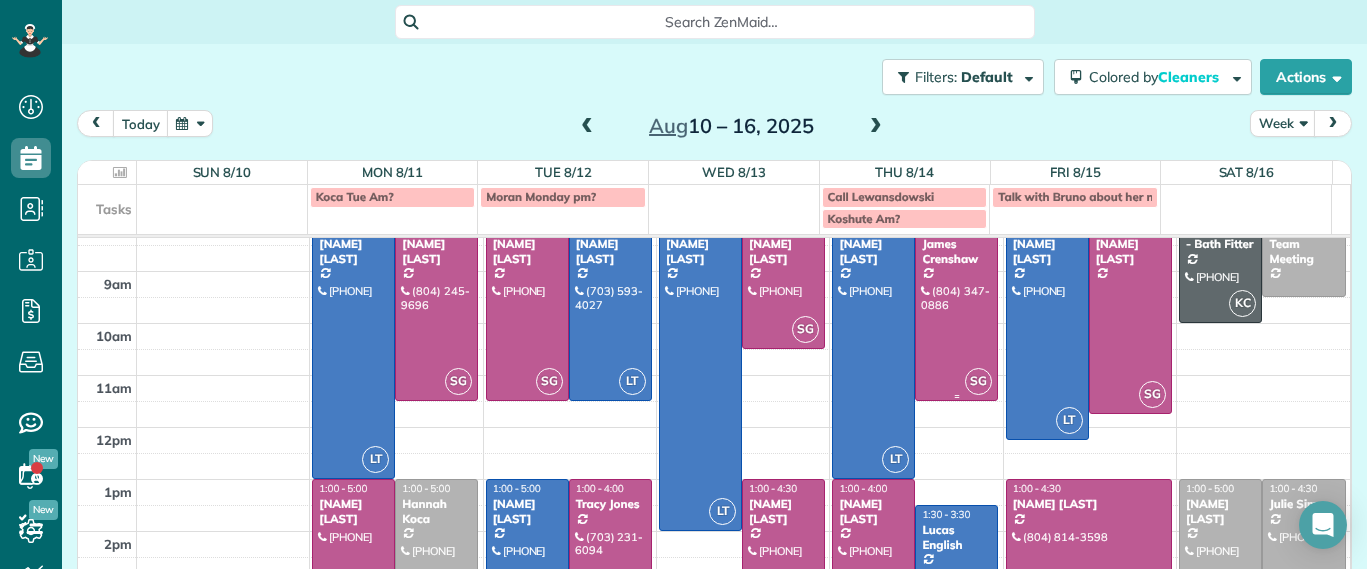 scroll, scrollTop: 125, scrollLeft: 0, axis: vertical 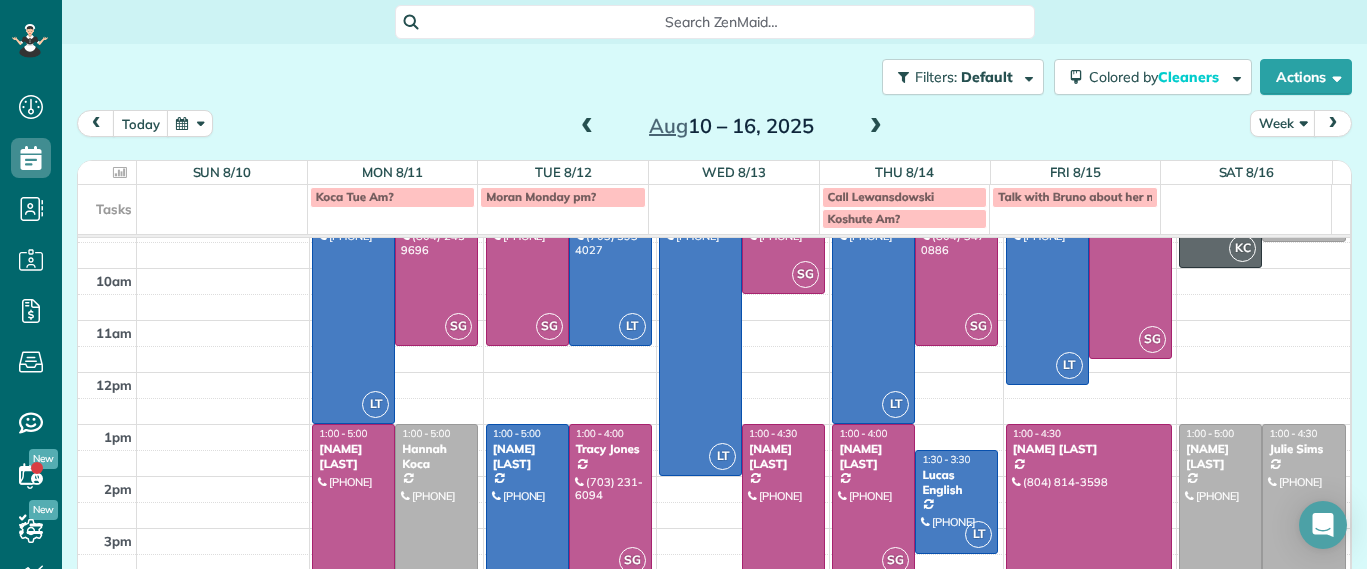 click at bounding box center [783, 515] 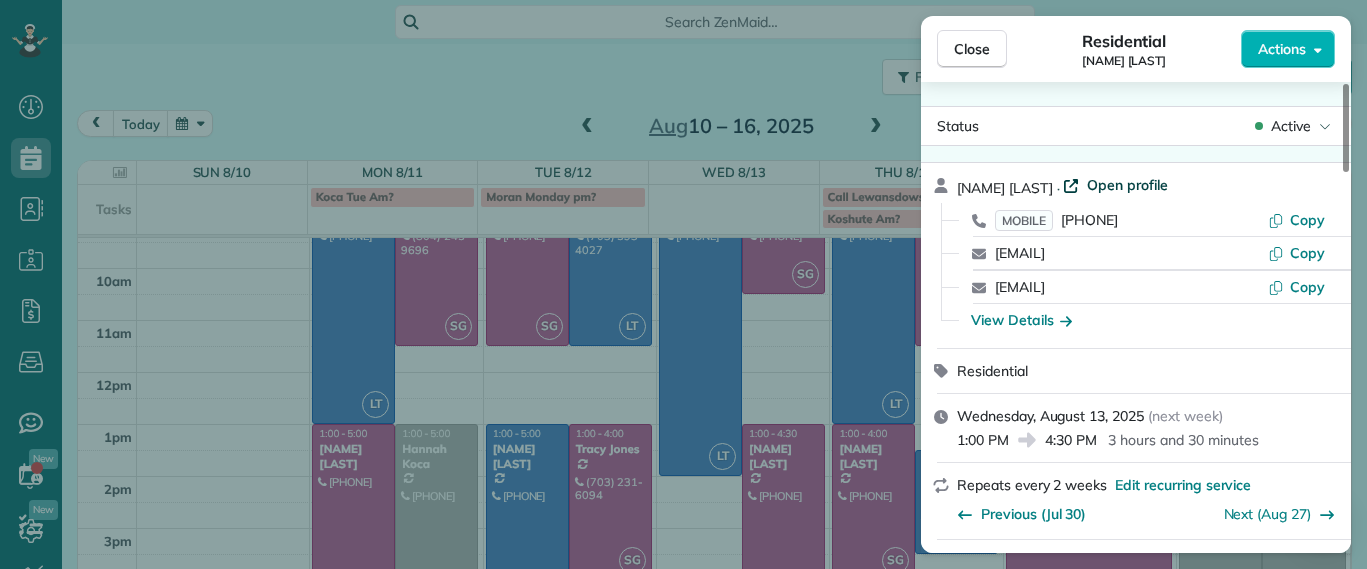 click on "Open profile" at bounding box center [1127, 185] 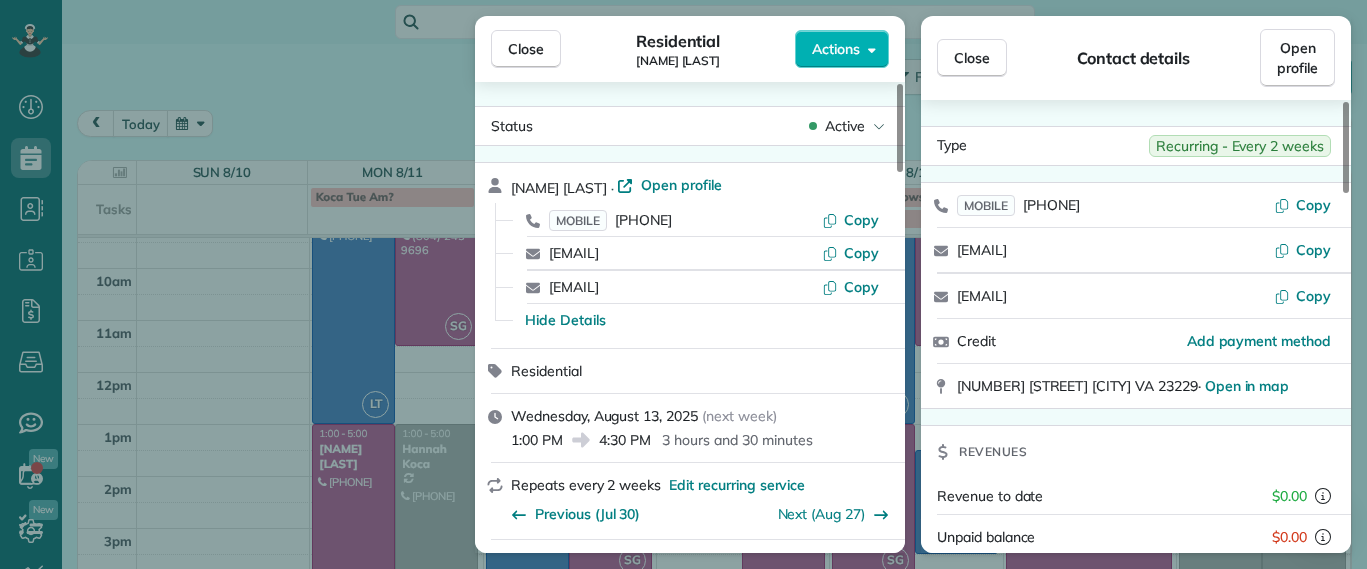 click on "Close Residential Paige (Gay) Peak Actions Status Active Paige (Gay) Peak · Open profile MOBILE (804) 319-5916 Copy tgay0123@gmail.com Copy paigegay992@gmail.com Copy Hide Details Residential Wednesday, August 13, 2025 ( next week ) 1:00 PM 4:30 PM 3 hours and 30 minutes Repeats every 2 weeks Edit recurring service Previous (Jul 30) Next (Aug 27) 1017 Horsepen Road Richmond VA 23229 Service was not rated yet Setup ratings Cleaners Time in and out Assign Invite Cleaners Sophie   Gibbs 1:00 PM 4:30 PM Checklist Try Now Keep this appointment up to your standards. Stay on top of every detail, keep your cleaners organised, and your client happy. Assign a checklist Watch a 5 min demo Billing Billing actions Service Service Price (1x $186.00) $186.00 Add an item Overcharge $0.00 Discount $0.00 Coupon discount - Primary tax - Secondary tax - Total appointment price $186.00 Tips collected $0.00 Unpaid Mark as paid Total including tip $186.00 Get paid online in no-time! Charge customer credit card Man Hours 3.5 hours" at bounding box center (683, 284) 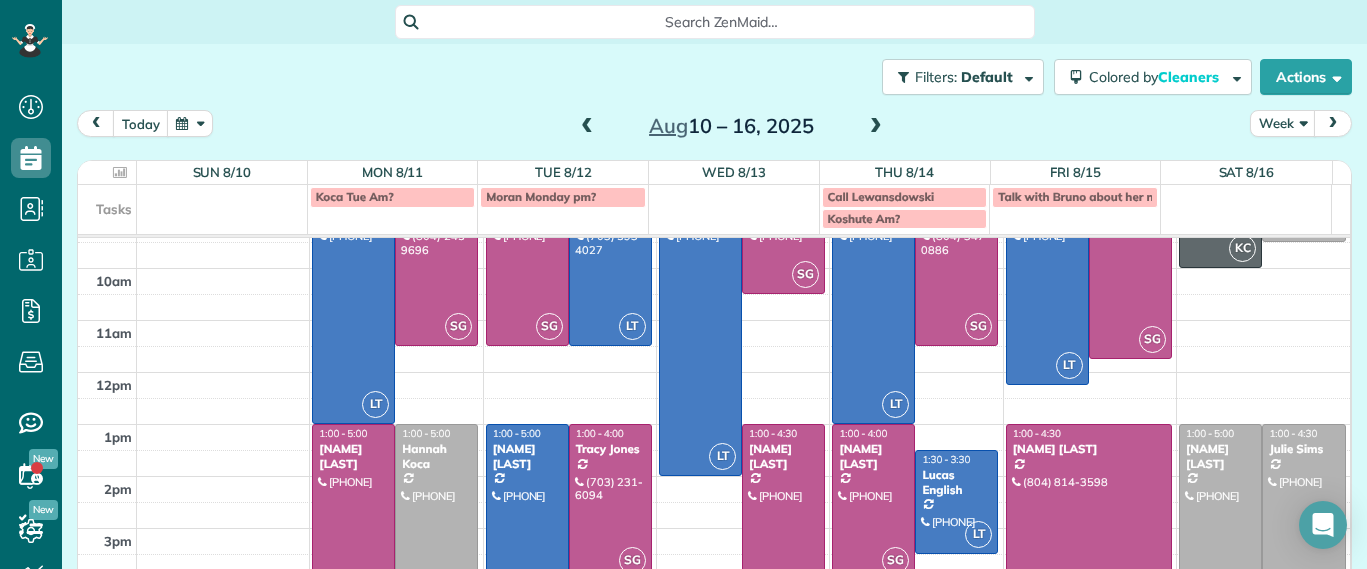click at bounding box center (783, 515) 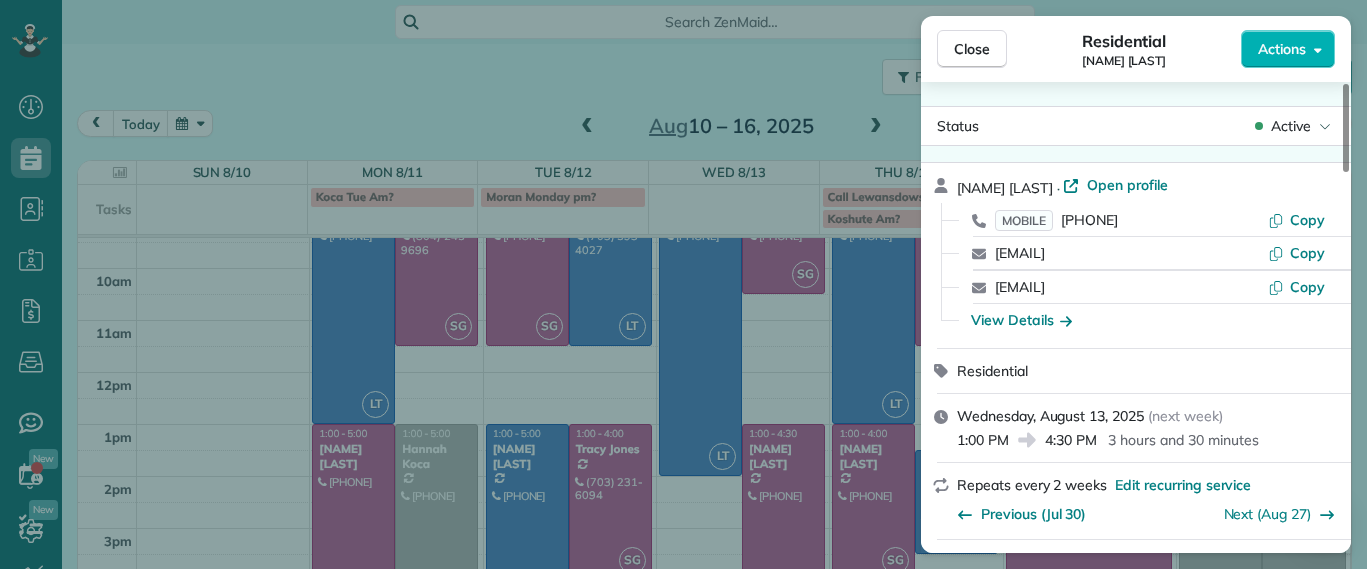 click on "Close Residential Paige (Gay) Peak Actions Status Active Paige (Gay) Peak · Open profile MOBILE (804) 319-5916 Copy tgay0123@gmail.com Copy paigegay992@gmail.com Copy View Details Residential Wednesday, August 13, 2025 ( next week ) 1:00 PM 4:30 PM 3 hours and 30 minutes Repeats every 2 weeks Edit recurring service Previous (Jul 30) Next (Aug 27) 1017 Horsepen Road Richmond VA 23229 Service was not rated yet Setup ratings Cleaners Time in and out Assign Invite Cleaners Sophie   Gibbs 1:00 PM 4:30 PM Checklist Try Now Keep this appointment up to your standards. Stay on top of every detail, keep your cleaners organised, and your client happy. Assign a checklist Watch a 5 min demo Billing Billing actions Service Service Price (1x $186.00) $186.00 Add an item Overcharge $0.00 Discount $0.00 Coupon discount - Primary tax - Secondary tax - Total appointment price $186.00 Tips collected $0.00 Unpaid Mark as paid Total including tip $186.00 Get paid online in no-time! Charge customer credit card Man Hours 3.5 hours" at bounding box center [683, 284] 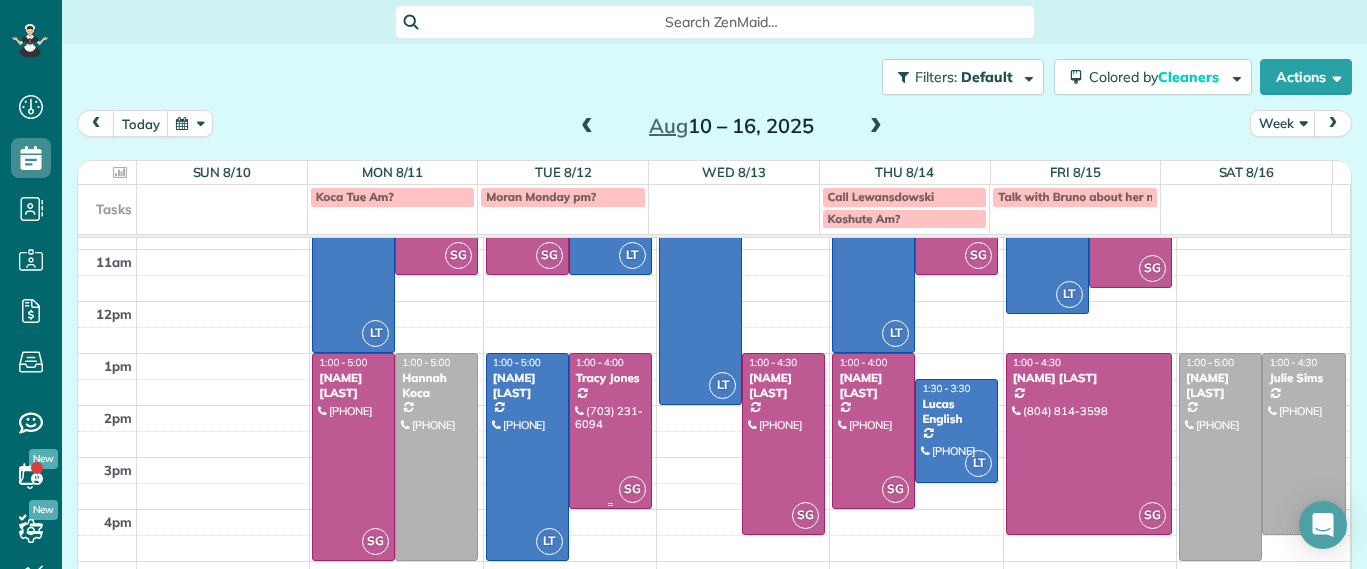 scroll, scrollTop: 214, scrollLeft: 0, axis: vertical 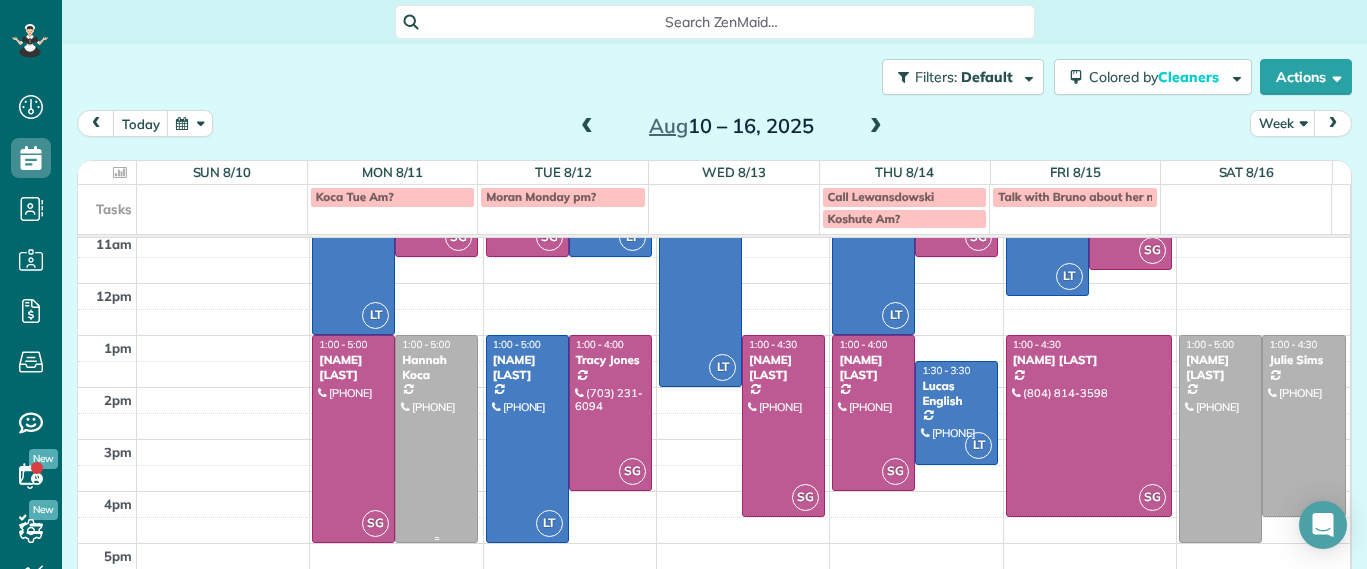 click at bounding box center (436, 439) 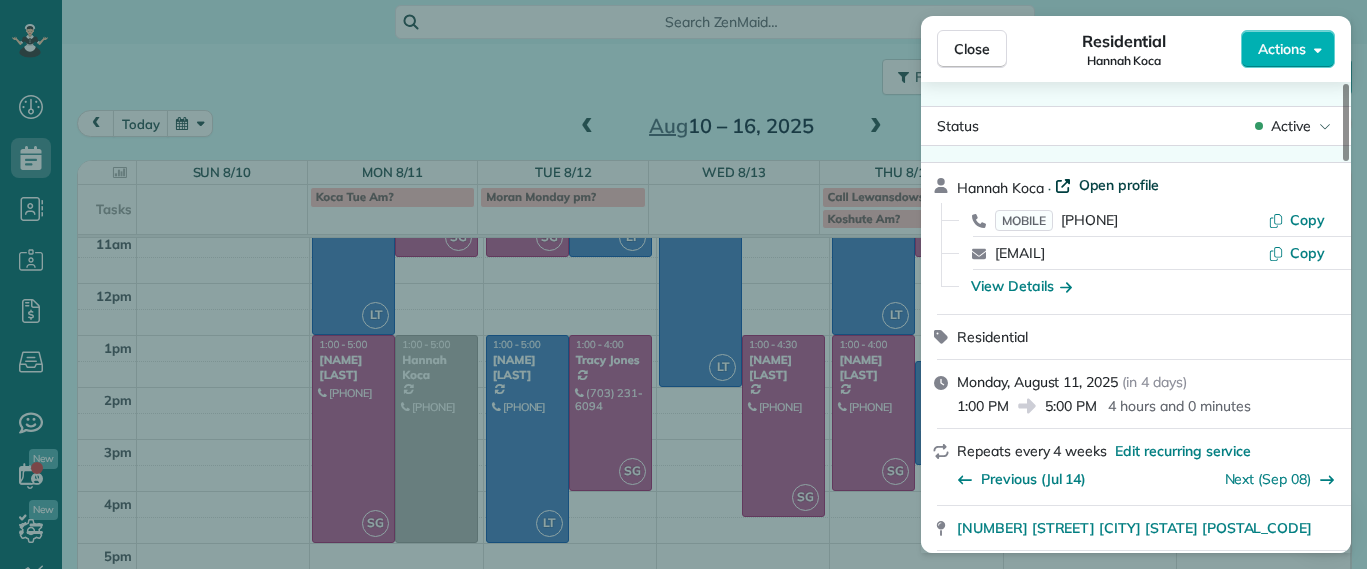 click on "Open profile" at bounding box center (1119, 185) 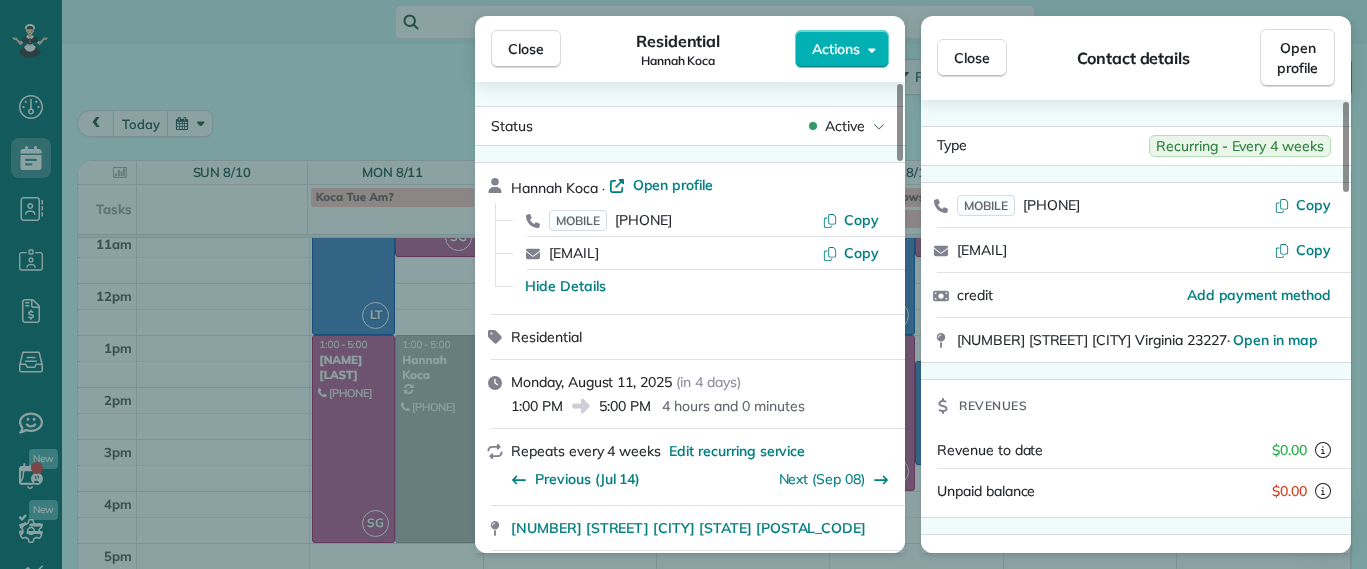 click on "Close Residential Hannah Koca Actions" at bounding box center [690, 49] 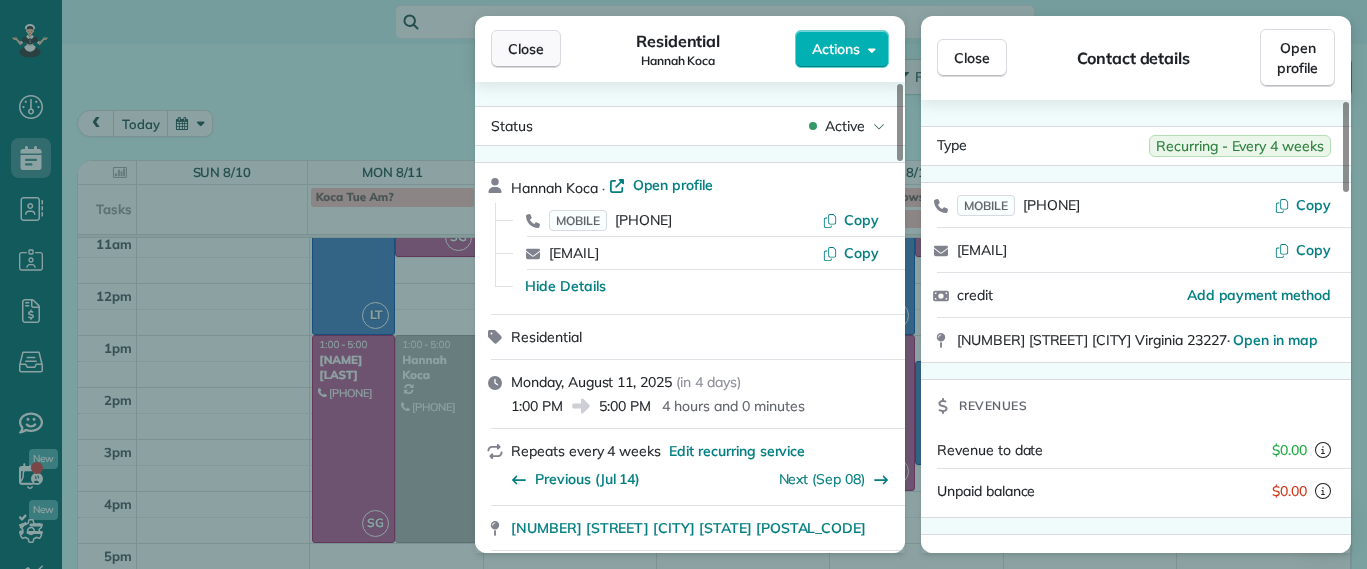 click on "Close" at bounding box center (526, 49) 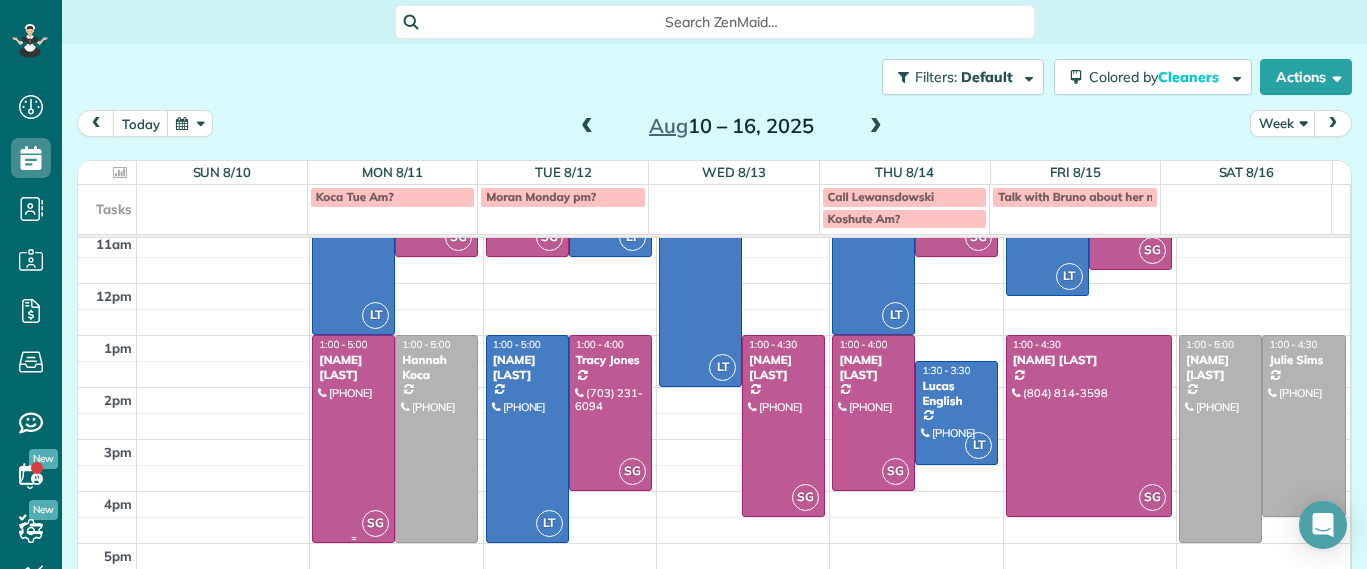 click at bounding box center (436, 439) 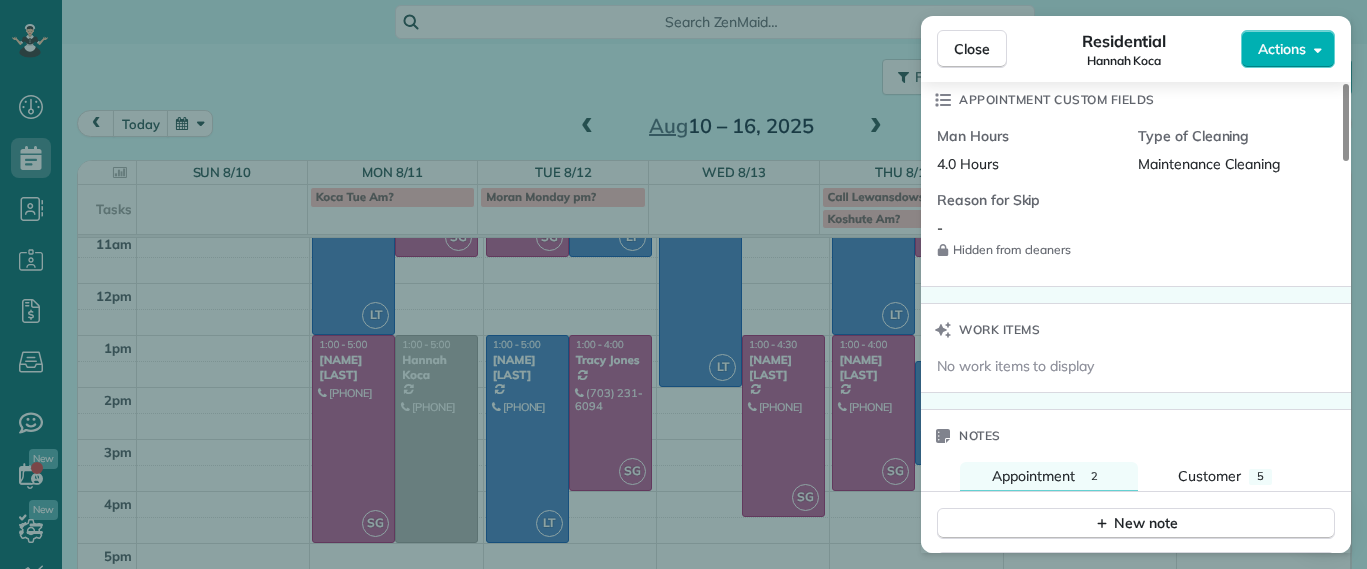 scroll, scrollTop: 1259, scrollLeft: 0, axis: vertical 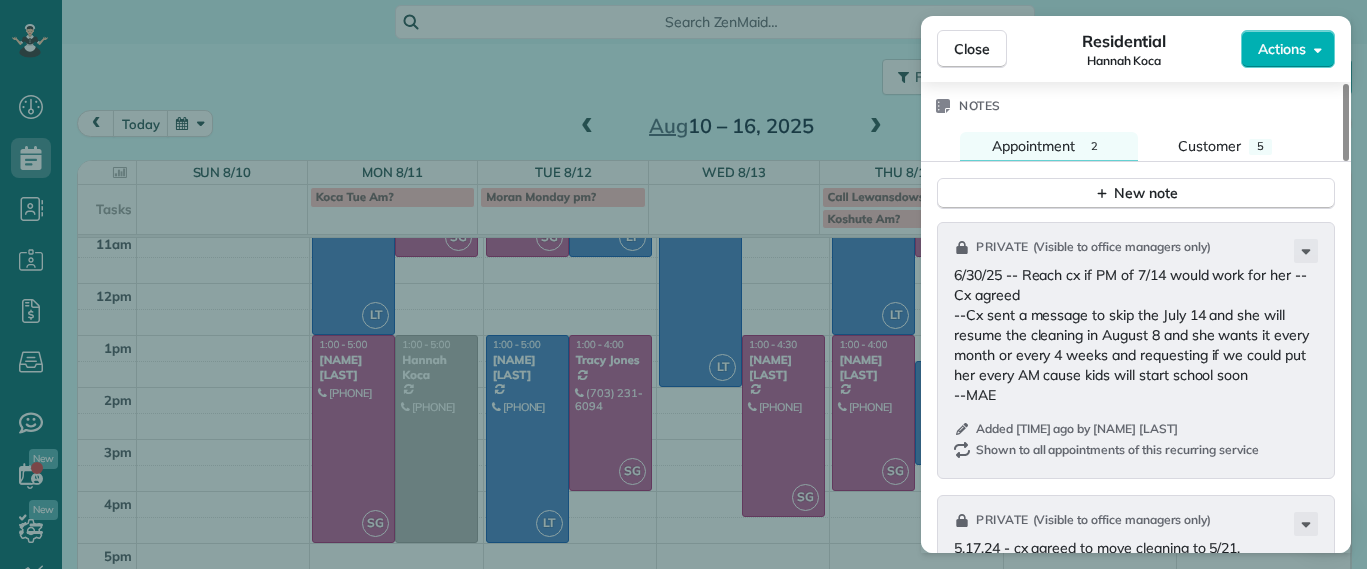 click on "Close Residential Hannah Koca Actions Status Active Hannah Koca · Open profile MOBILE (804) 833-0595 Copy hannah.koca@gmail.com Copy View Details Residential Monday, August 11, 2025 ( in 4 days ) 1:00 PM 5:00 PM 4 hours and 0 minutes Repeats every 4 weeks Edit recurring service Previous (Jul 14) Next (Sep 08) 1620 Nottoway Avenue Richmond Virginia 23227 Service was not rated yet Setup ratings Cleaners Time in and out Assign Invite Cleaners No cleaners assigned yet Checklist Try Now Keep this appointment up to your standards. Stay on top of every detail, keep your cleaners organised, and your client happy. Assign a checklist Watch a 5 min demo Billing Billing actions Service Service Price (1x $208.00) $208.00 Add an item Overcharge $0.00 Discount $0.00 Coupon discount - Primary tax - Secondary tax - Total appointment price $208.00 Tips collected $0.00 Unpaid Mark as paid Total including tip $208.00 Get paid online in no-time! Send an invoice and reward your cleaners with tips Charge customer credit card - 2 5" at bounding box center [683, 284] 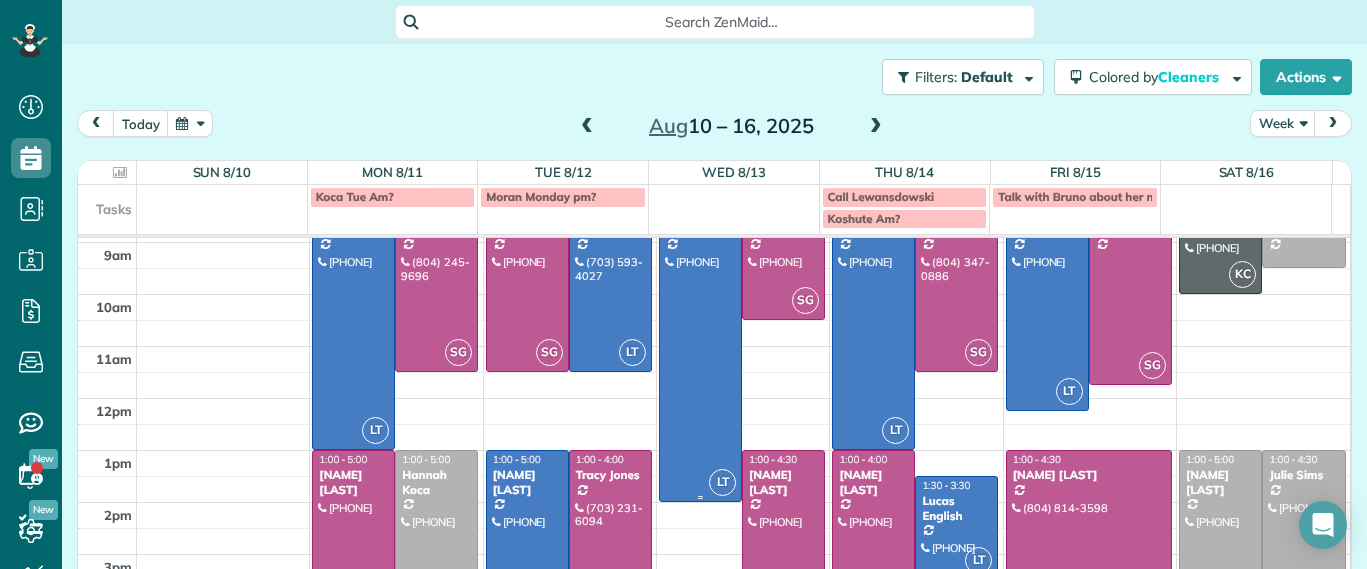 scroll, scrollTop: 0, scrollLeft: 0, axis: both 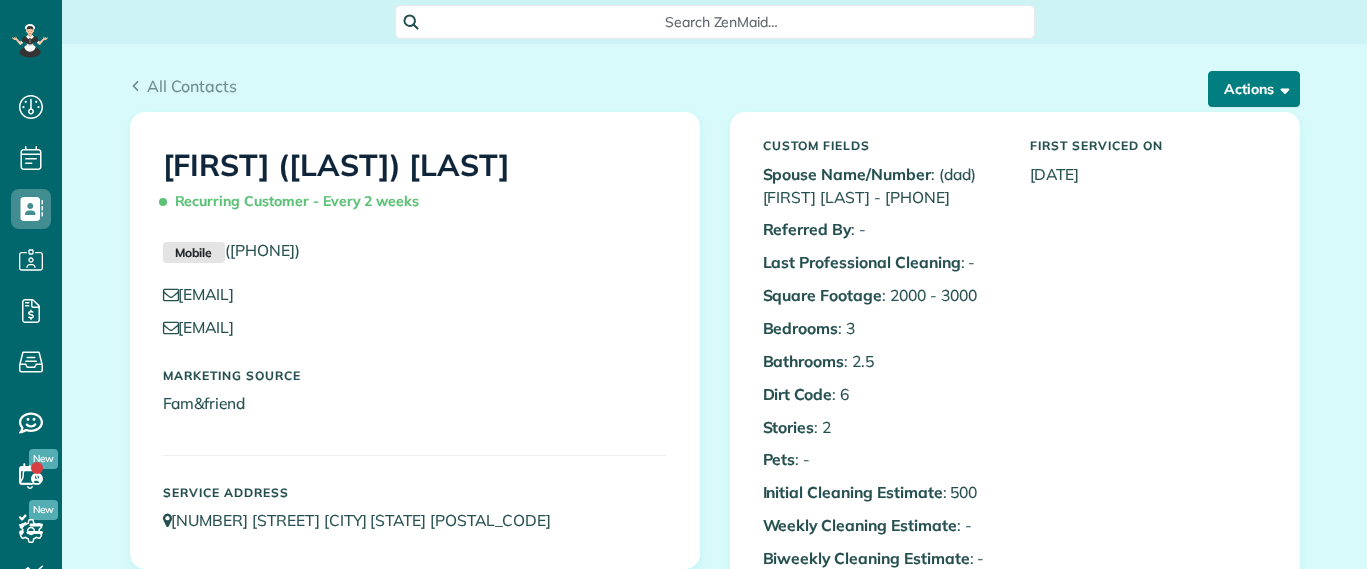 click on "Actions" at bounding box center (1254, 89) 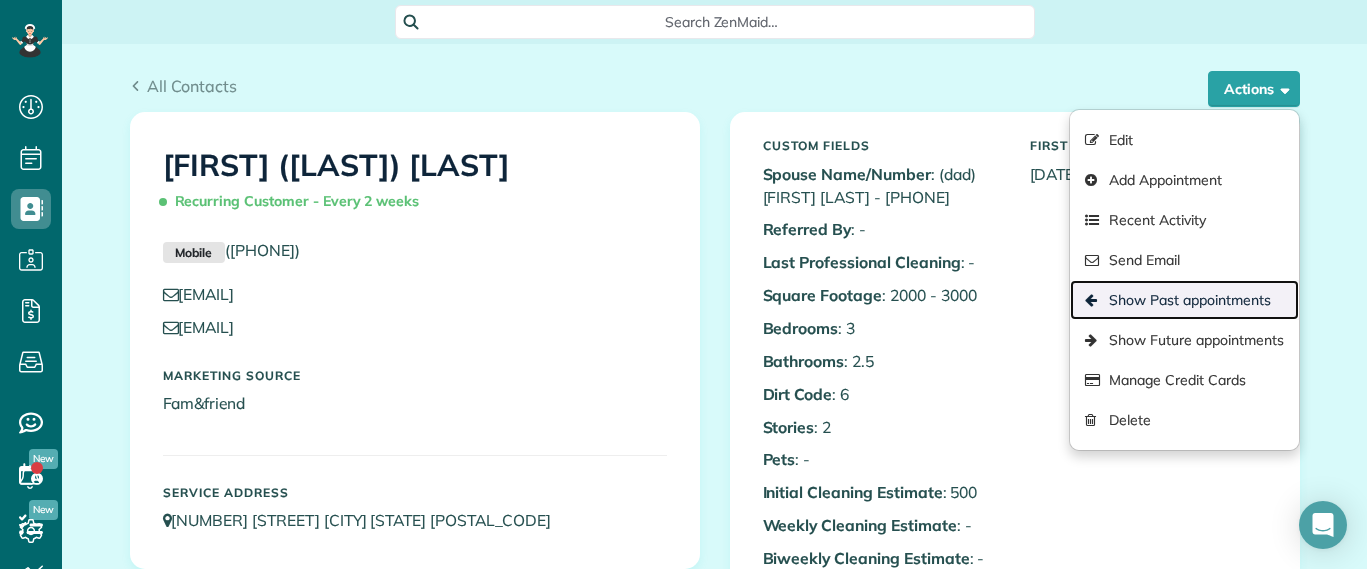 click on "Show Past appointments" at bounding box center (1184, 300) 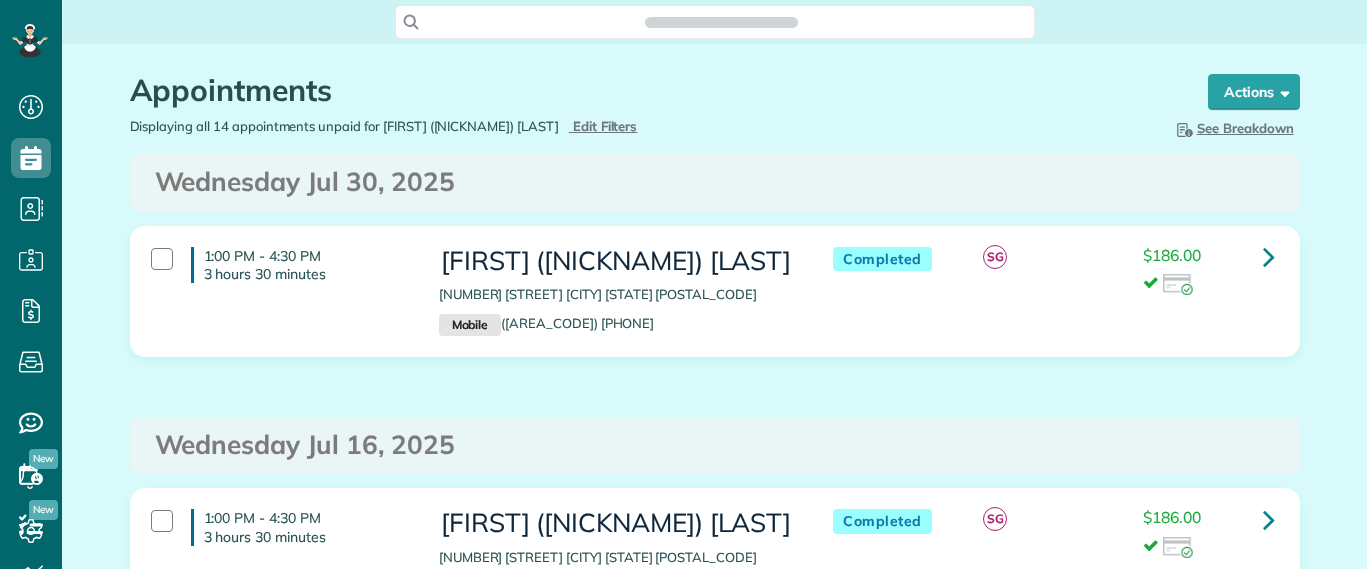 scroll, scrollTop: 0, scrollLeft: 0, axis: both 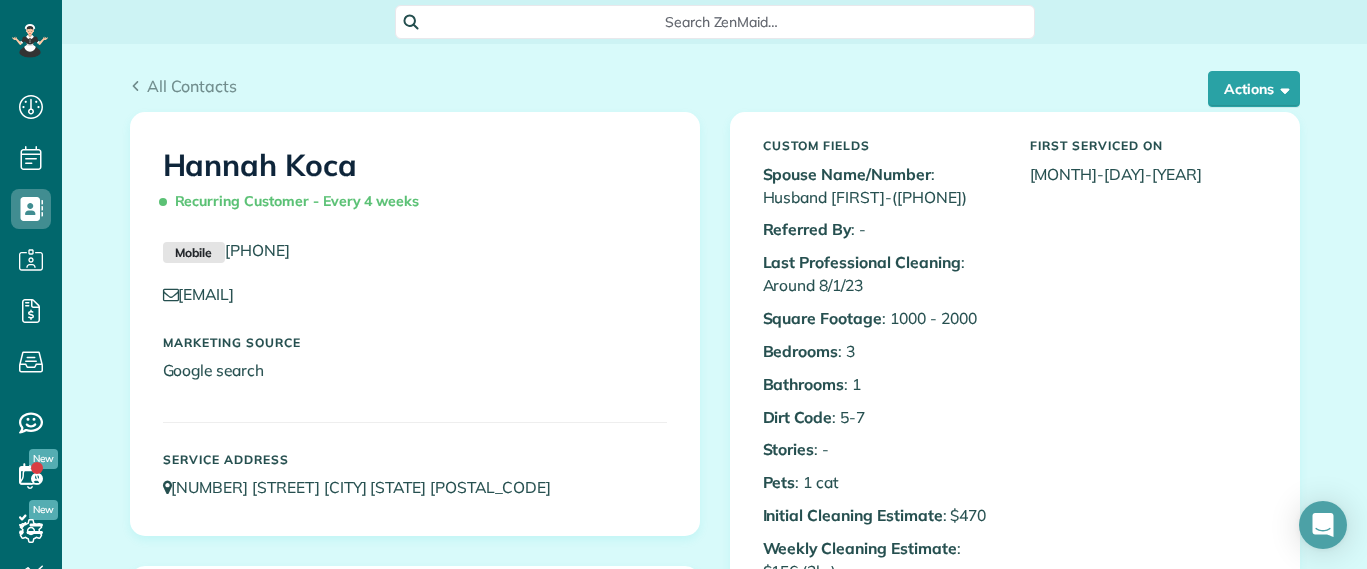 click on "All Contacts
Actions
Edit
Add Appointment
Recent Activity
Send Email
Show Past appointments
Show Future appointments
Manage Credit Cards
Delete" at bounding box center [715, 78] 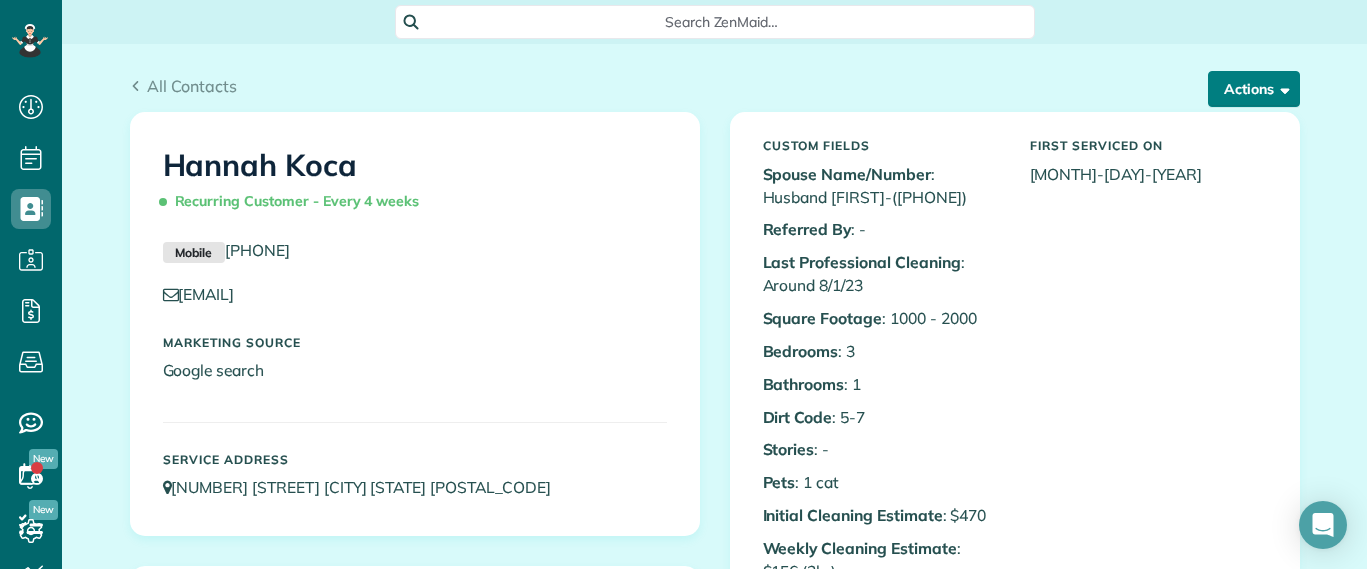 click on "Actions" at bounding box center (1254, 89) 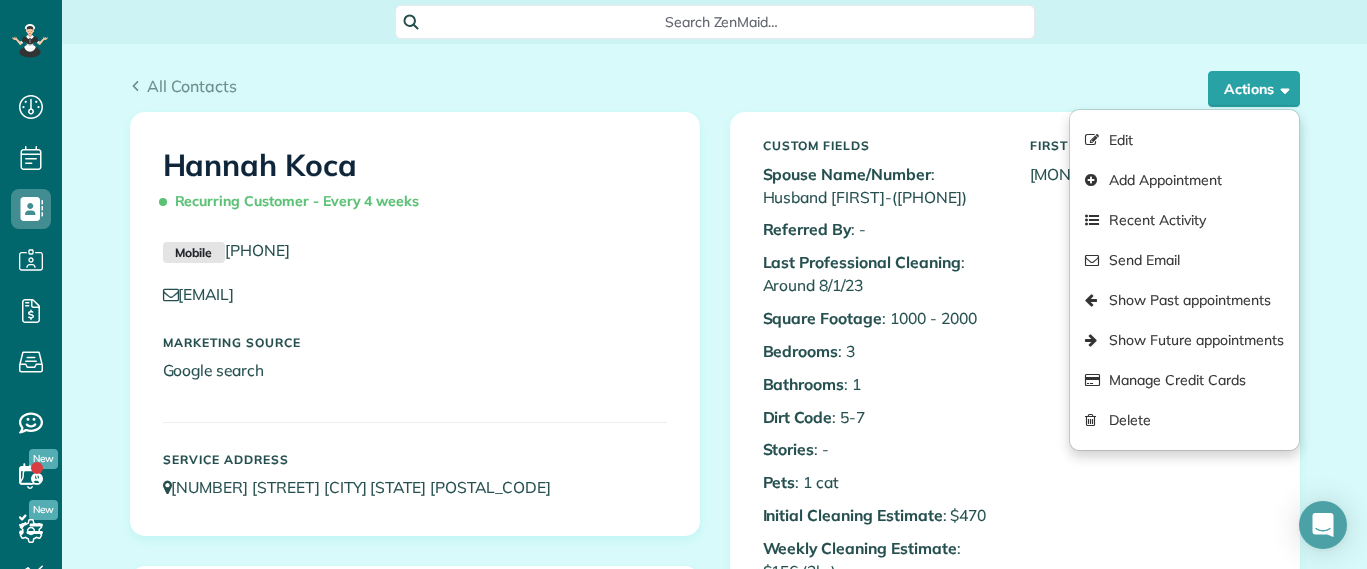 click on "All Contacts
Actions
Edit
Add Appointment
Recent Activity
Send Email
Show Past appointments
Show Future appointments
Manage Credit Cards
Delete" at bounding box center [715, 78] 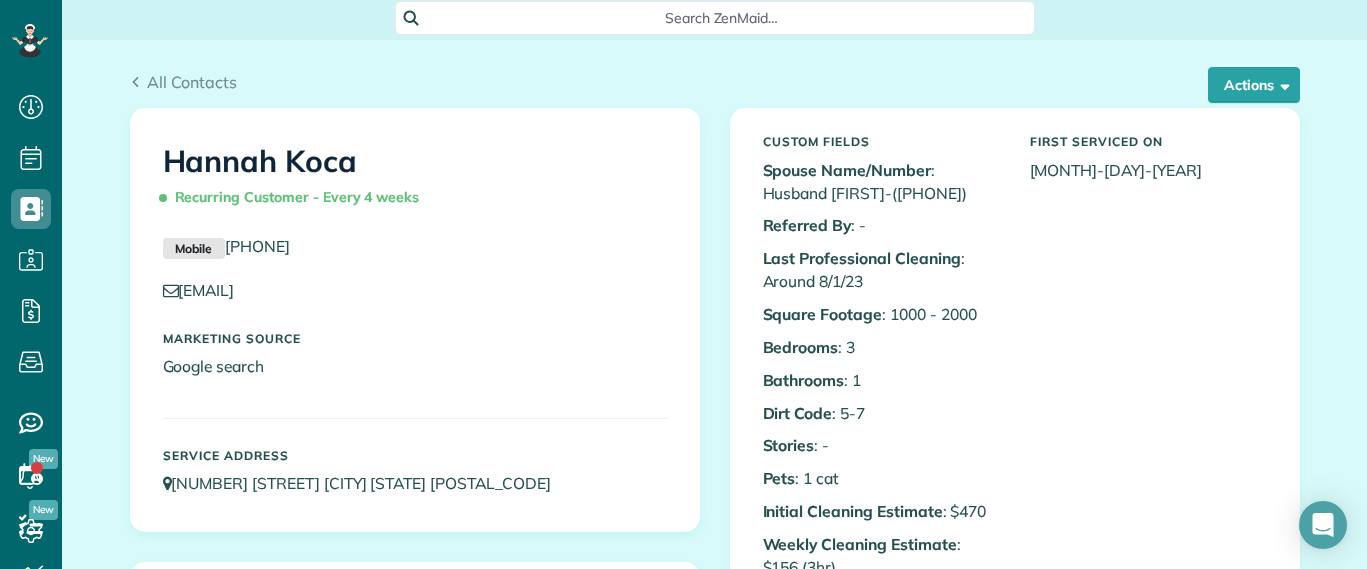 scroll, scrollTop: 0, scrollLeft: 0, axis: both 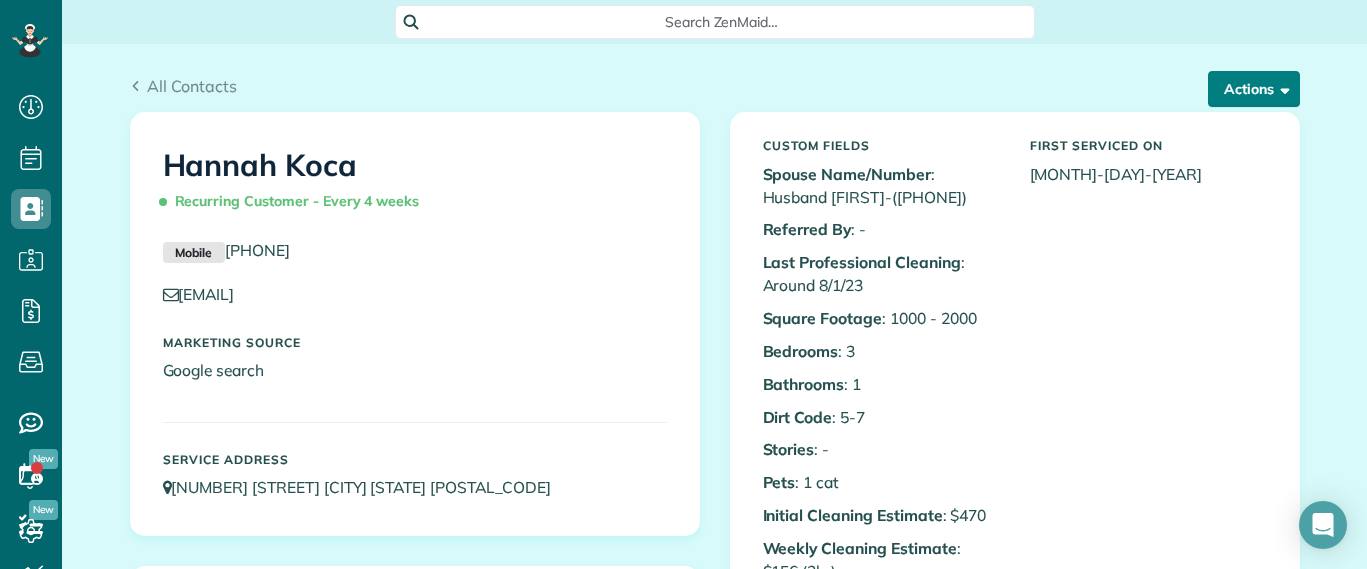 click on "Actions" at bounding box center (1254, 89) 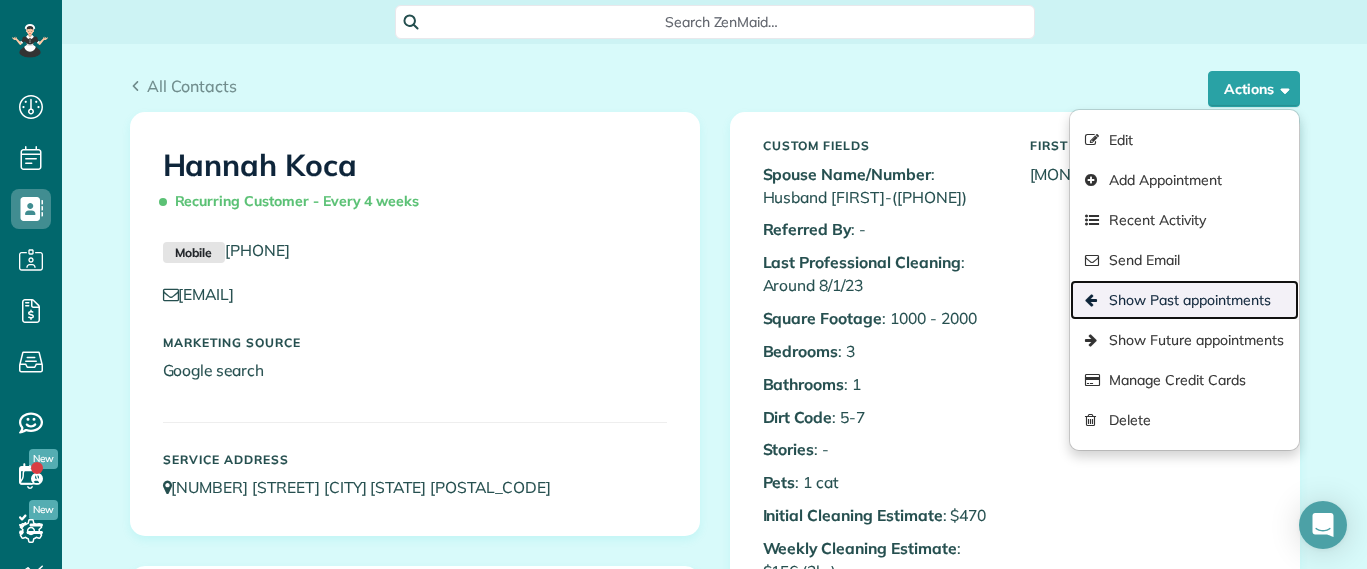 click on "Show Past appointments" at bounding box center [1184, 300] 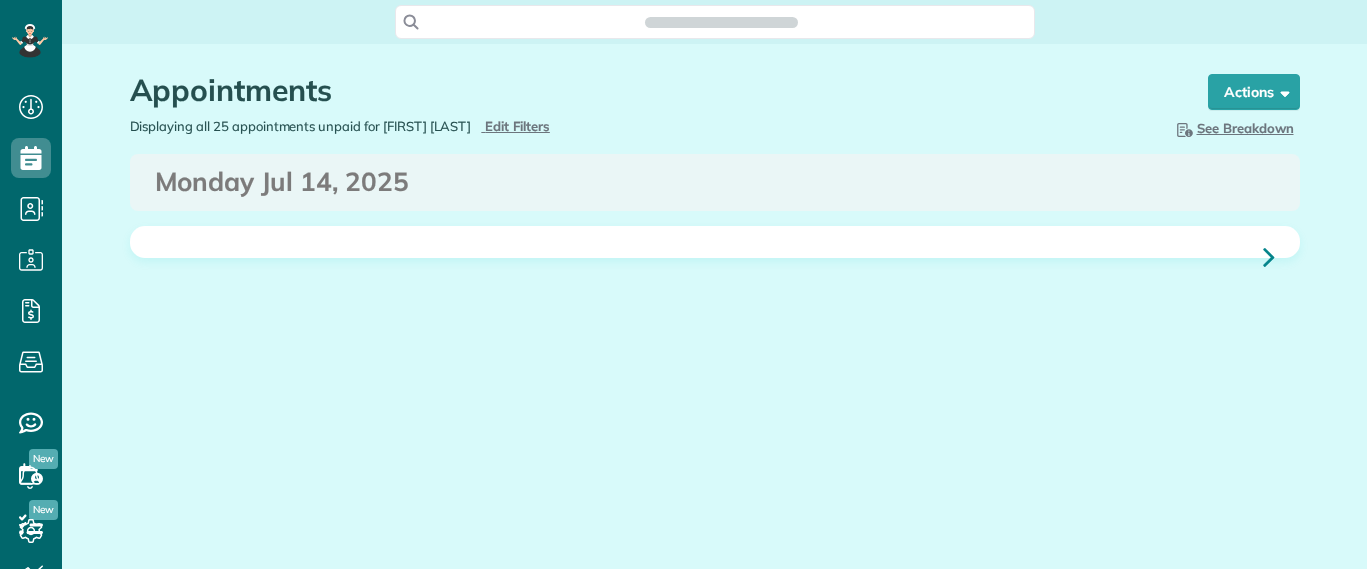 scroll, scrollTop: 0, scrollLeft: 0, axis: both 